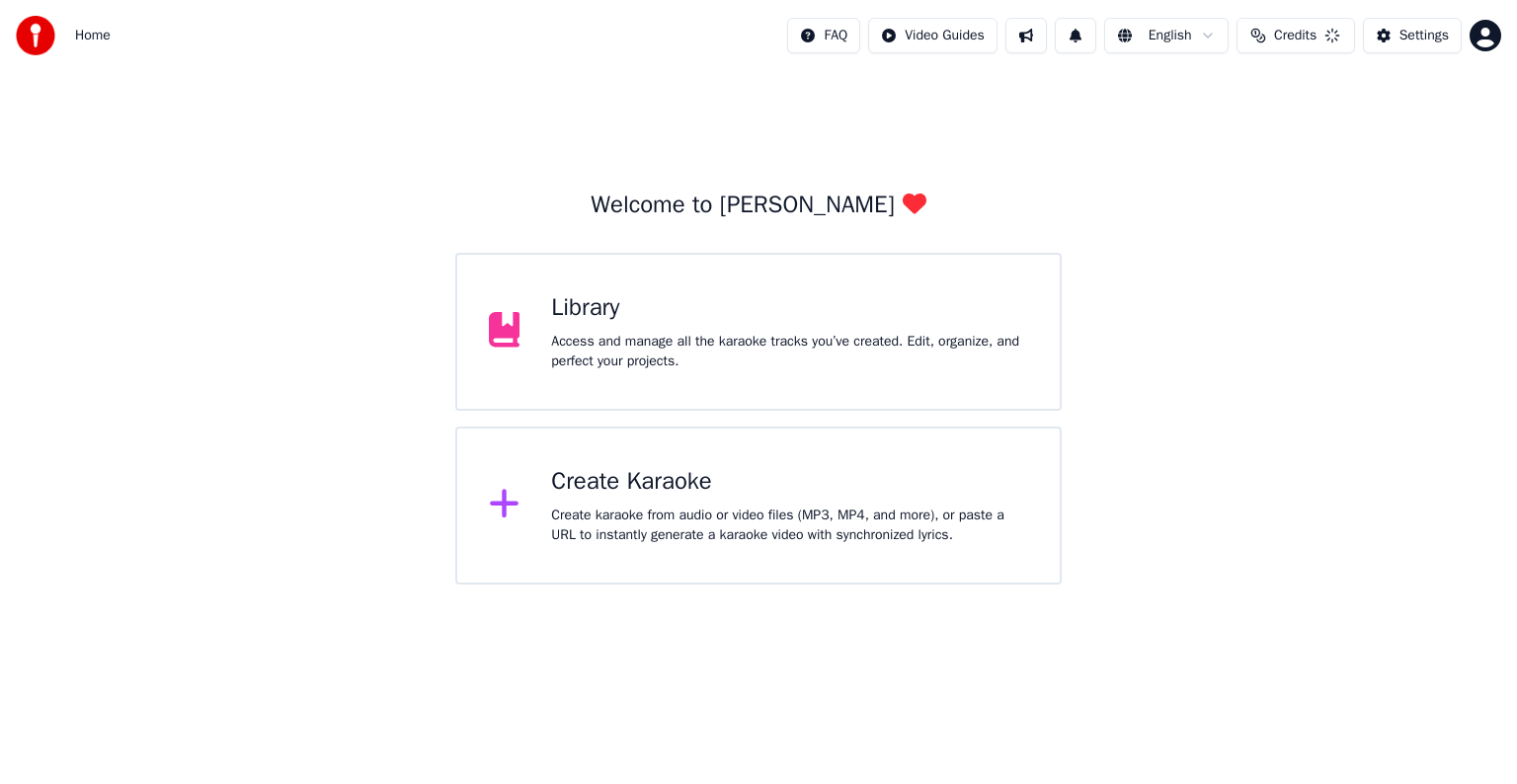 scroll, scrollTop: 0, scrollLeft: 0, axis: both 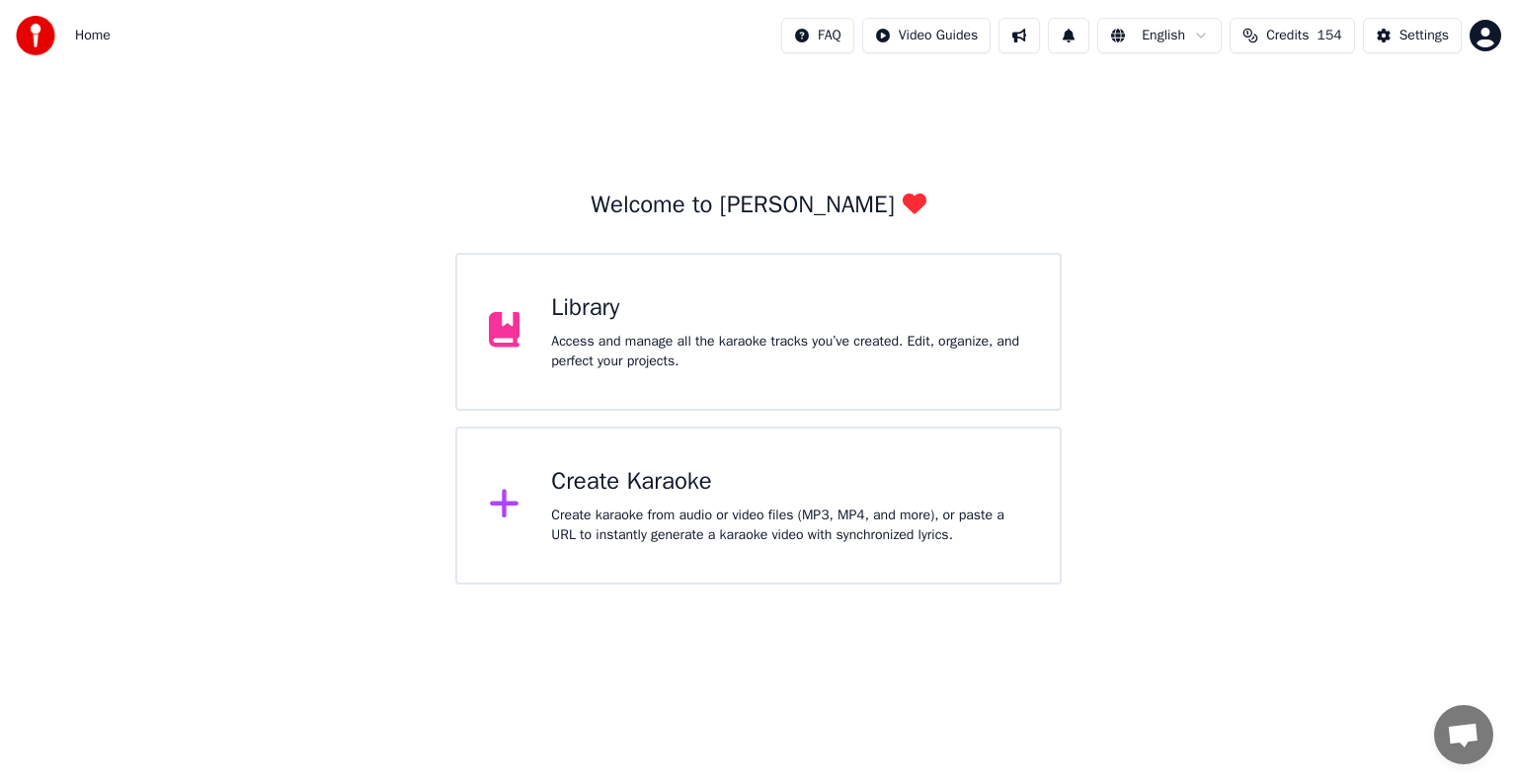 click on "Create Karaoke Create karaoke from audio or video files (MP3, MP4, and more), or paste a URL to instantly generate a karaoke video with synchronized lyrics." at bounding box center [789, 506] 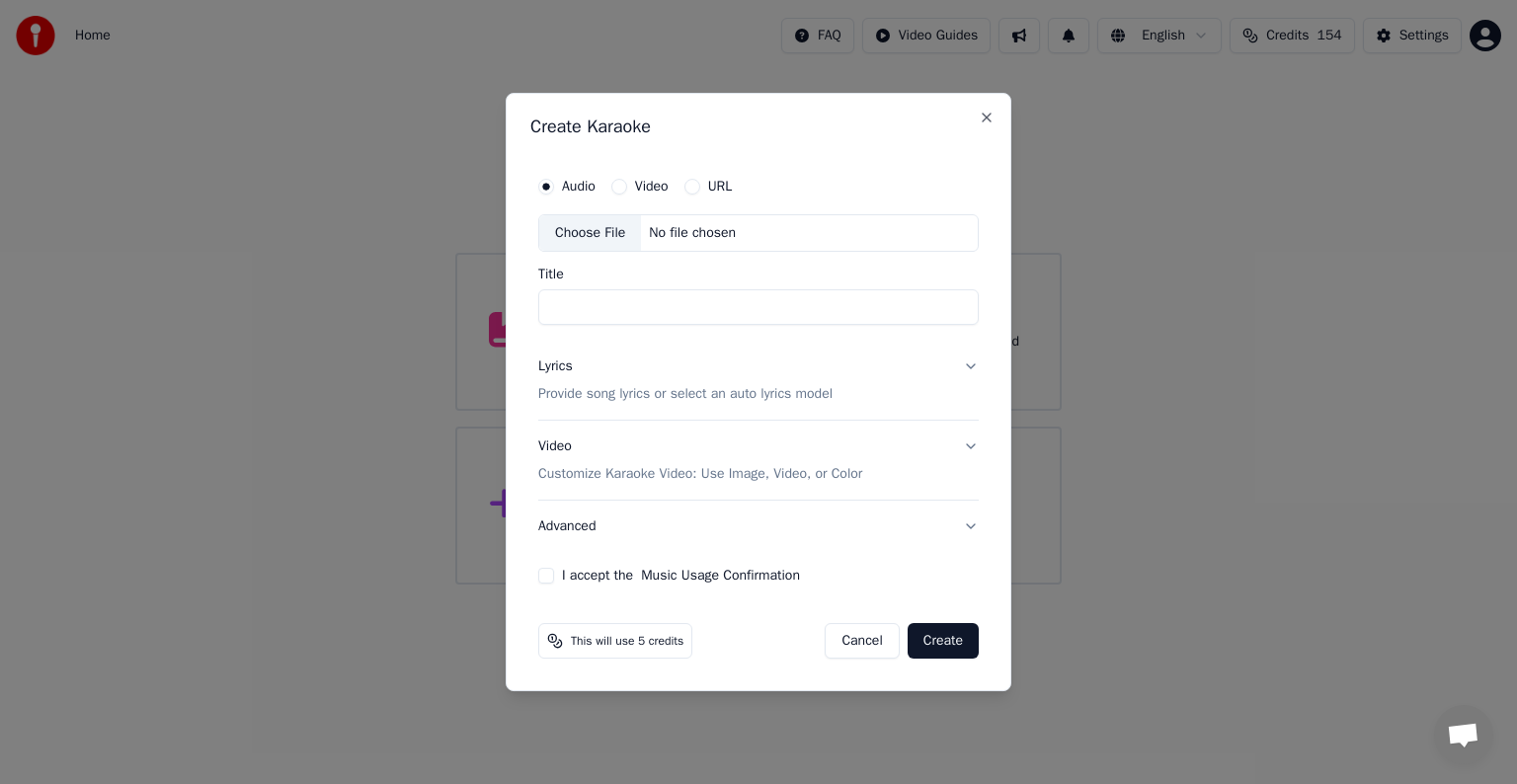 click on "Choose File" at bounding box center [590, 233] 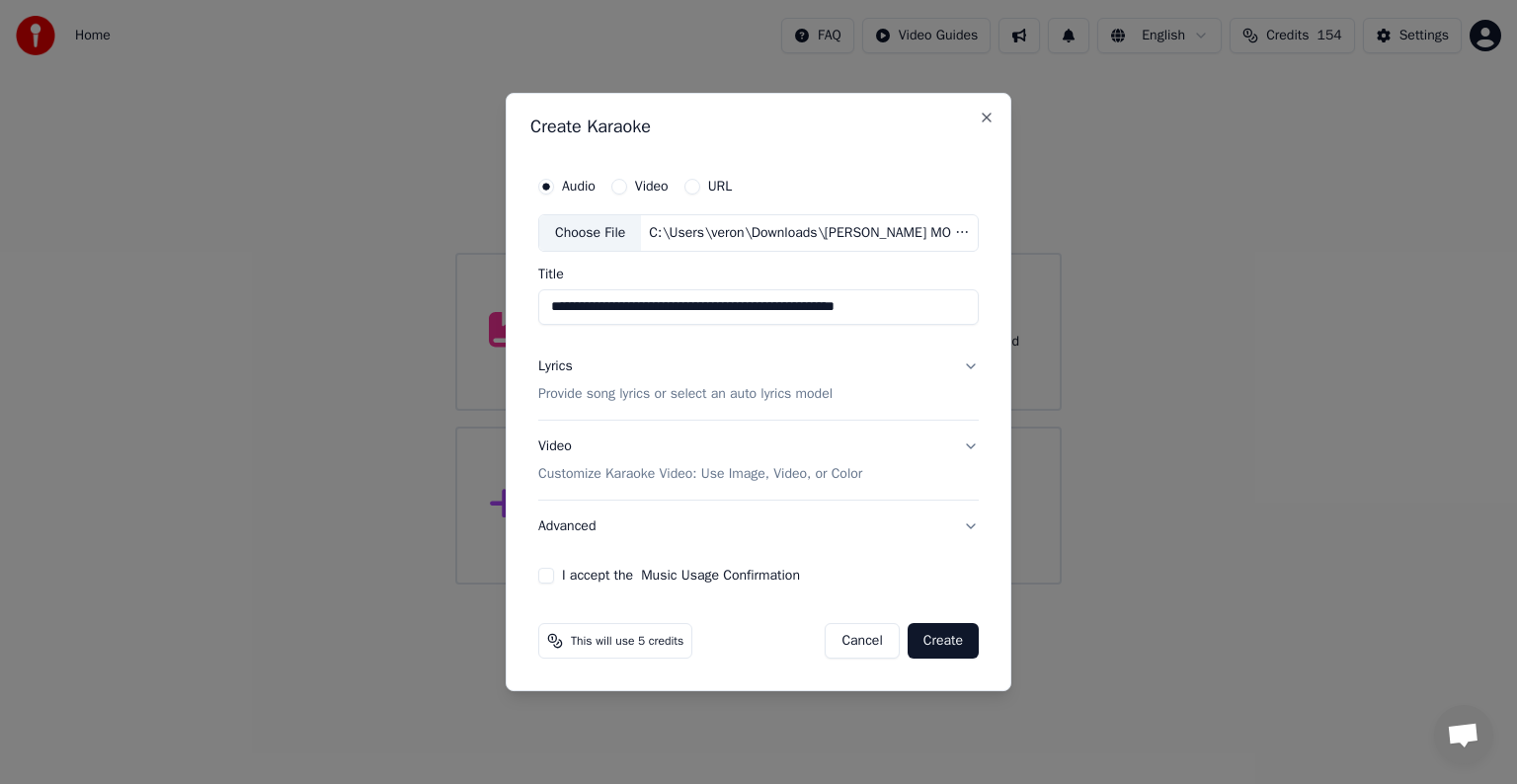 drag, startPoint x: 557, startPoint y: 308, endPoint x: 973, endPoint y: 322, distance: 416.23551 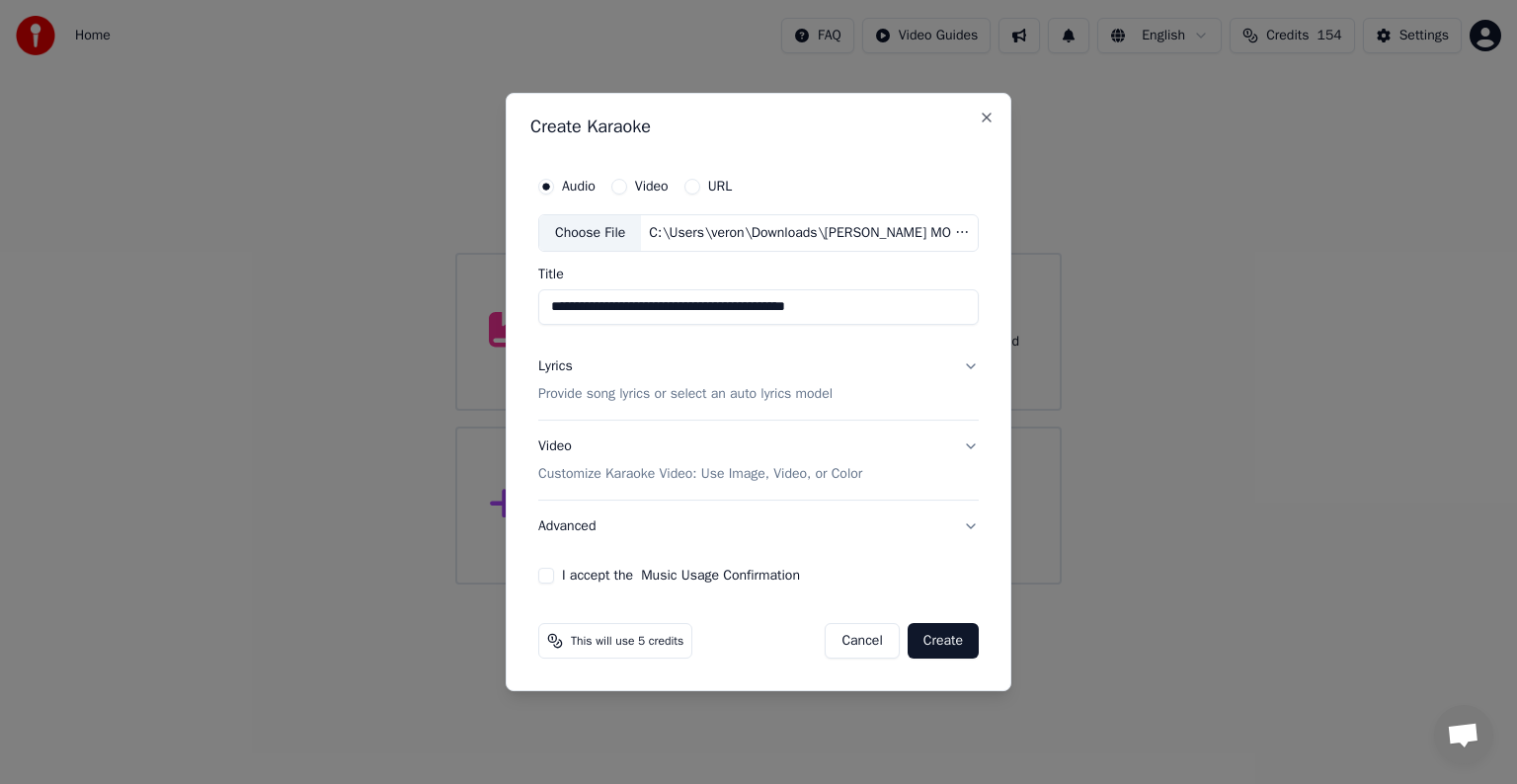 type on "**********" 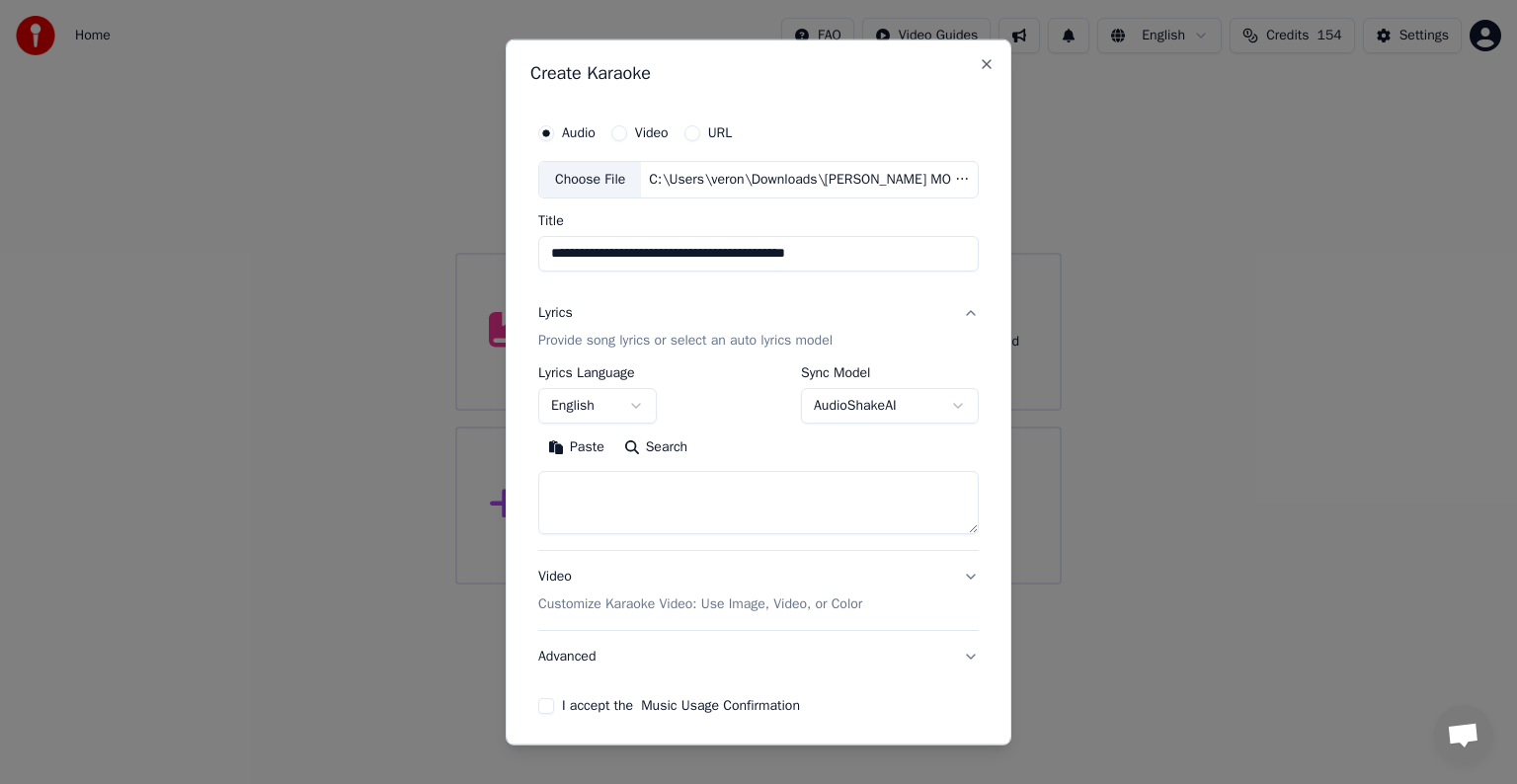 click on "English" at bounding box center (598, 406) 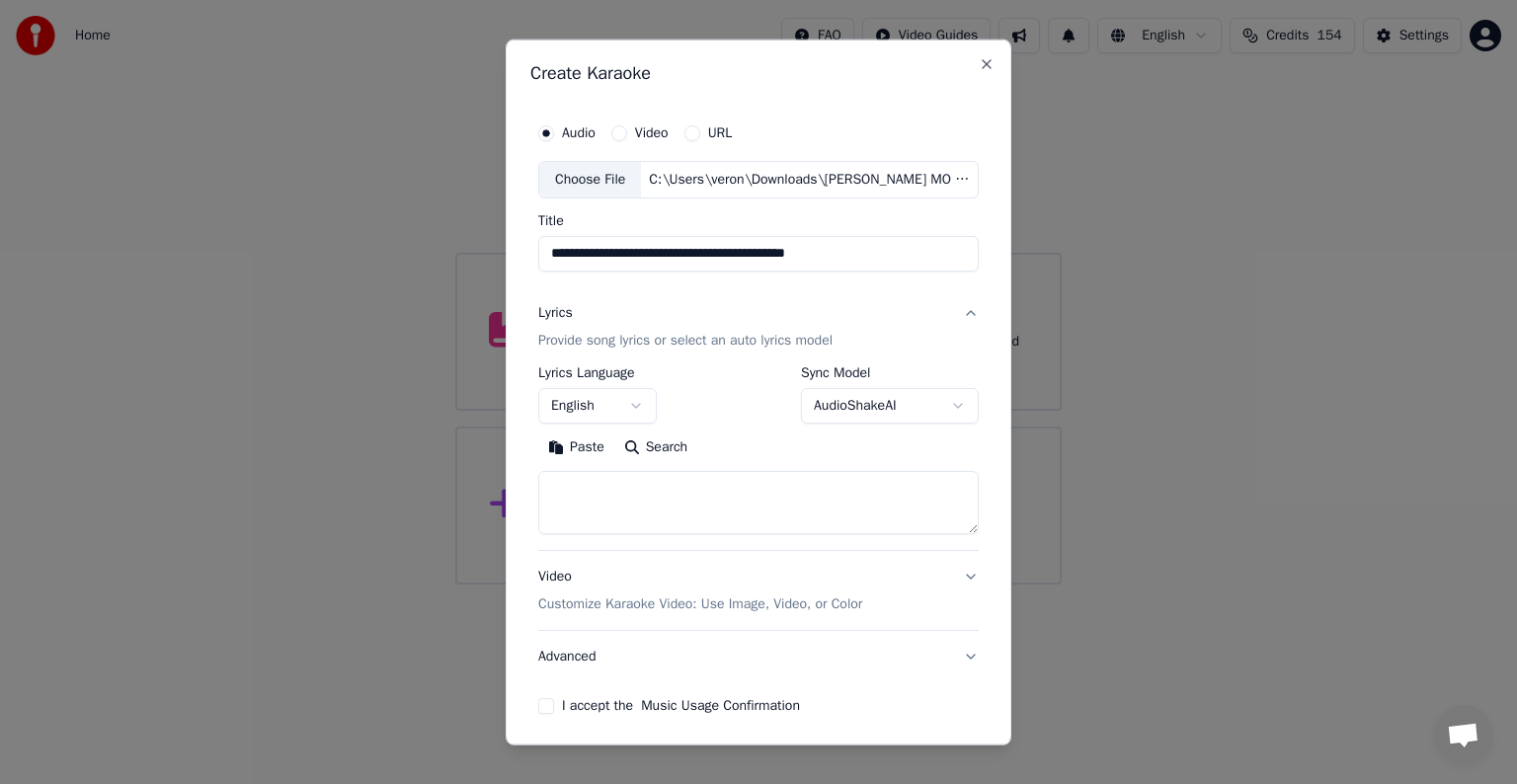 click at bounding box center [758, 503] 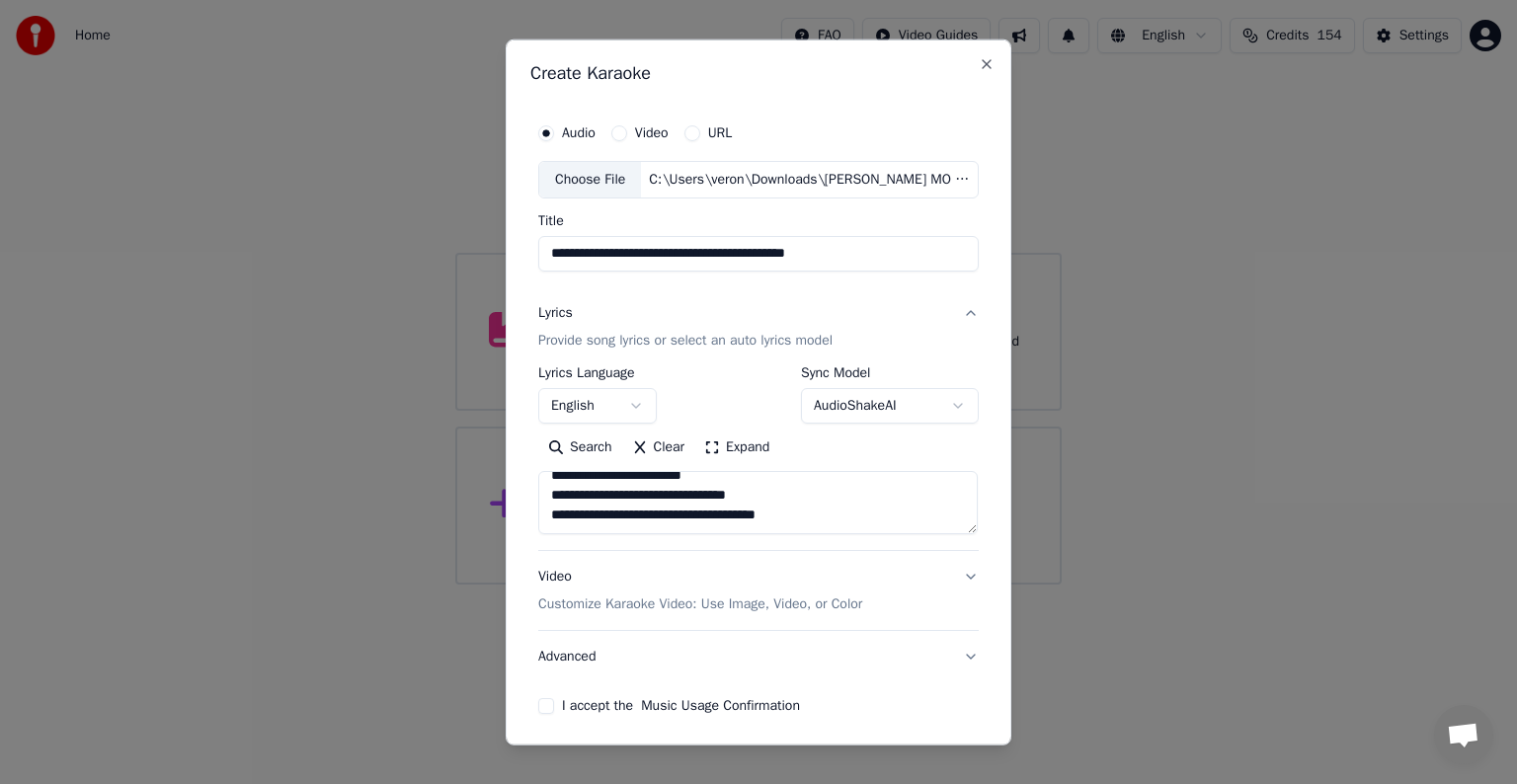 scroll, scrollTop: 63, scrollLeft: 0, axis: vertical 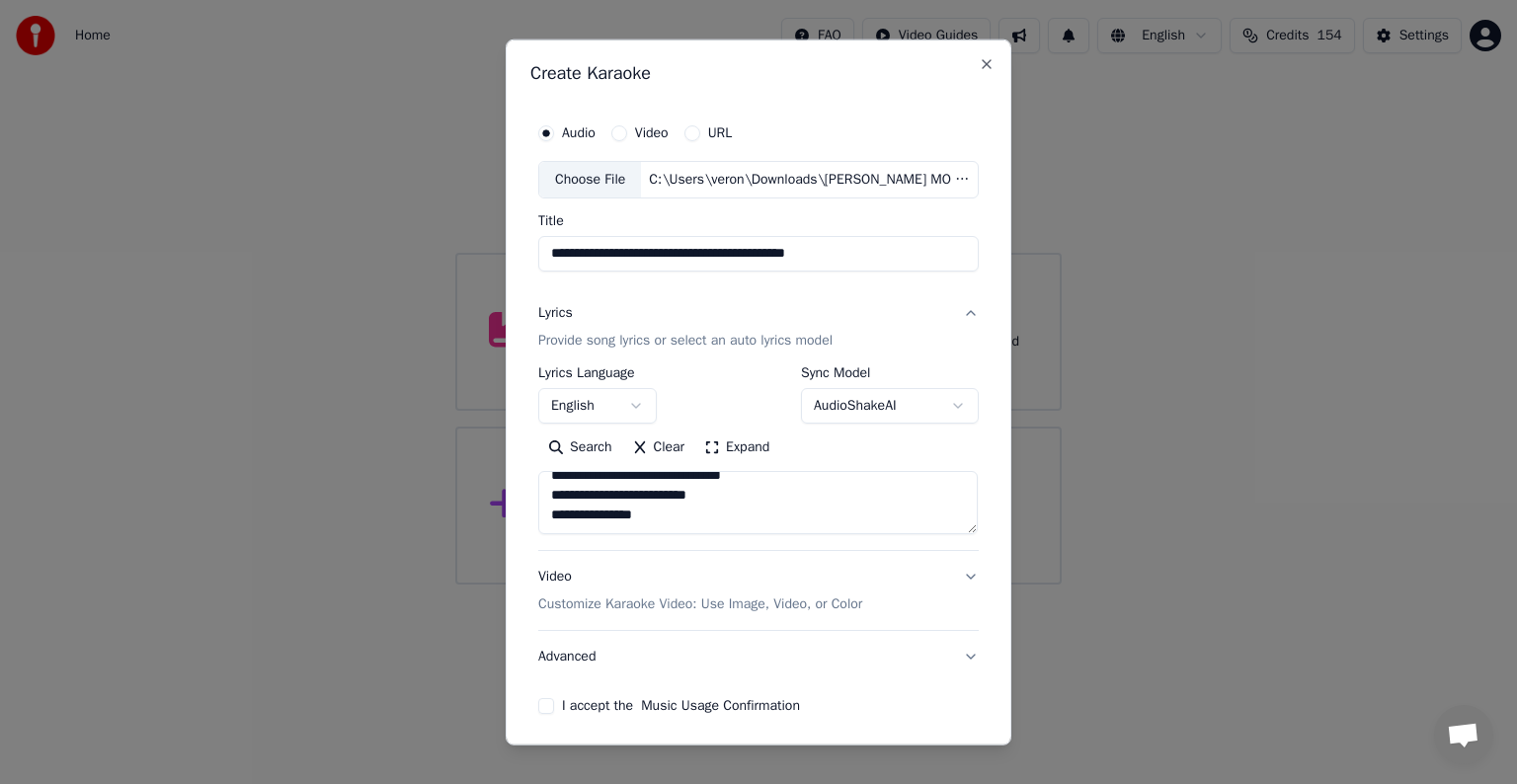 paste on "**********" 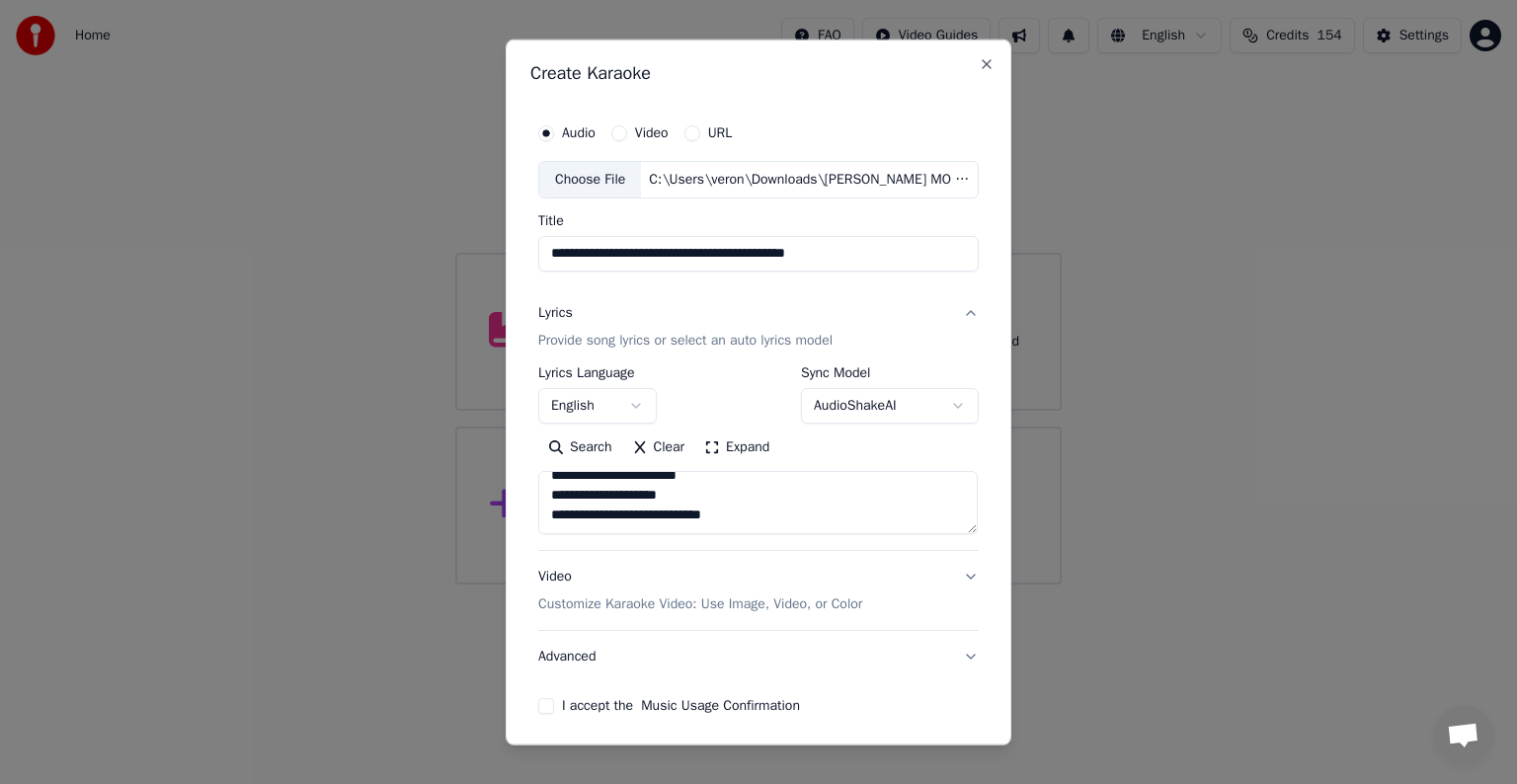 scroll, scrollTop: 340, scrollLeft: 0, axis: vertical 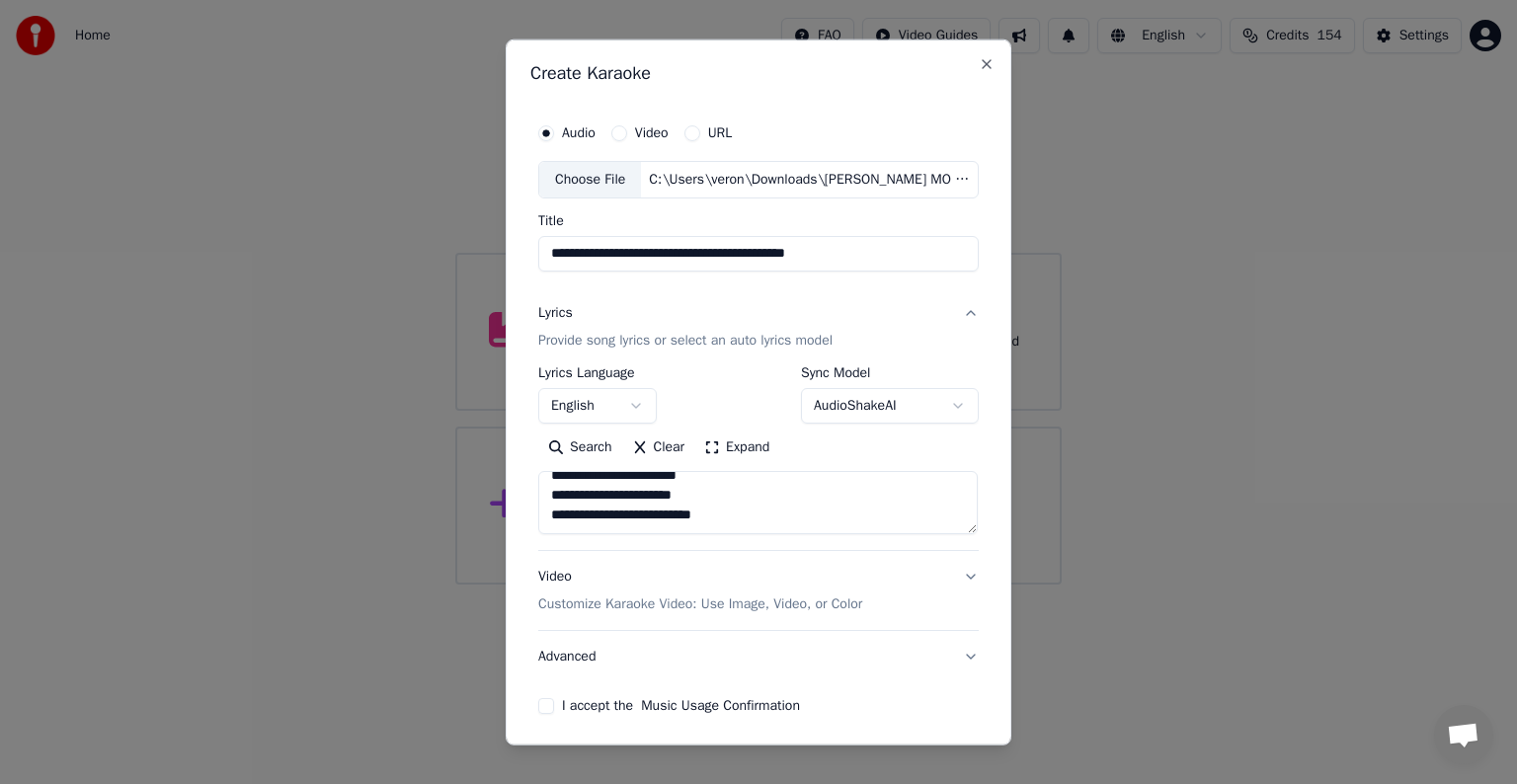 paste on "**********" 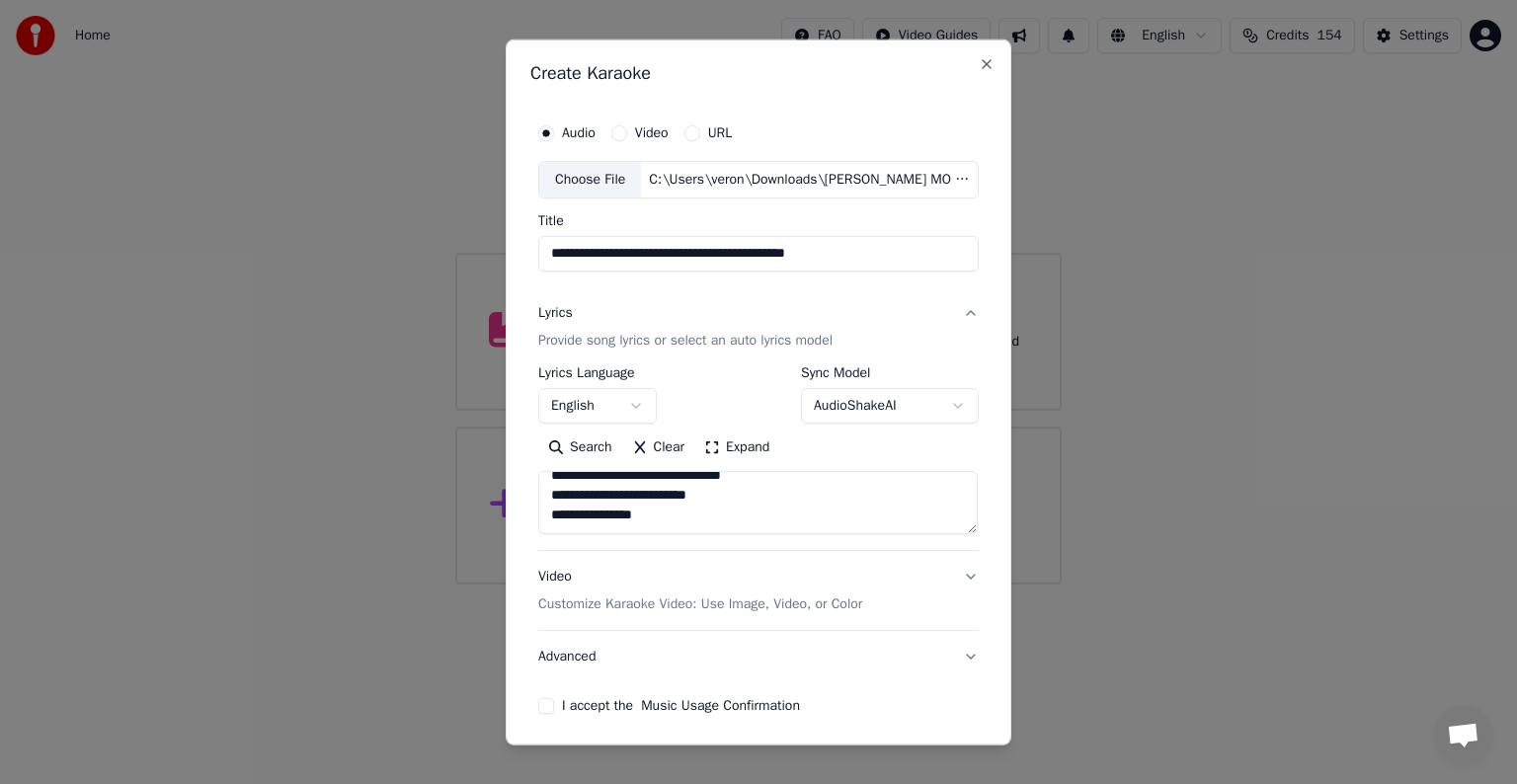 scroll, scrollTop: 498, scrollLeft: 0, axis: vertical 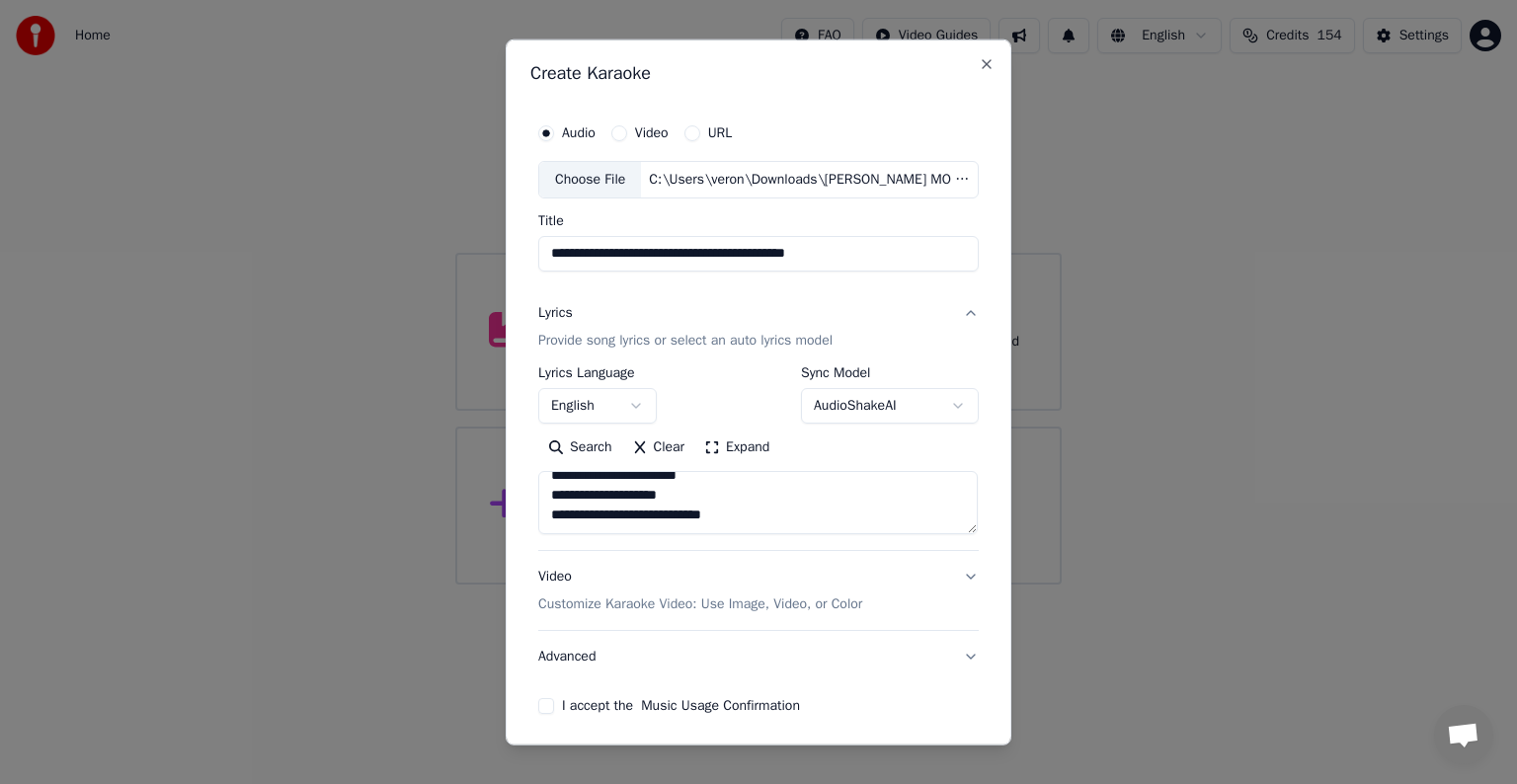 paste on "**********" 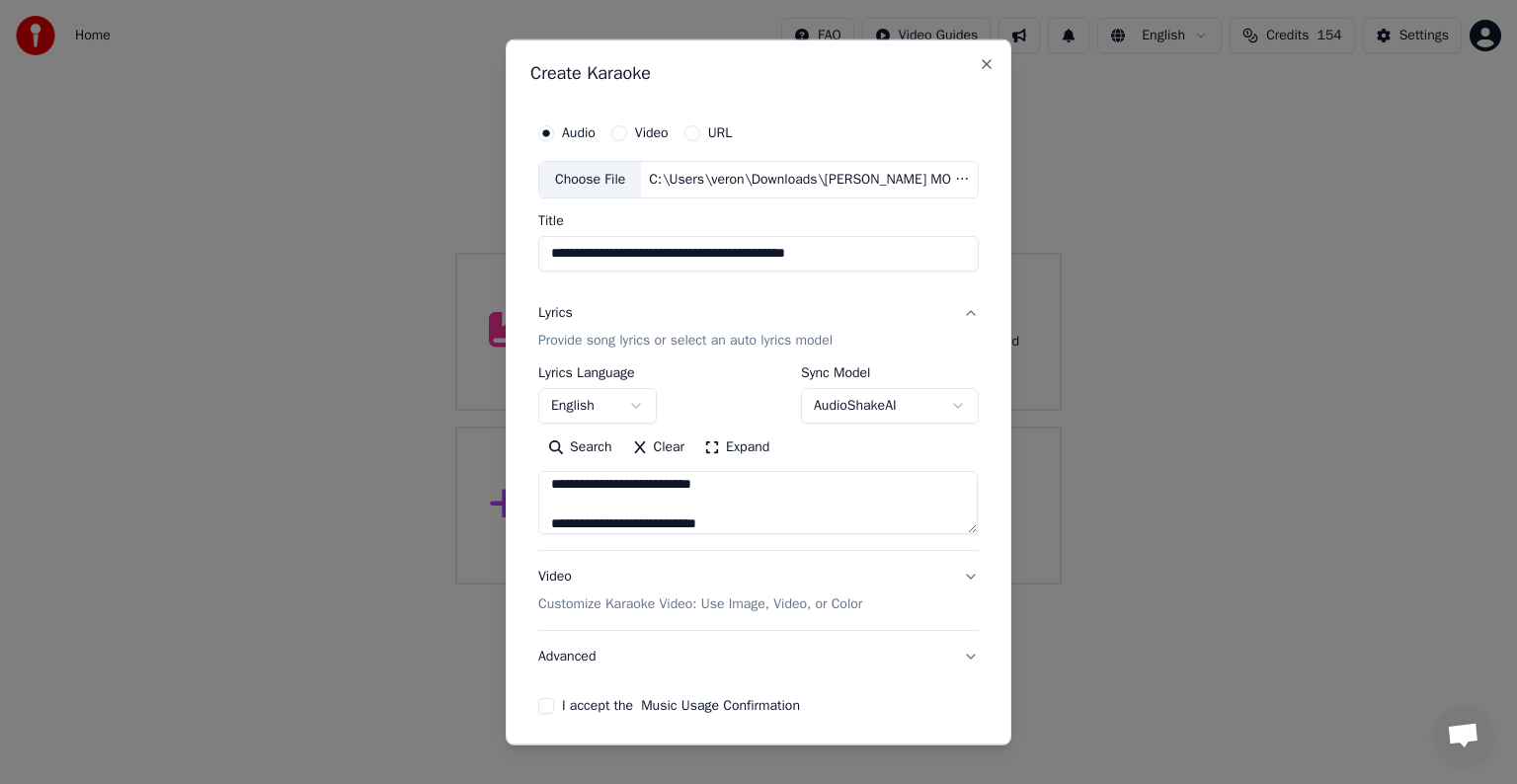 type on "**********" 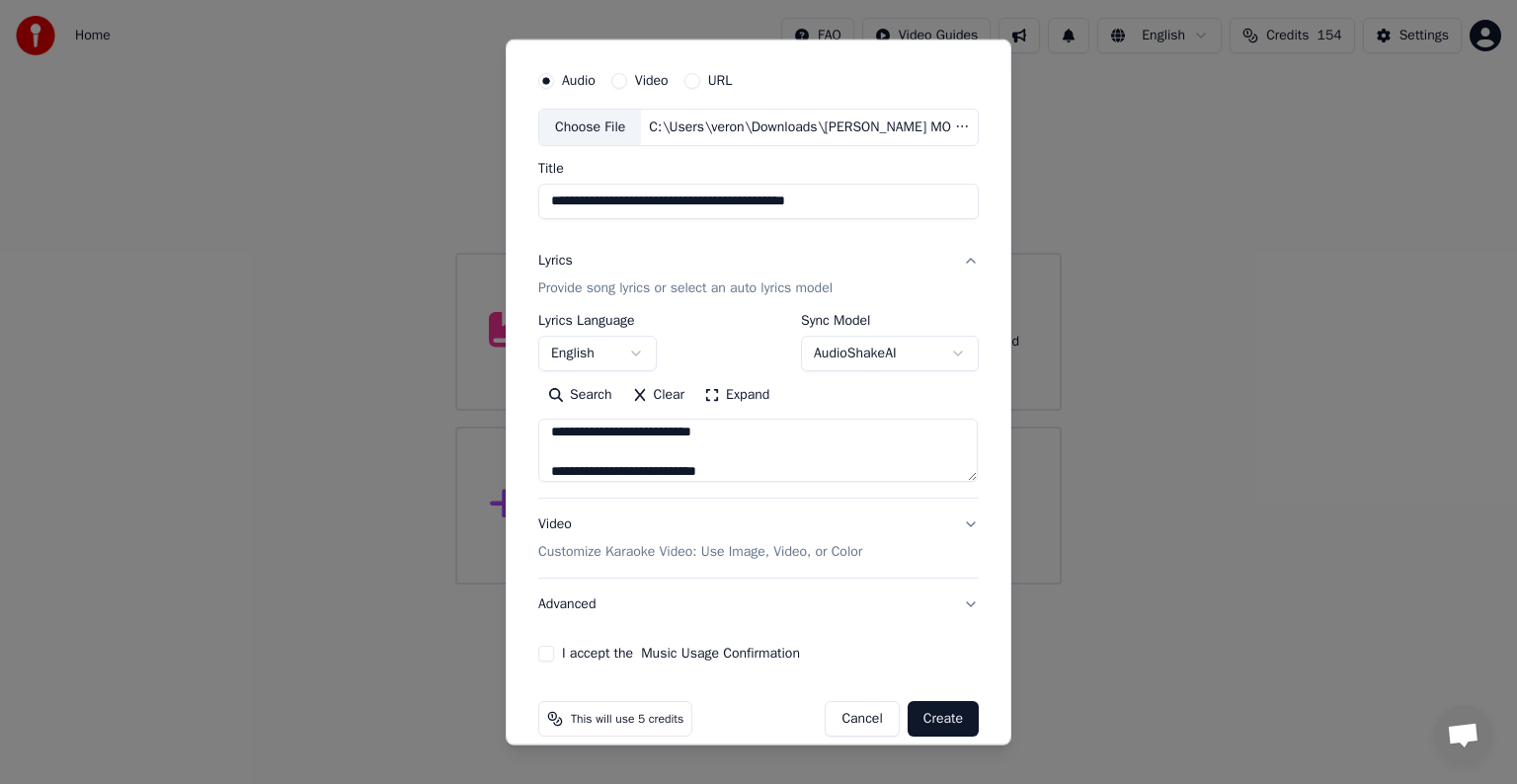 scroll, scrollTop: 75, scrollLeft: 0, axis: vertical 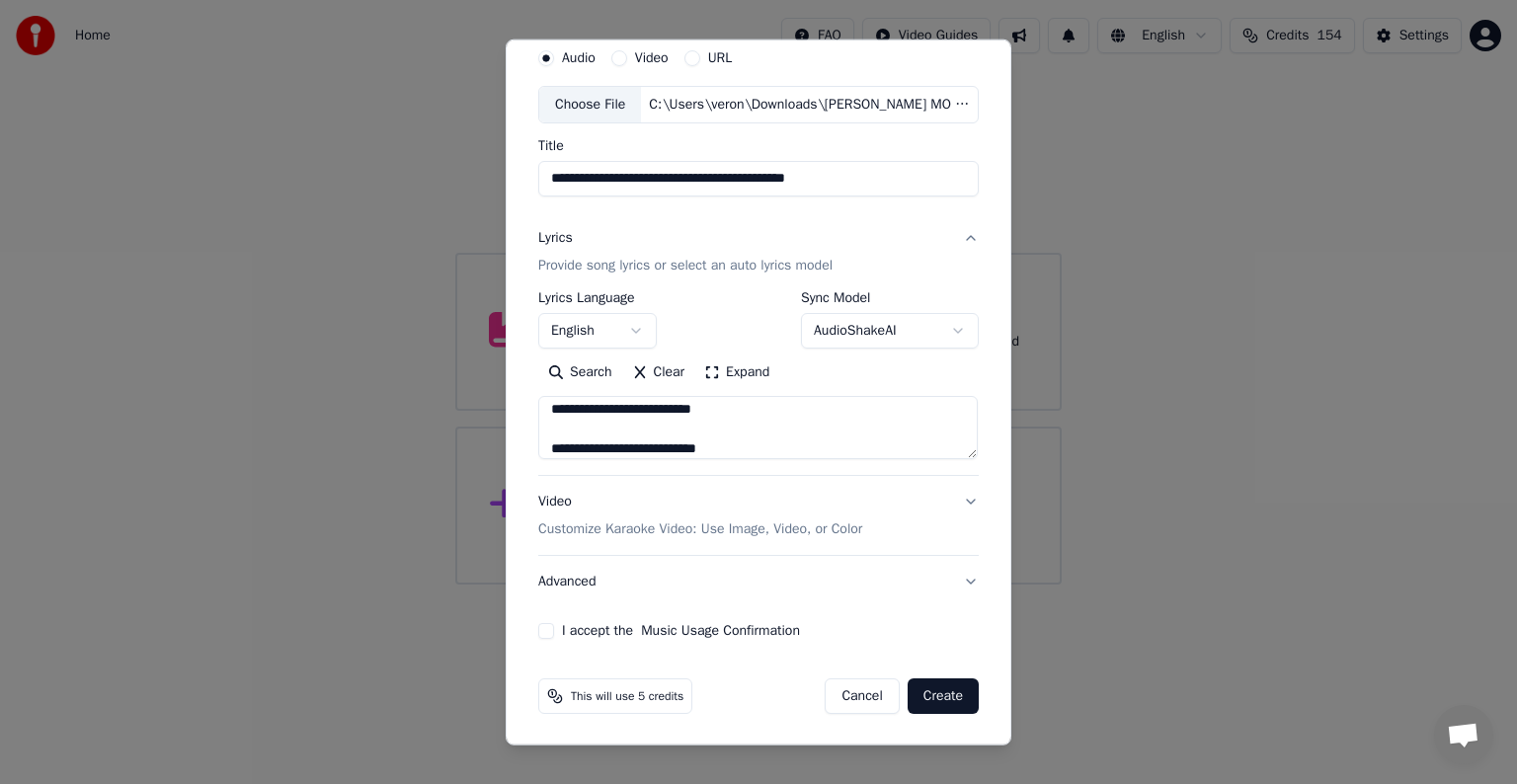 click on "I accept the   Music Usage Confirmation" at bounding box center [546, 631] 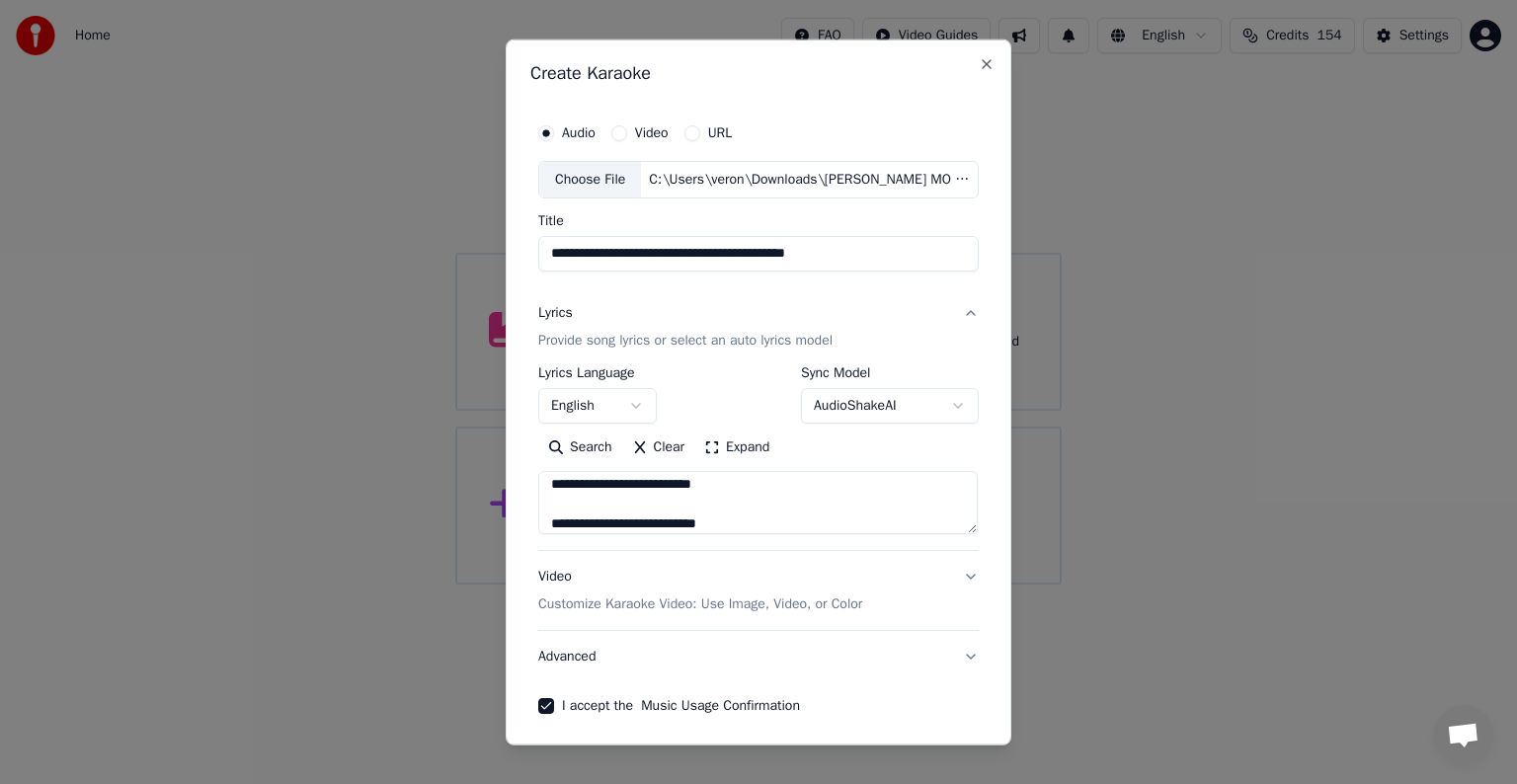 scroll, scrollTop: 75, scrollLeft: 0, axis: vertical 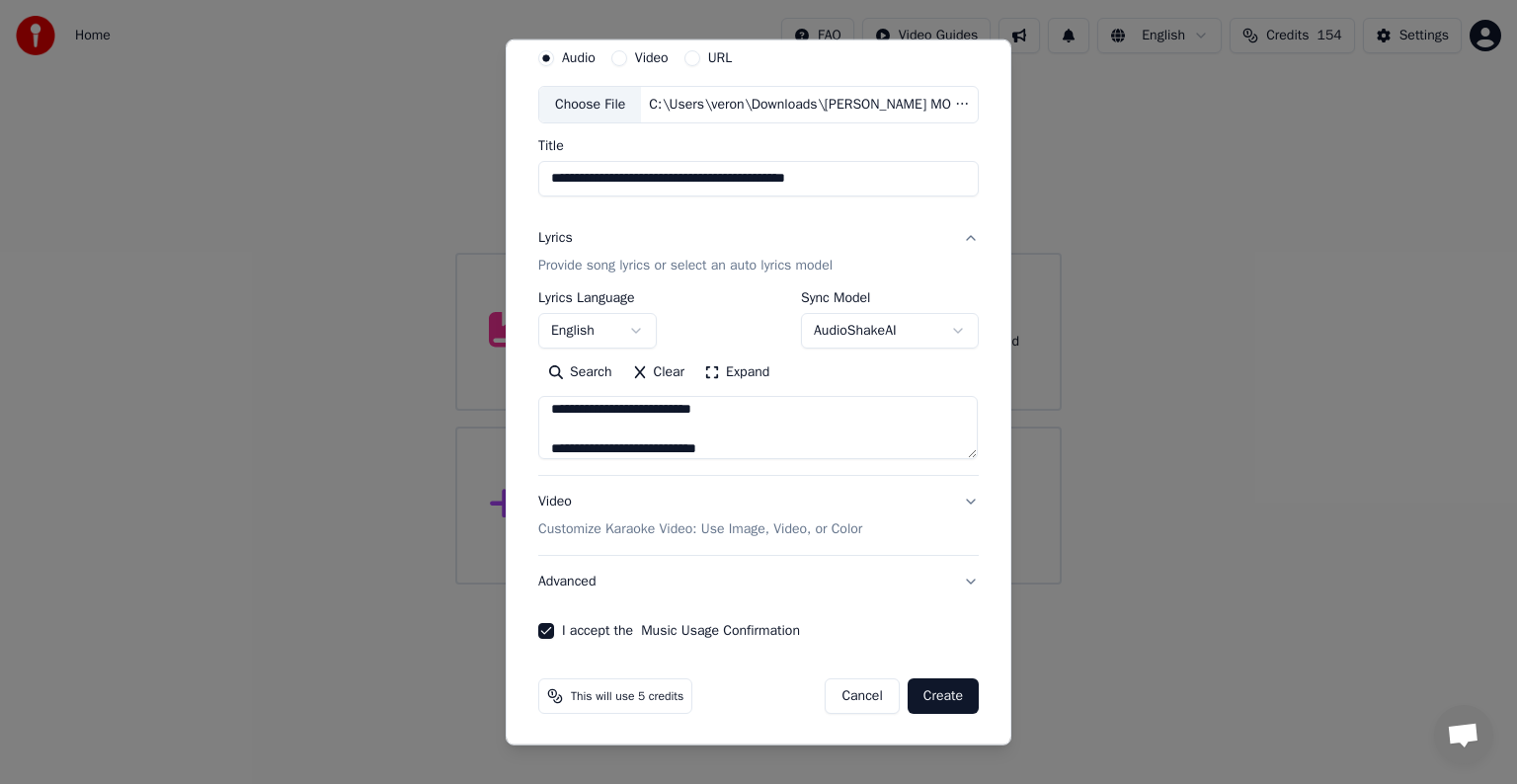 click on "Create" at bounding box center (943, 696) 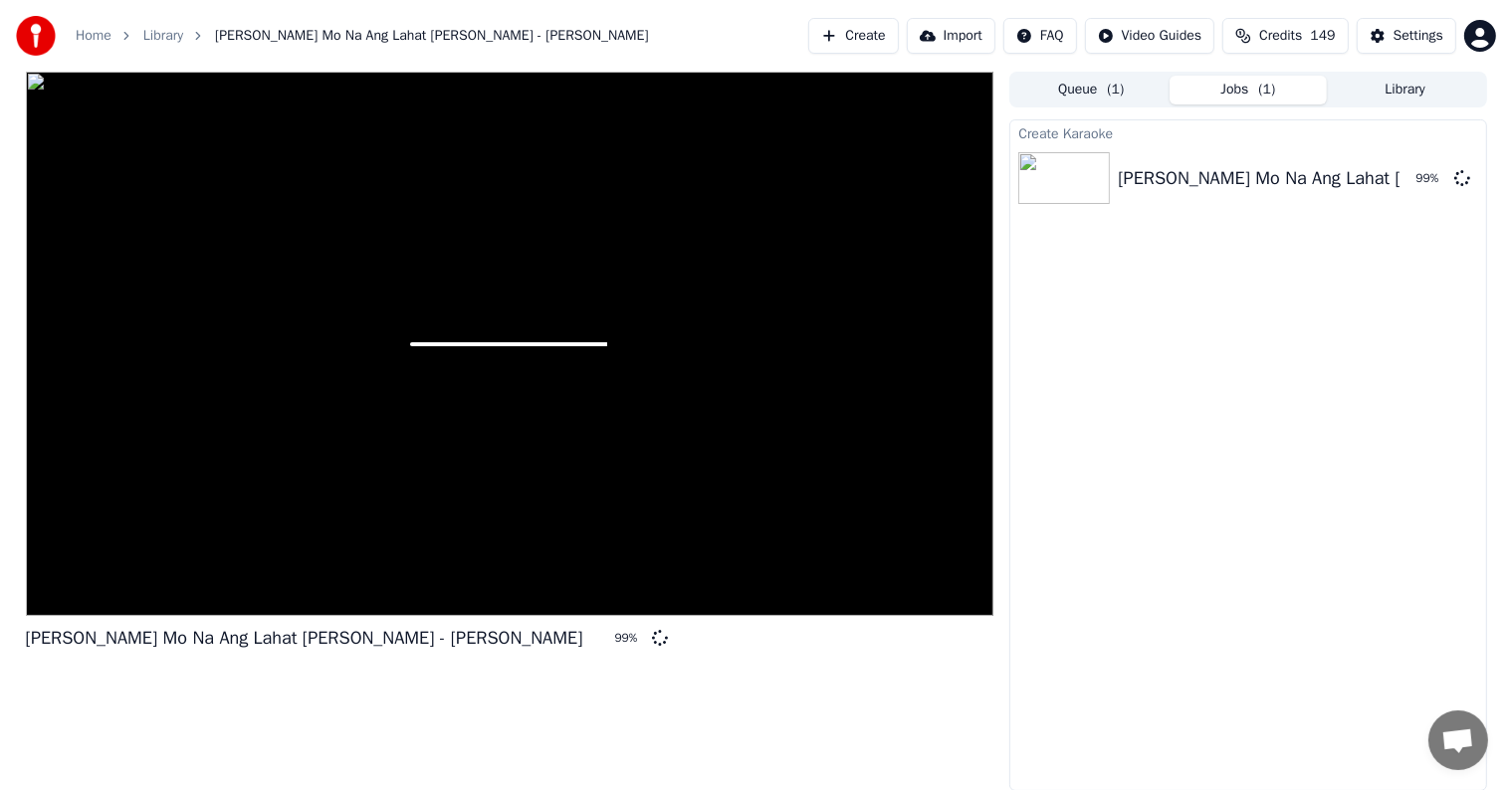 click on "Create Karaoke [PERSON_NAME] Mo Na Ang Lahat [PERSON_NAME] - [PERSON_NAME] 99 %" at bounding box center [1247, 455] 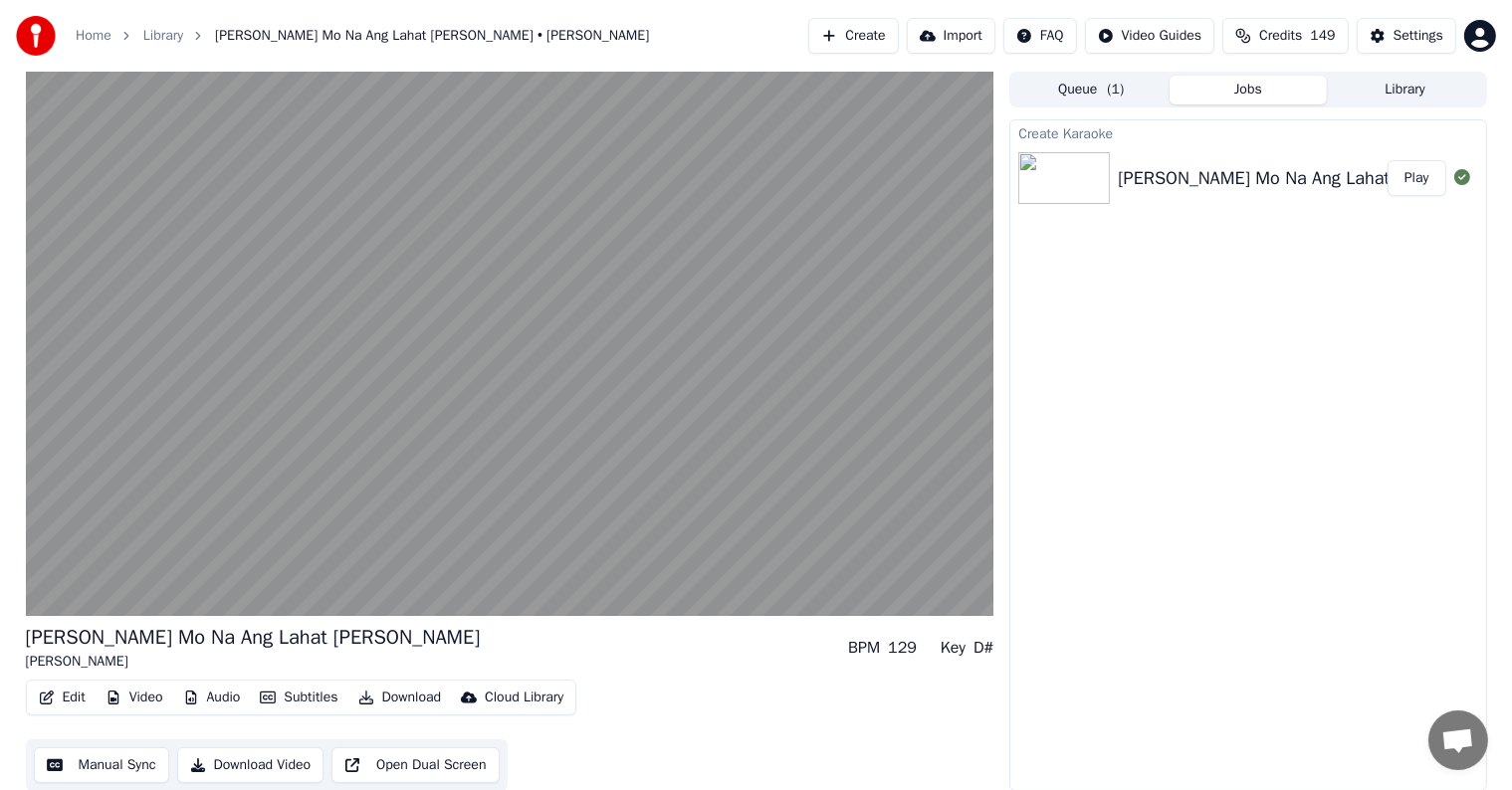 click at bounding box center [510, 343] 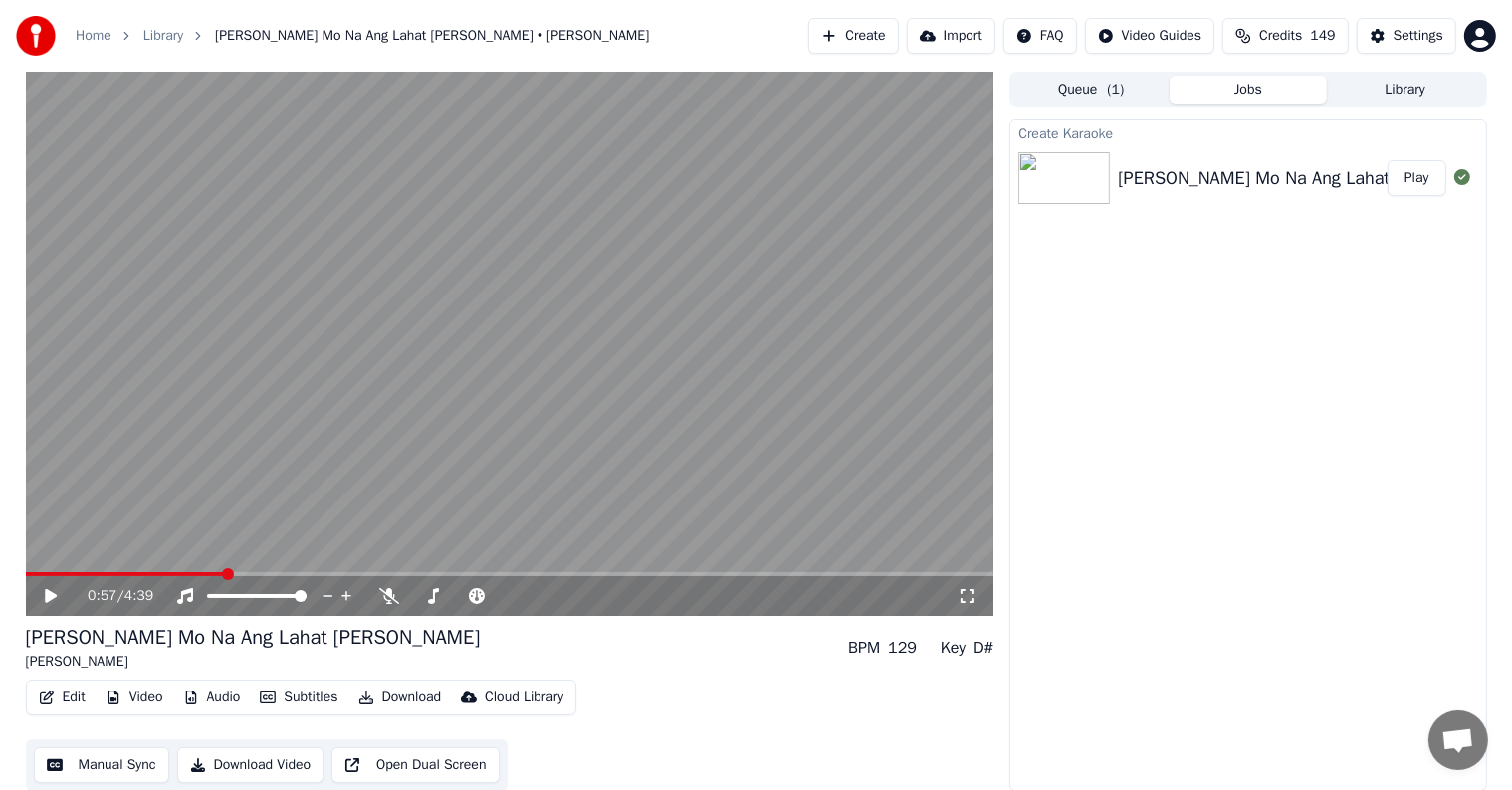 click 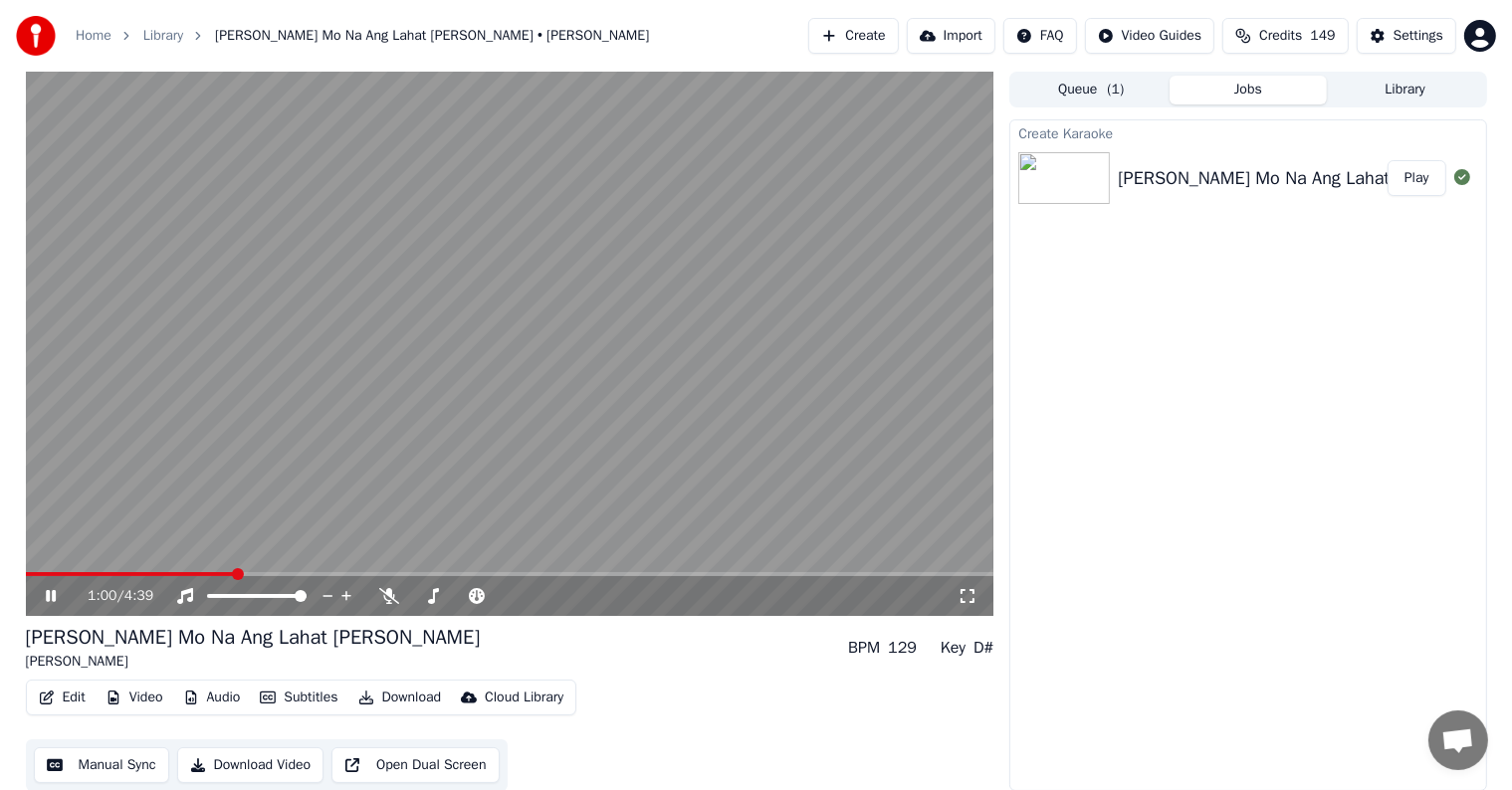 click 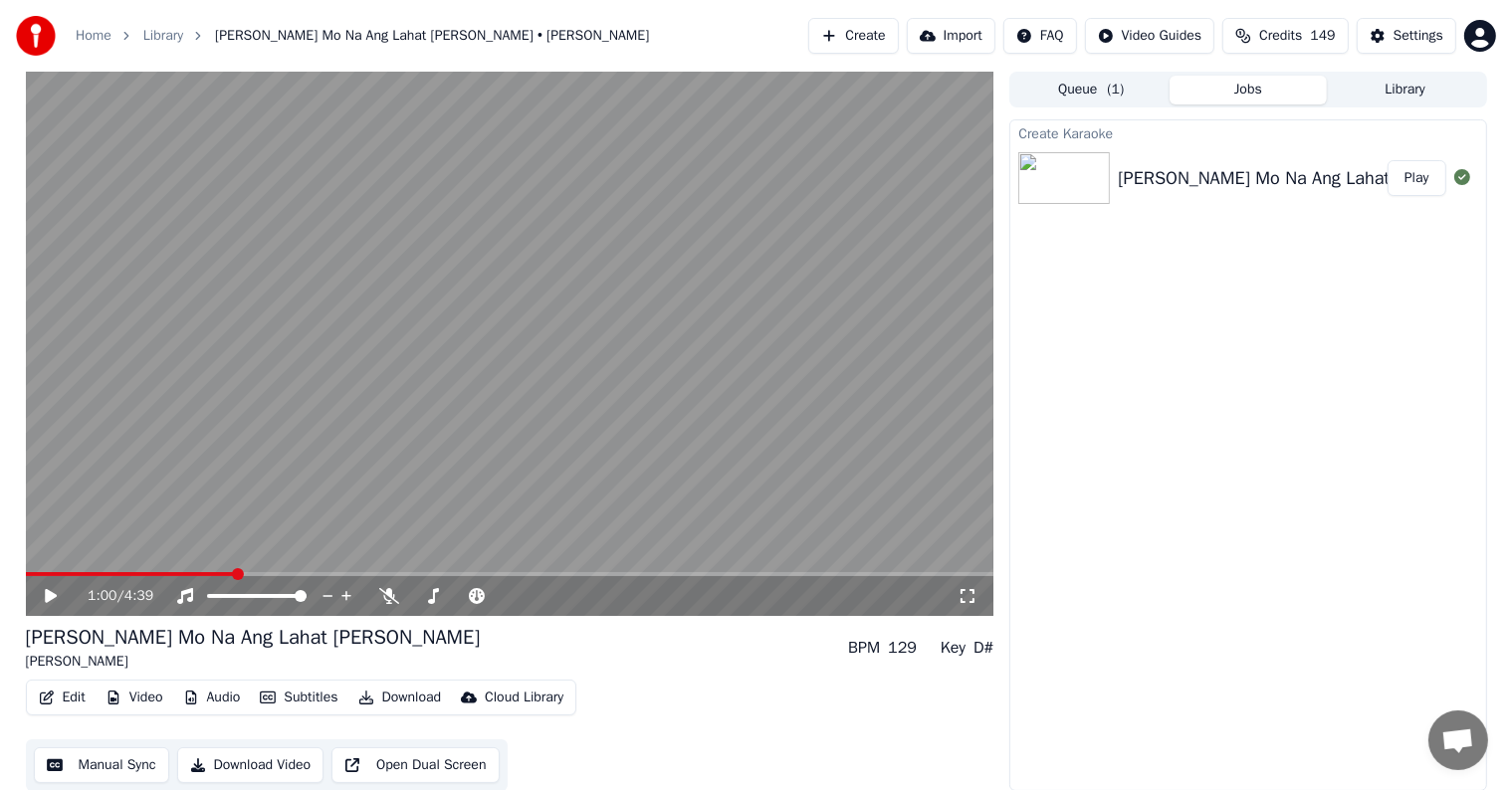 click at bounding box center (510, 343) 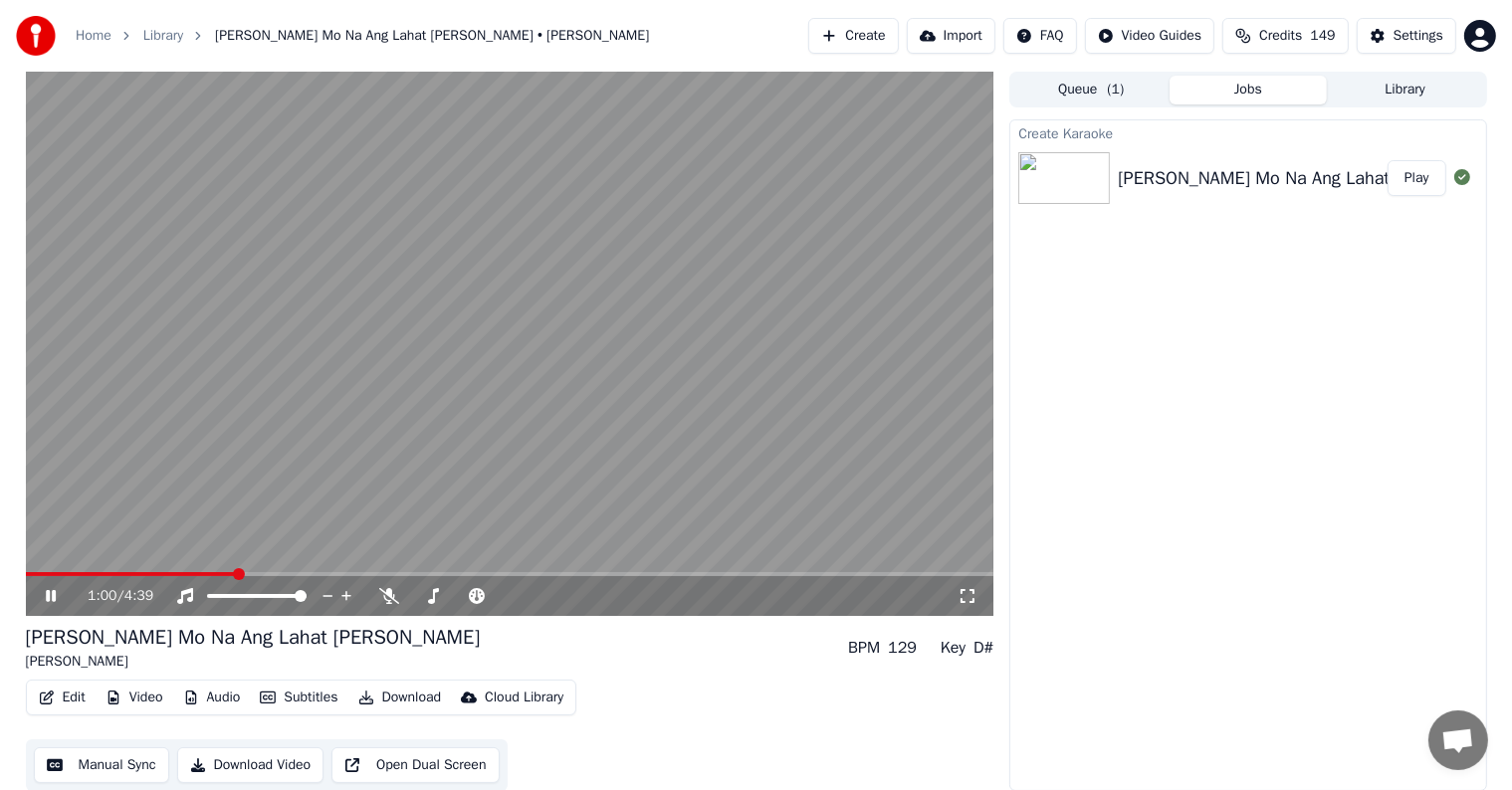 click on "1:00  /  4:39" at bounding box center [510, 596] 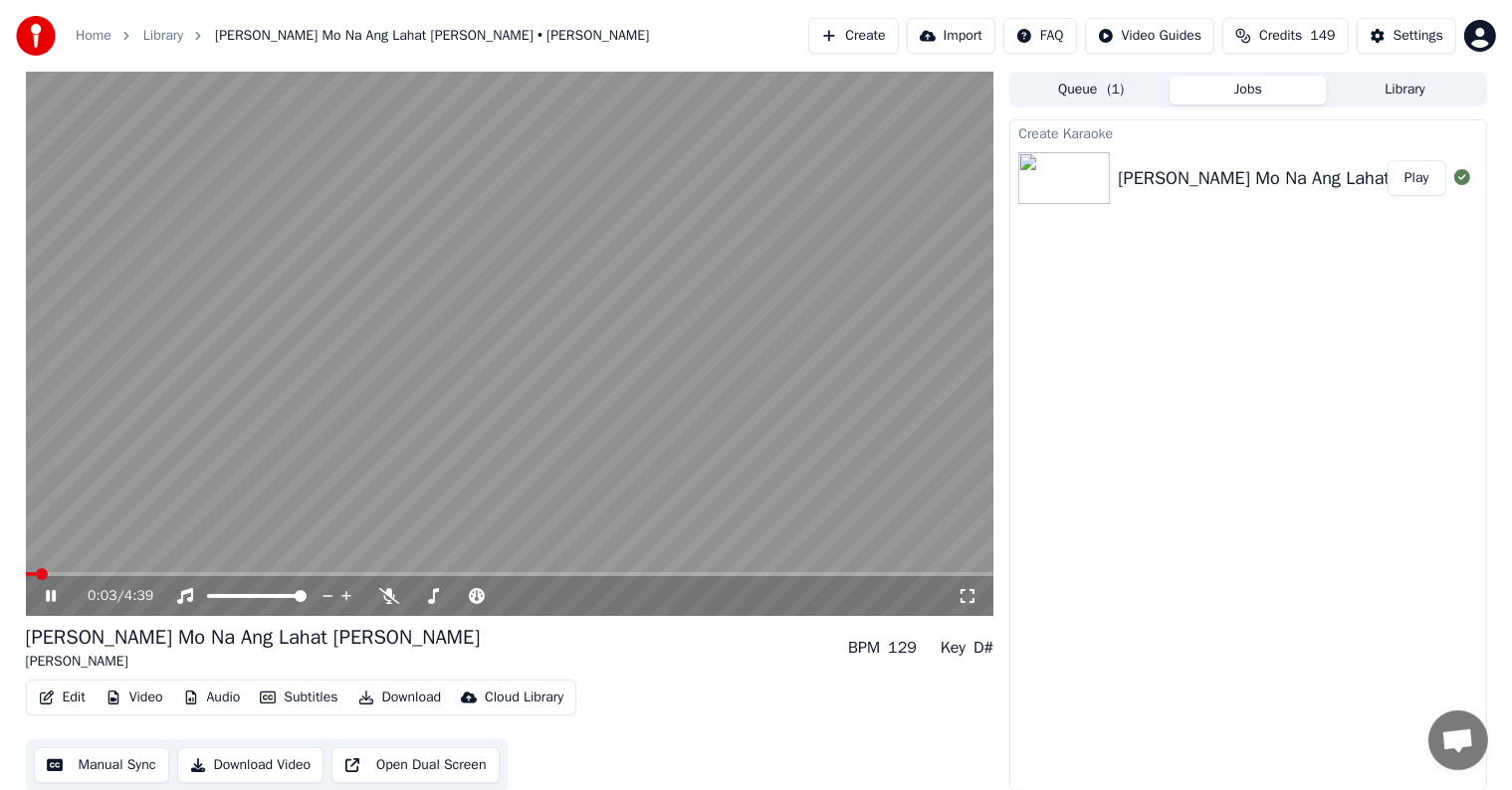 click at bounding box center (31, 574) 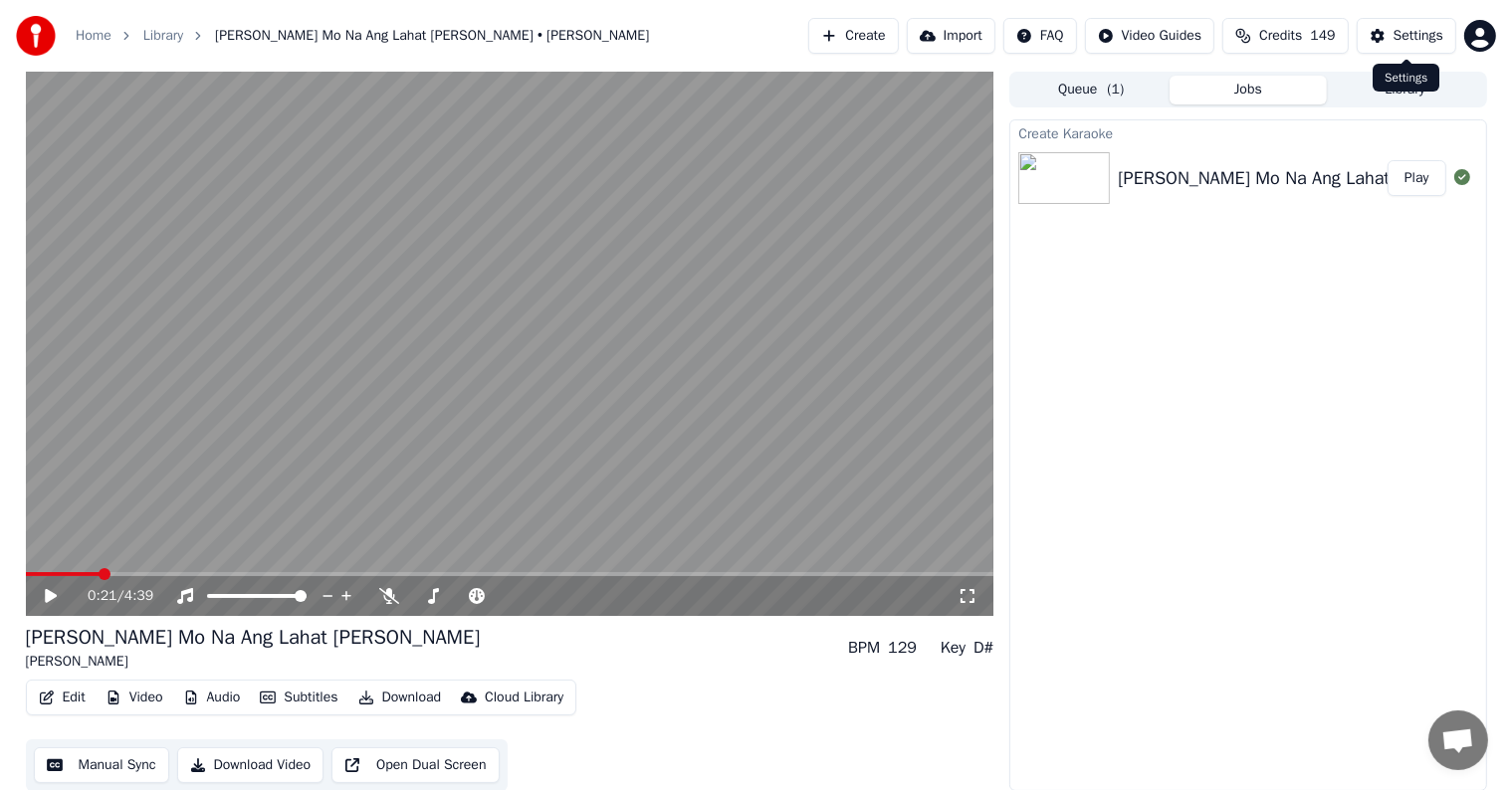 click on "Settings" at bounding box center (1418, 36) 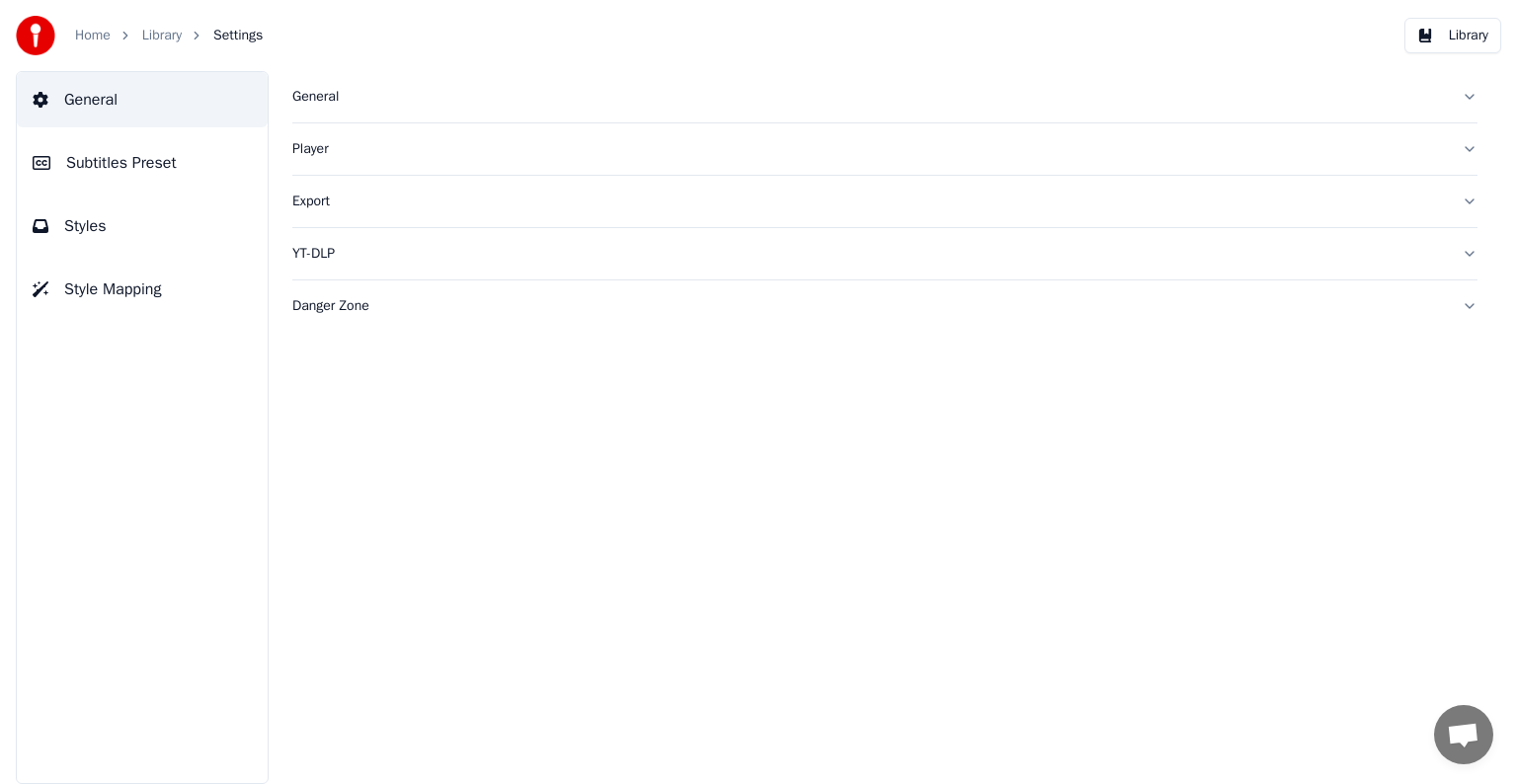 click on "Subtitles Preset" at bounding box center (121, 163) 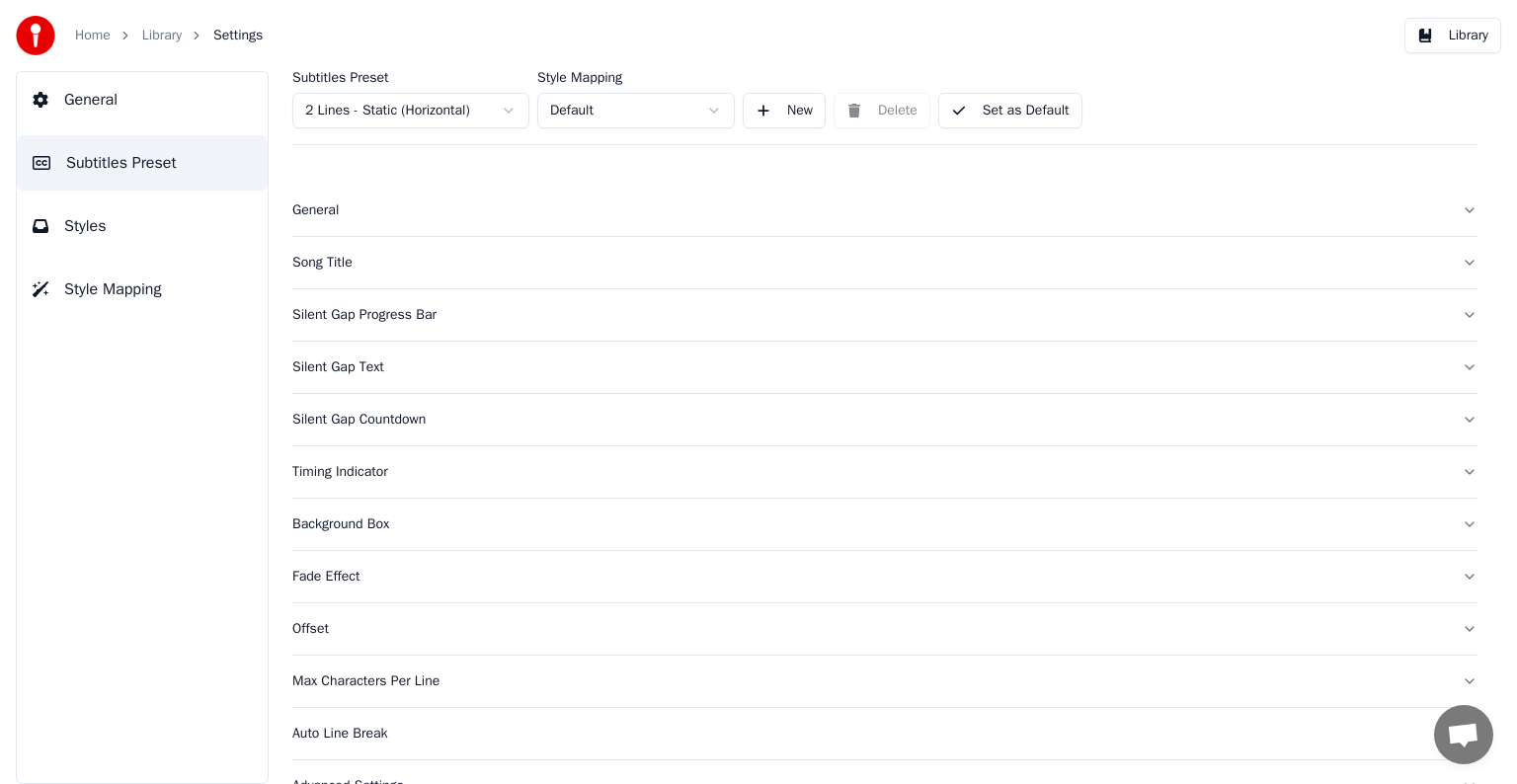 click on "Home Library Settings Library General Subtitles Preset Styles Style Mapping Subtitles Preset 2 Lines - Static (Horizontal) Style Mapping Default New Delete Set as Default General Song Title Silent Gap Progress Bar Silent Gap Text Silent Gap Countdown Timing Indicator Background Box Fade Effect Offset Max Characters Per Line Auto Line Break Advanced Settings Chat [PERSON_NAME] from Youka Desktop More channels Continue on Email Network offline. Reconnecting... No messages can be received or sent for now. Youka Desktop Hello! How can I help you?  [DATE] Hi! I'ts me again. The lyrics are not appearing. Even editing to add lyrics again, it's not appearing. I already spent 22 credits for this please check [DATE] [DATE] [PERSON_NAME], credits should refunded automatically in case of failure, please let me check [DATE] yeah but credits are used again in adding the lyrics in the song that supposed to be good in the first place [DATE] Read [PERSON_NAME] added 22 more credits to your account. [DATE] Send a file" at bounding box center [758, 392] 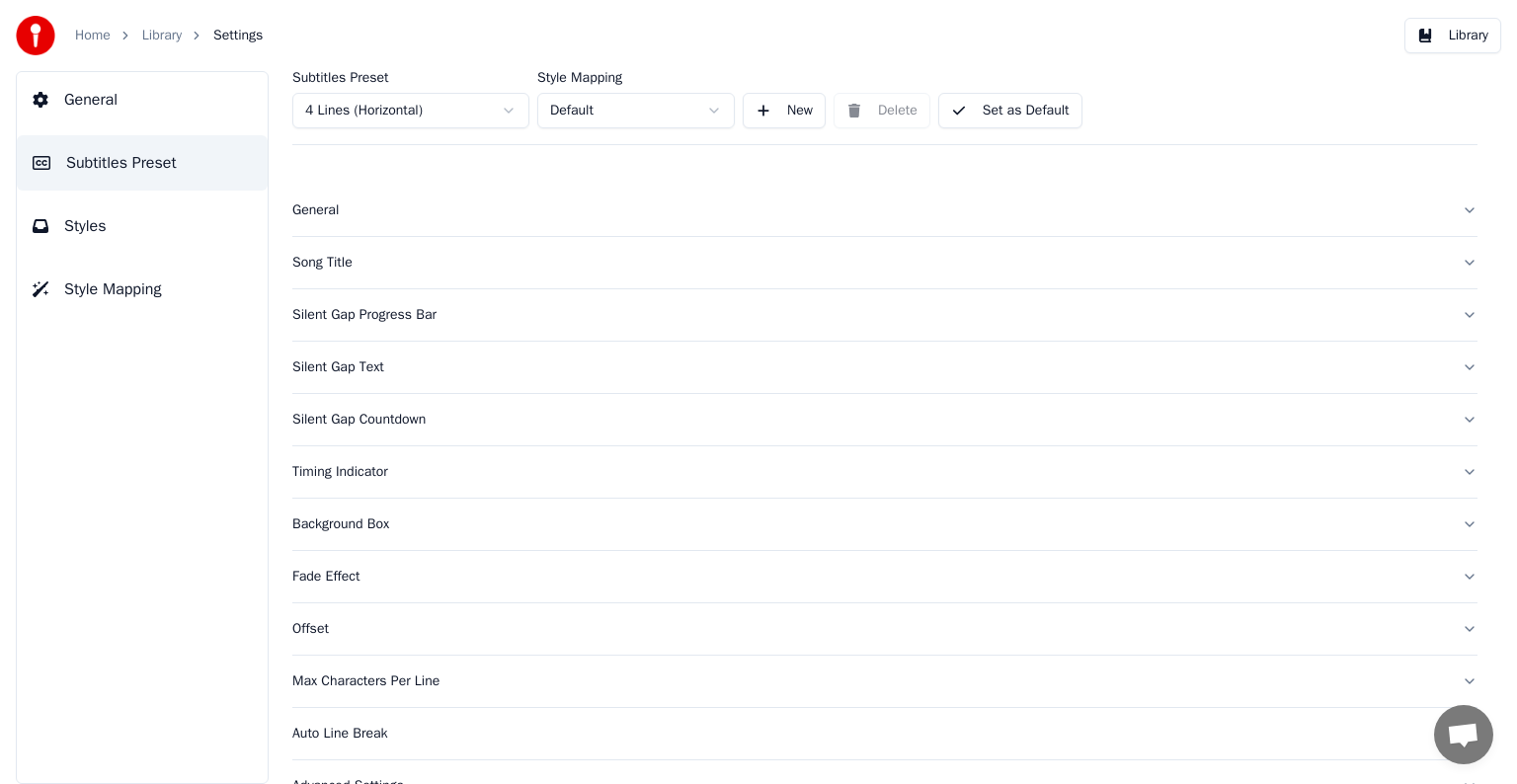 type 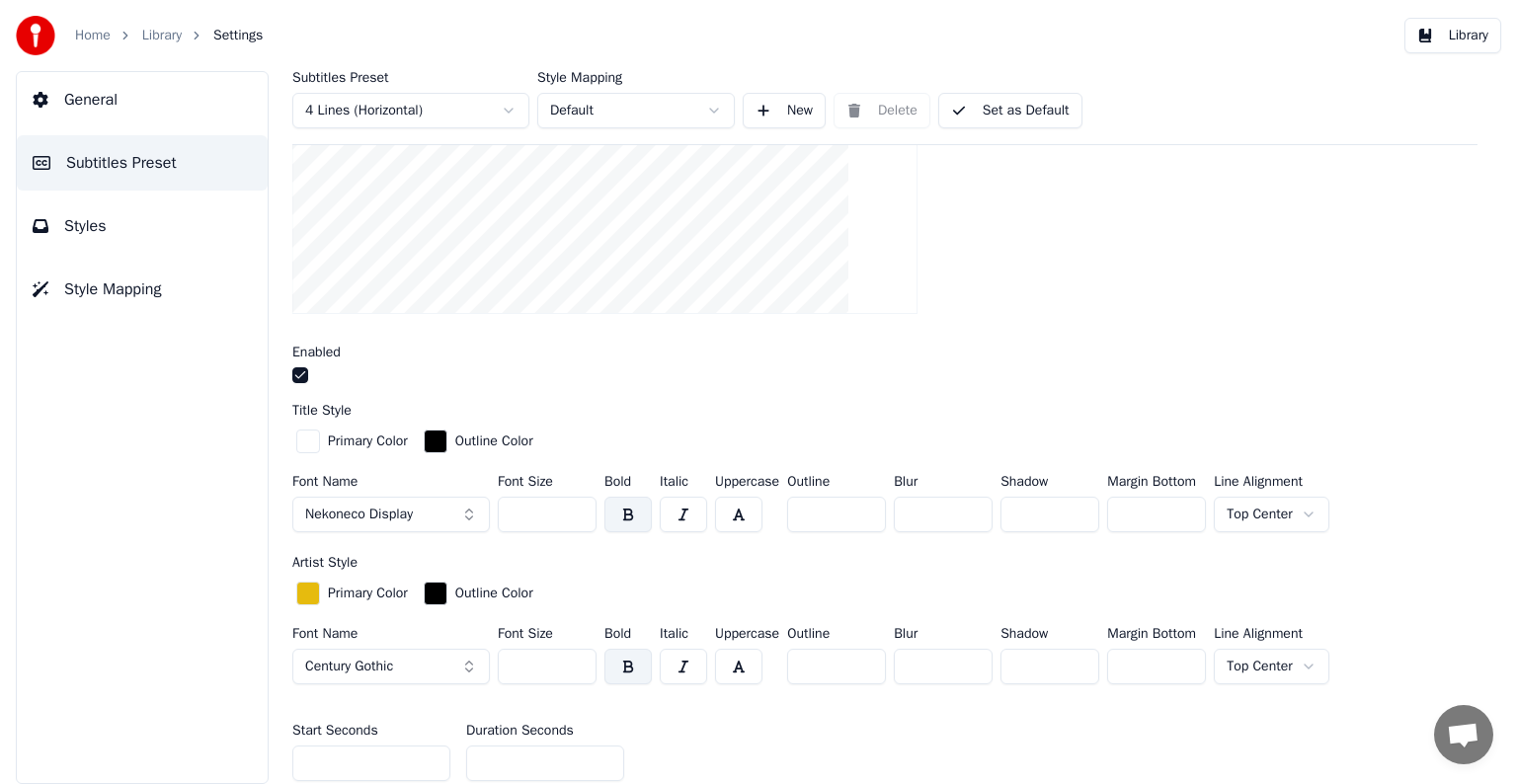 scroll, scrollTop: 395, scrollLeft: 0, axis: vertical 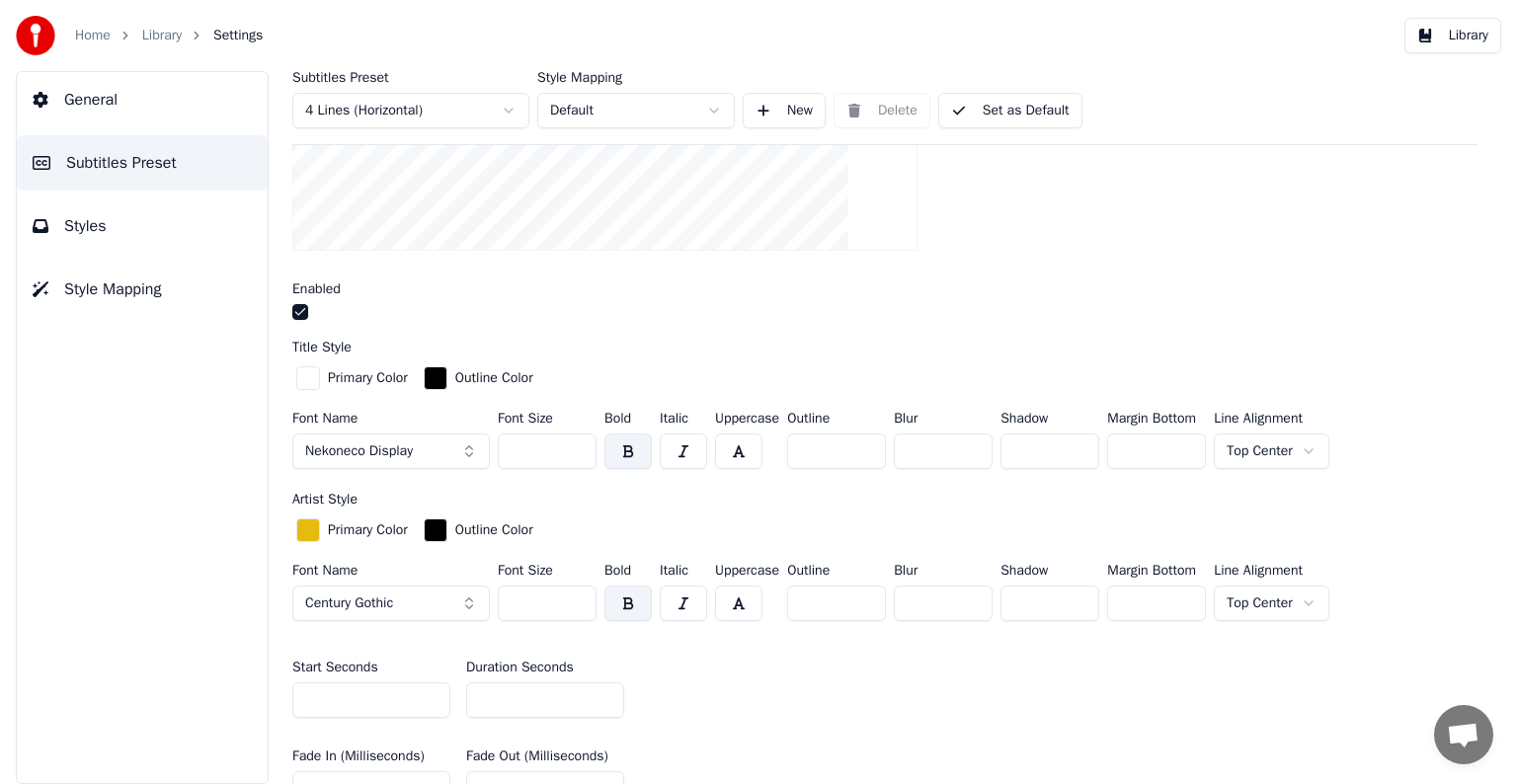 drag, startPoint x: 524, startPoint y: 445, endPoint x: 586, endPoint y: 442, distance: 62.072538 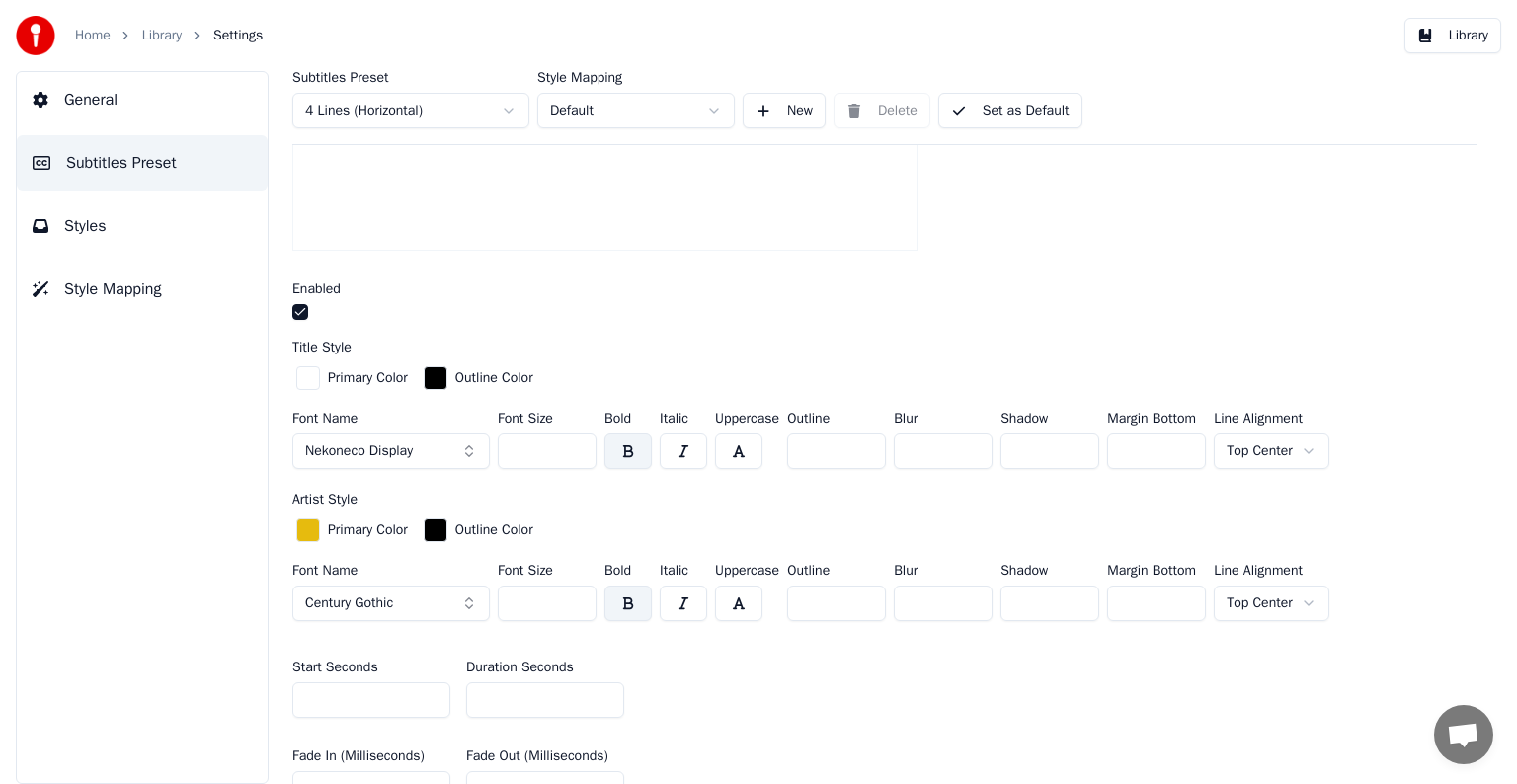 click on "**" at bounding box center (545, 700) 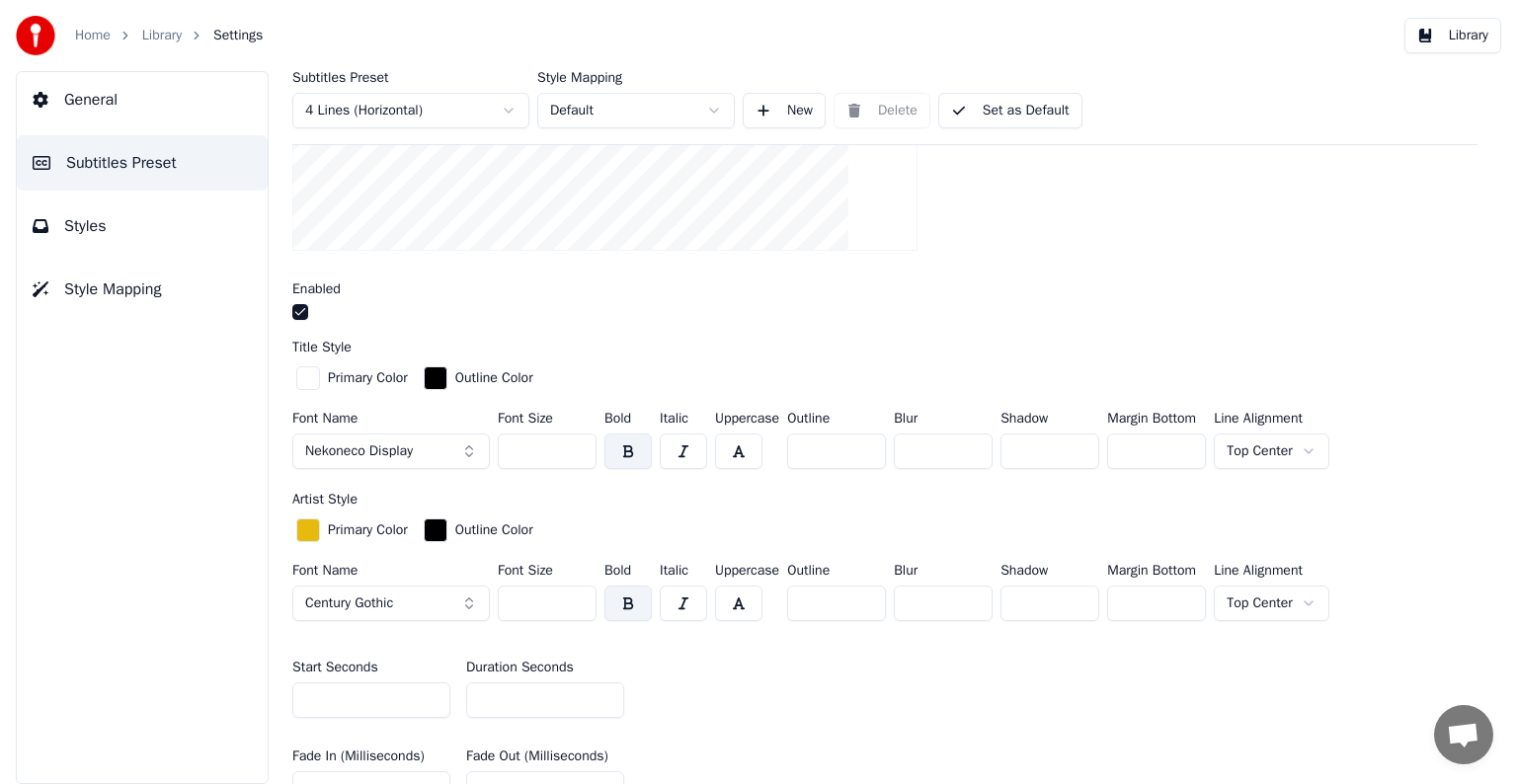 click on "**" at bounding box center (545, 700) 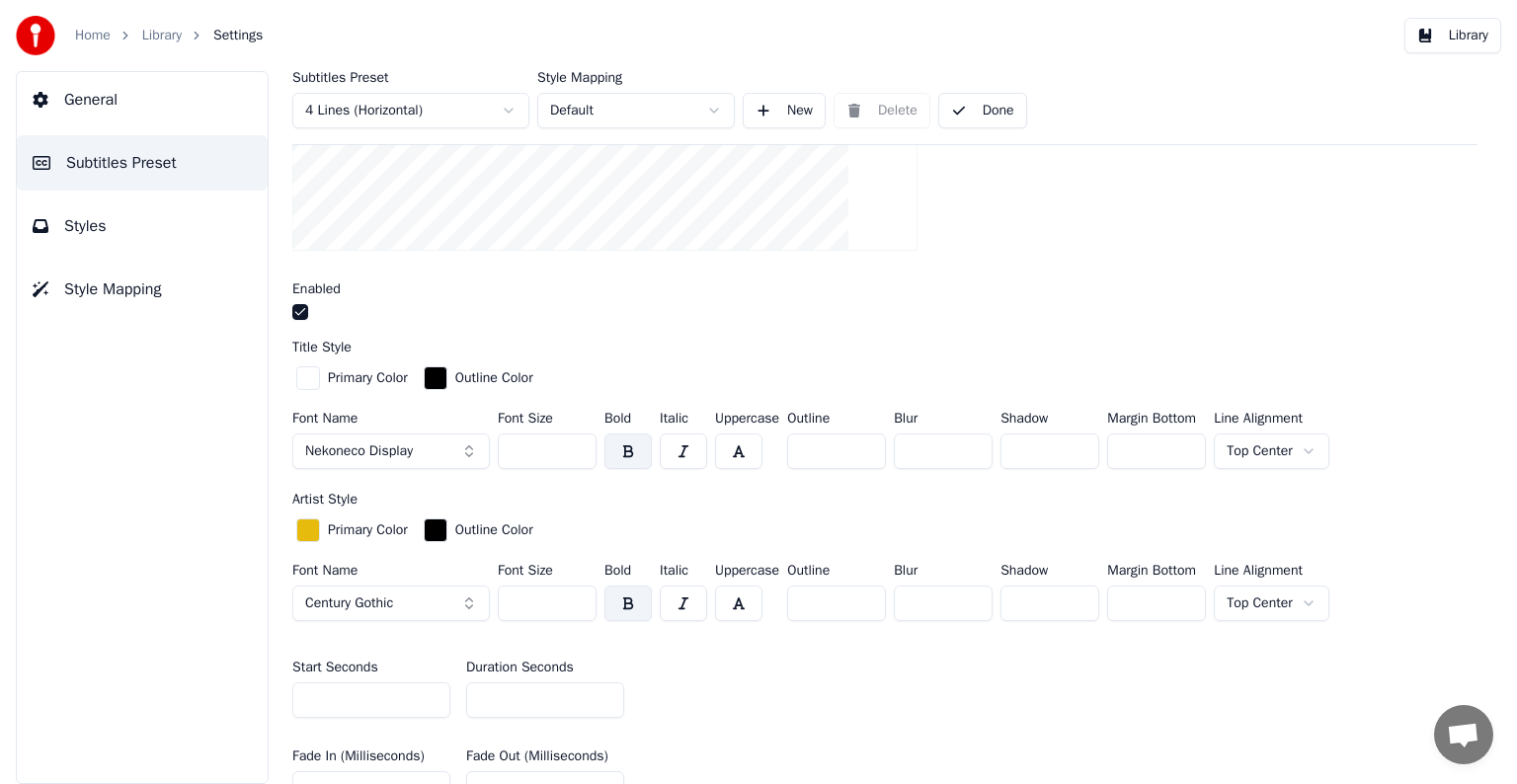 click on "Library" at bounding box center (162, 36) 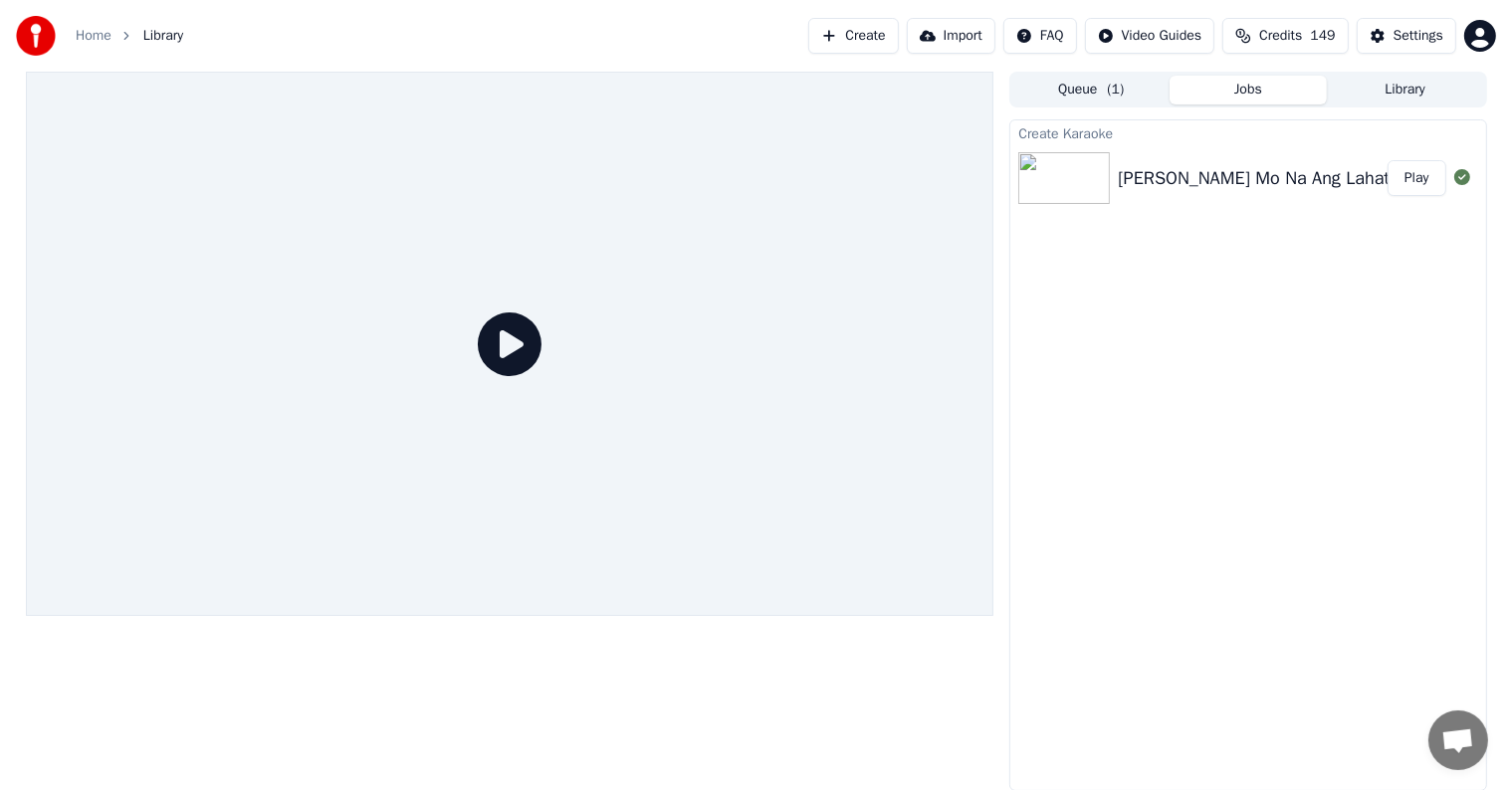click on "Play" at bounding box center [1416, 178] 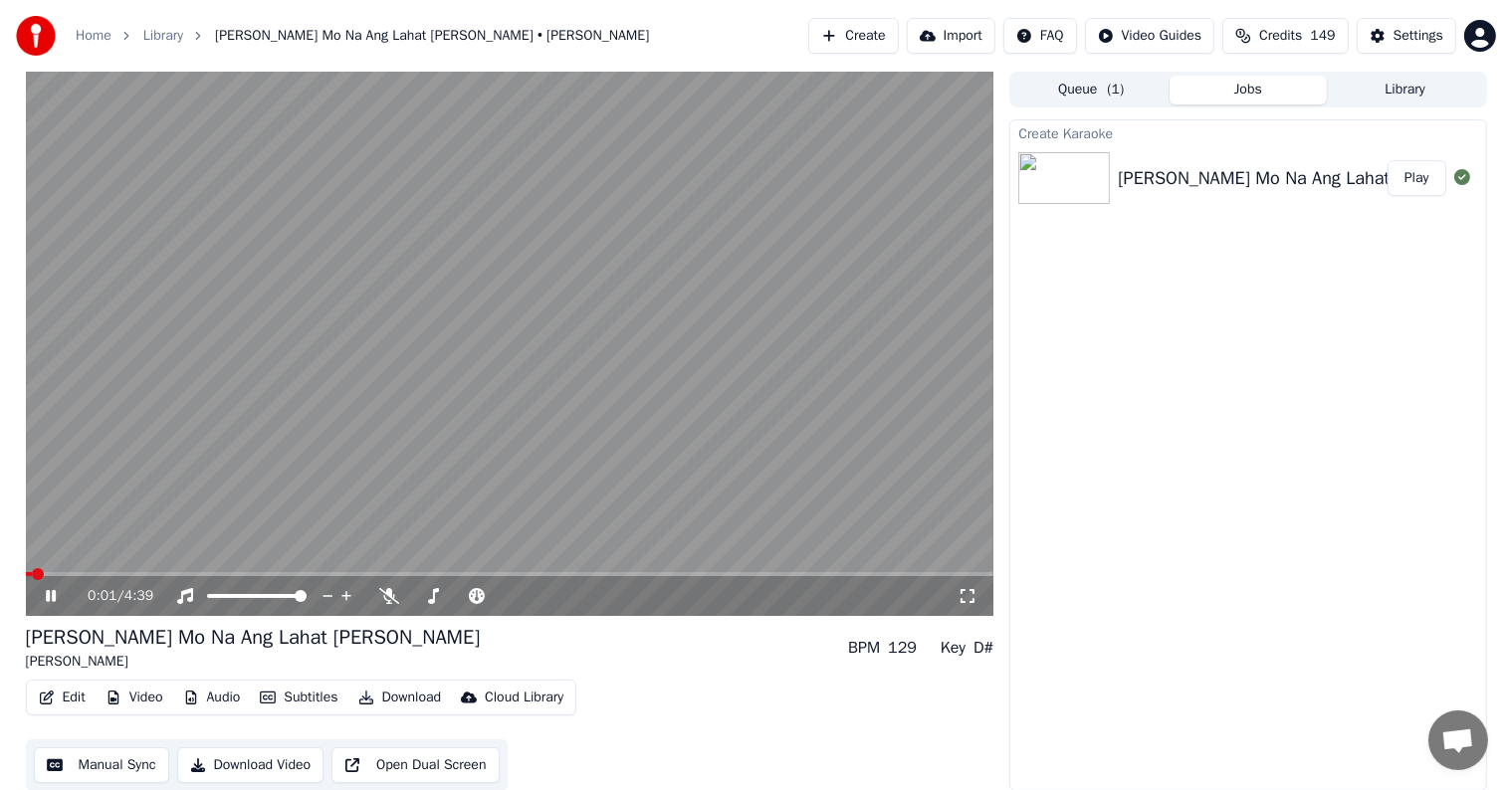 click 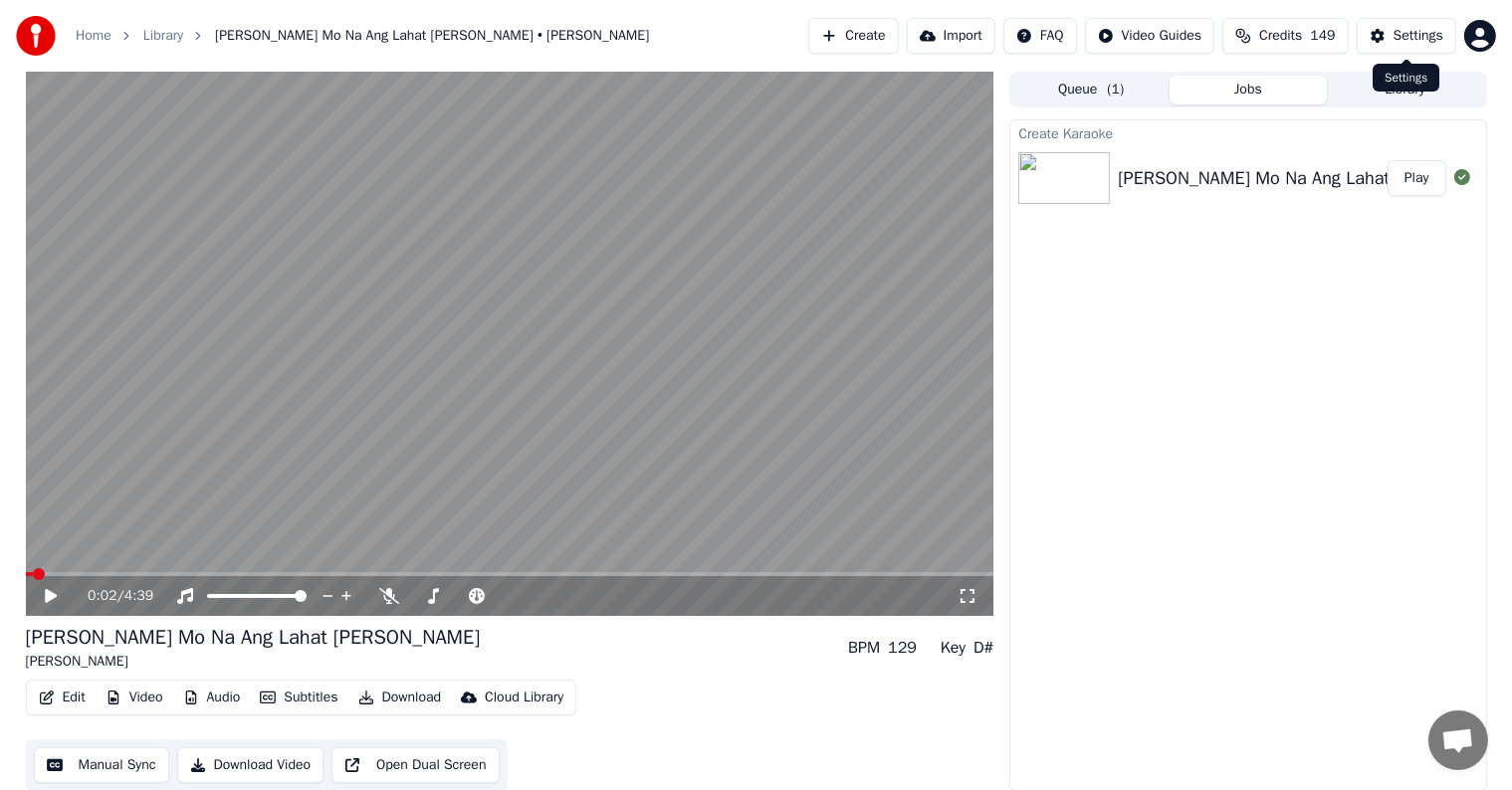 click on "Settings" at bounding box center (1418, 36) 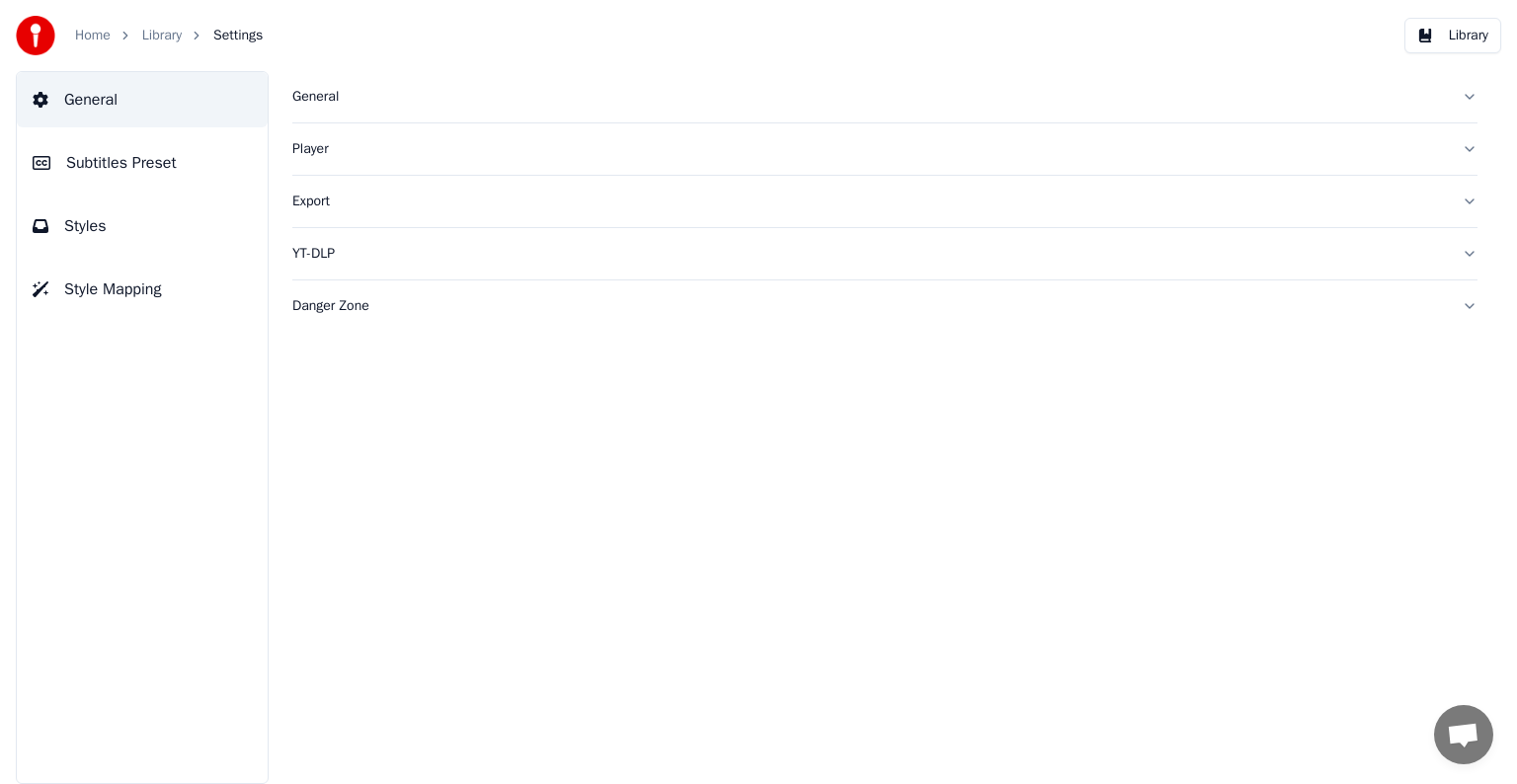 click on "Library" at bounding box center [162, 36] 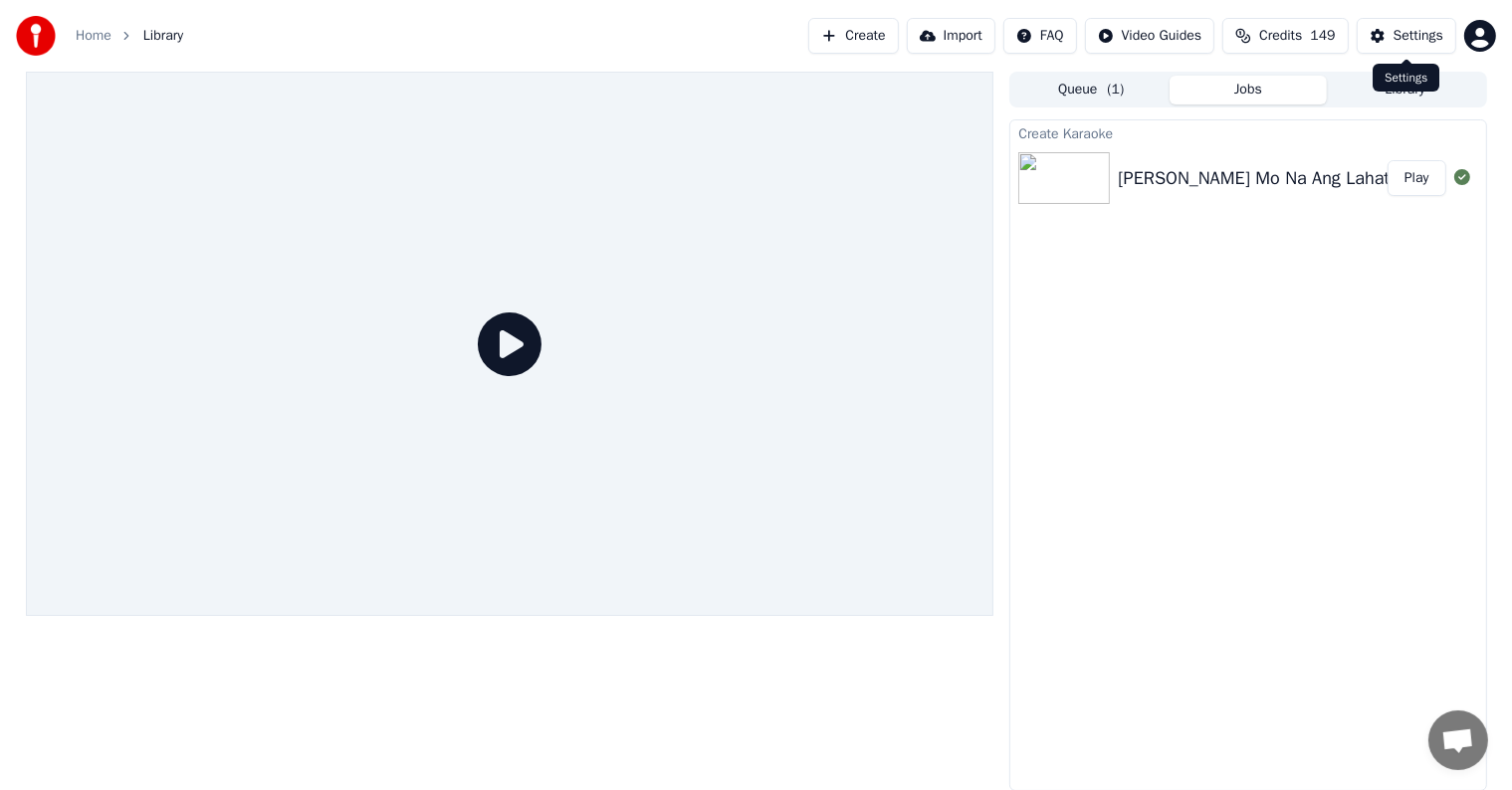 click on "Home Library Create Import FAQ Video Guides Credits 149 Settings" at bounding box center [756, 36] 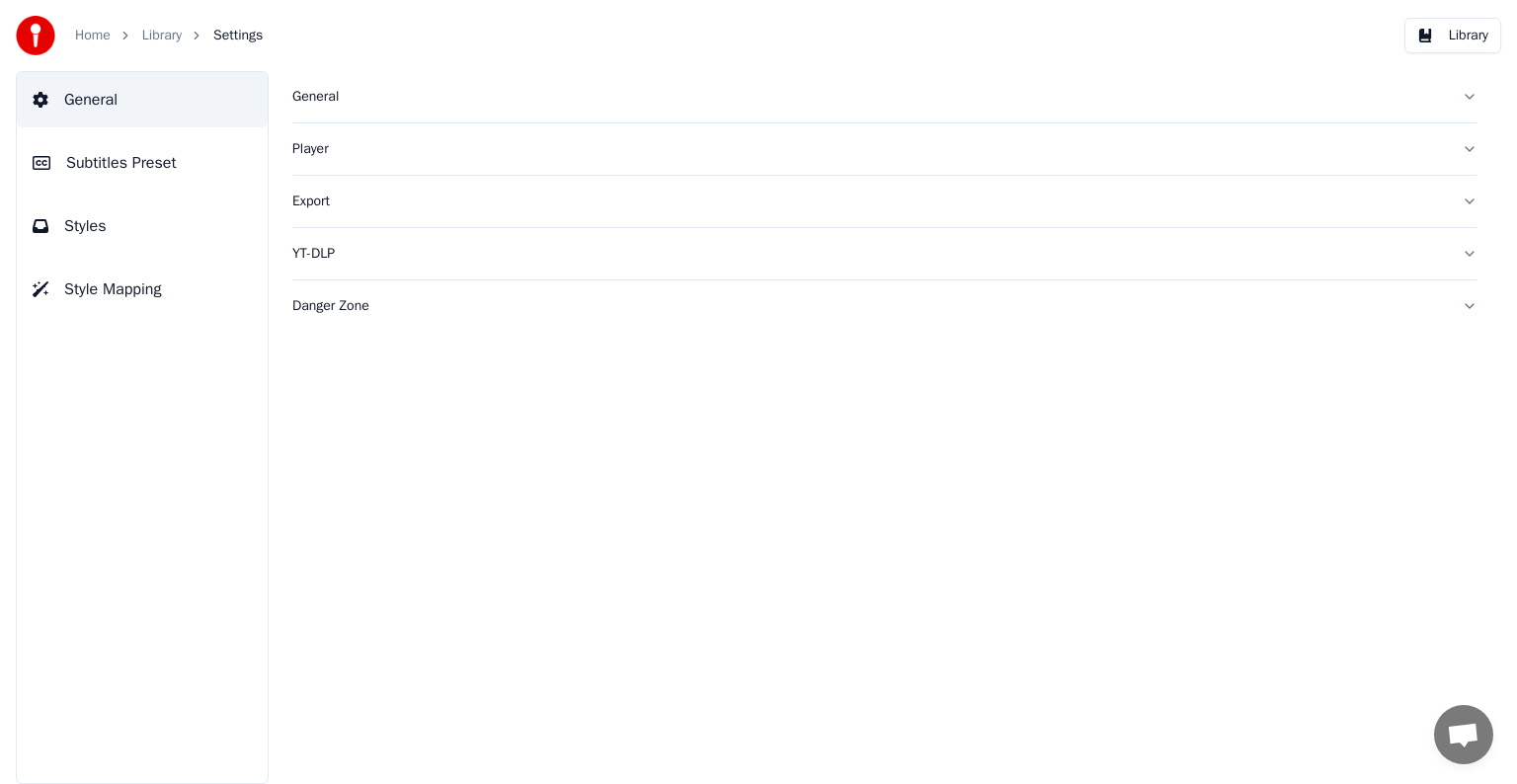 click on "Subtitles Preset" at bounding box center (121, 163) 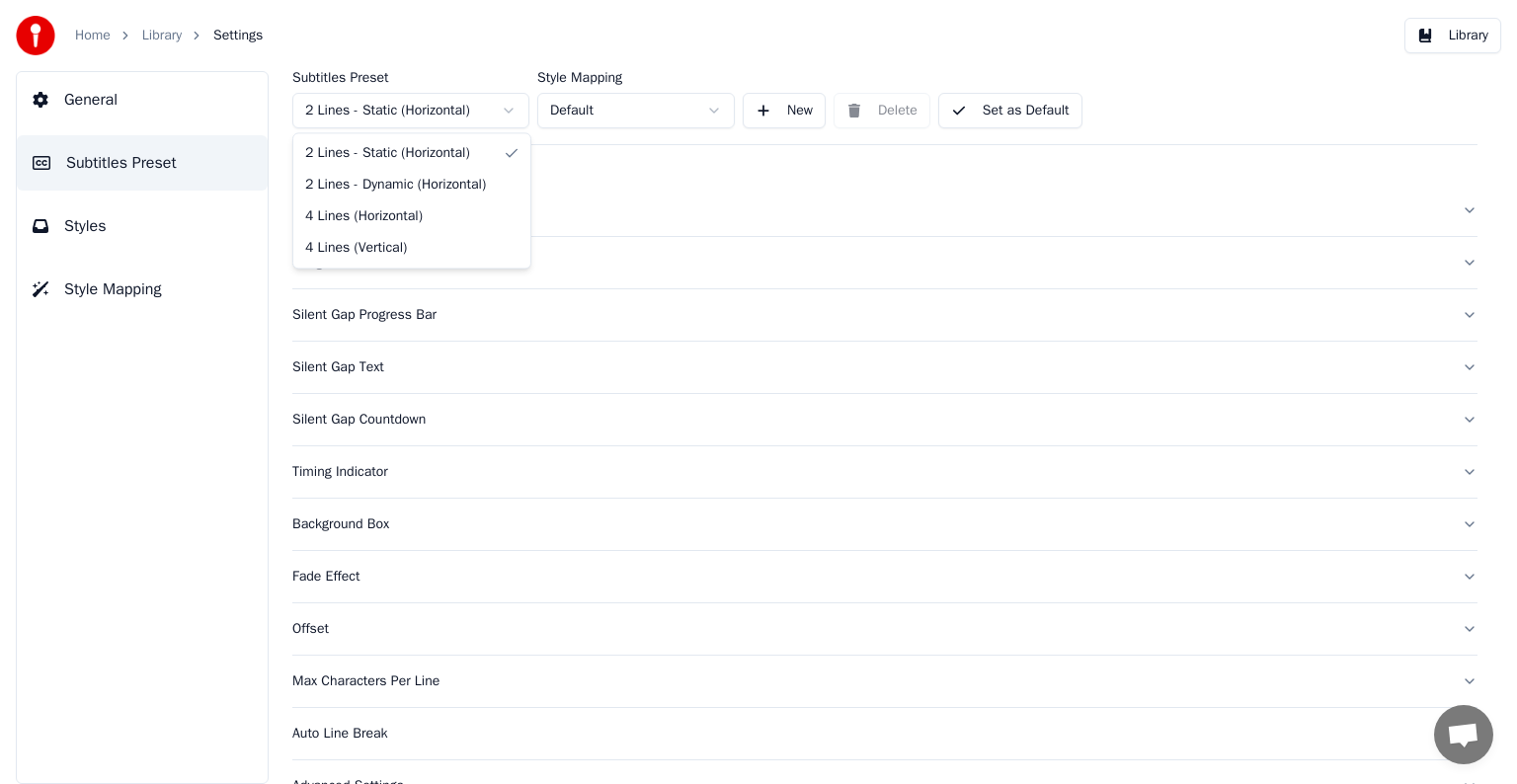 click on "Home Library Settings Library General Subtitles Preset Styles Style Mapping Subtitles Preset 2 Lines - Static (Horizontal) Style Mapping Default New Delete Set as Default General Song Title Silent Gap Progress Bar Silent Gap Text Silent Gap Countdown Timing Indicator Background Box Fade Effect Offset Max Characters Per Line Auto Line Break Advanced Settings Chat [PERSON_NAME] from Youka Desktop More channels Continue on Email Network offline. Reconnecting... No messages can be received or sent for now. Youka Desktop Hello! How can I help you?  [DATE] Hi! I'ts me again. The lyrics are not appearing. Even editing to add lyrics again, it's not appearing. I already spent 22 credits for this please check [DATE] [DATE] [PERSON_NAME], credits should refunded automatically in case of failure, please let me check [DATE] yeah but credits are used again in adding the lyrics in the song that supposed to be good in the first place [DATE] Read [PERSON_NAME] added 22 more credits to your account. [DATE] Send a file" at bounding box center (758, 392) 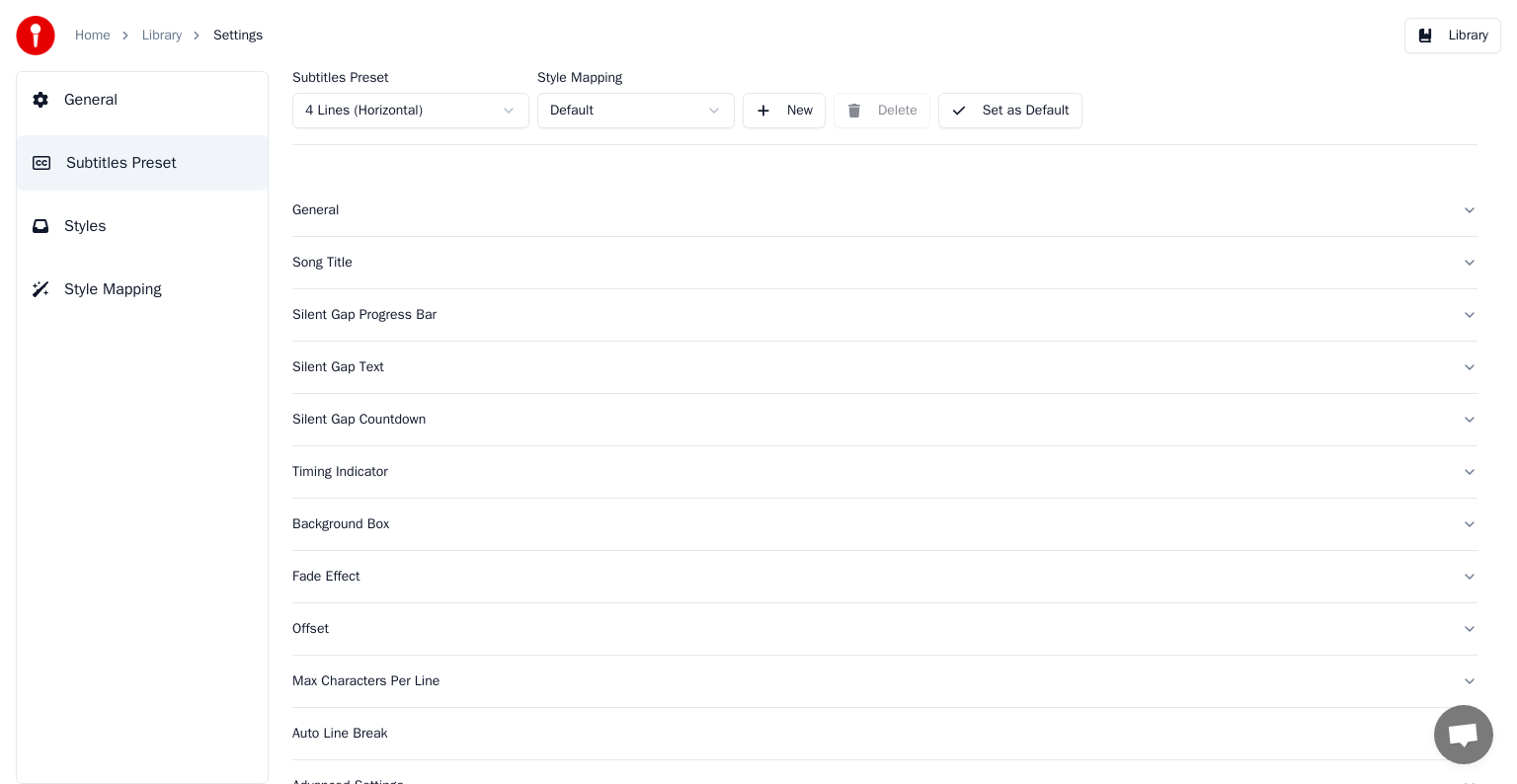 click on "Song Title" at bounding box center (869, 263) 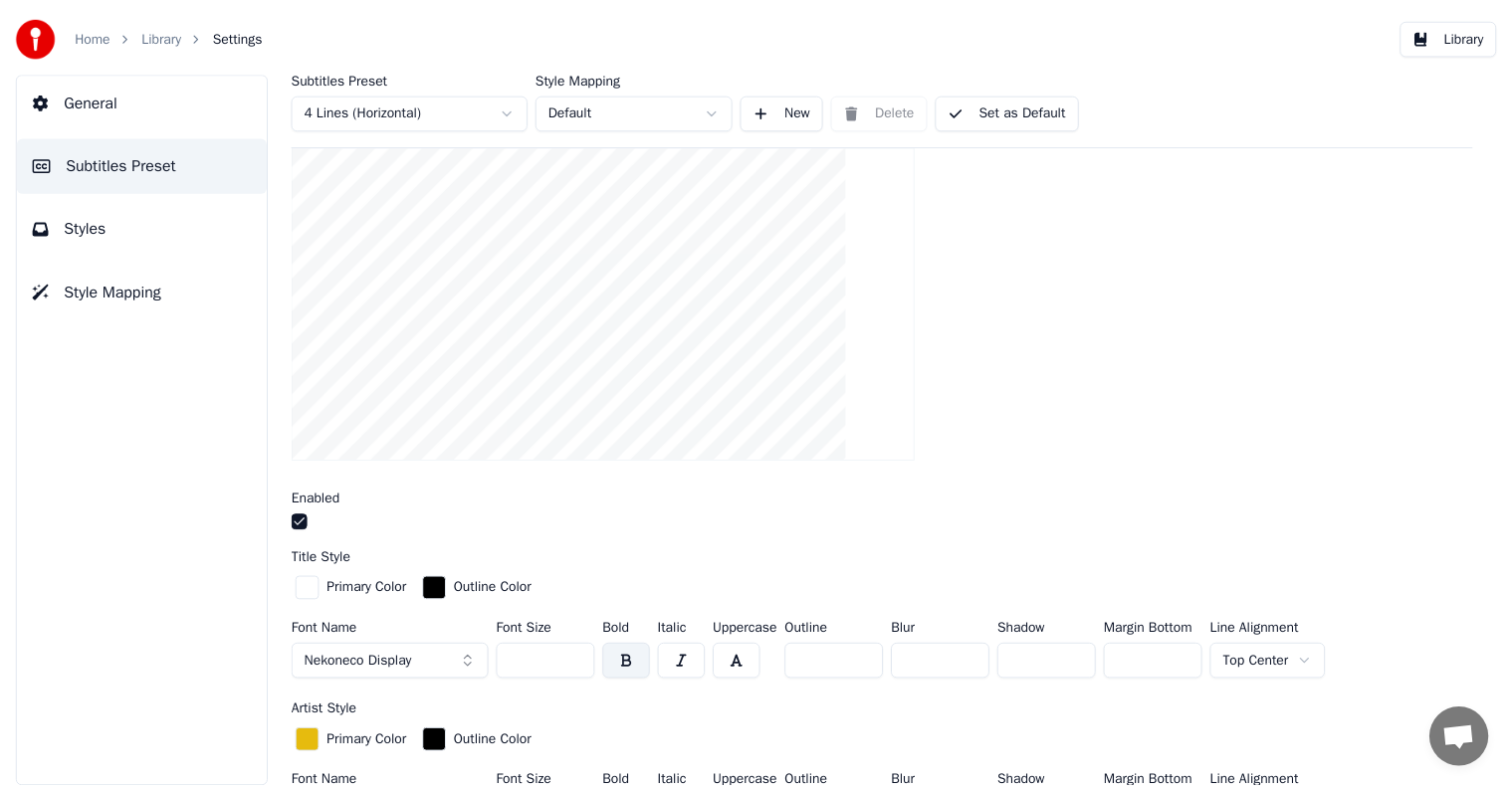 scroll, scrollTop: 298, scrollLeft: 0, axis: vertical 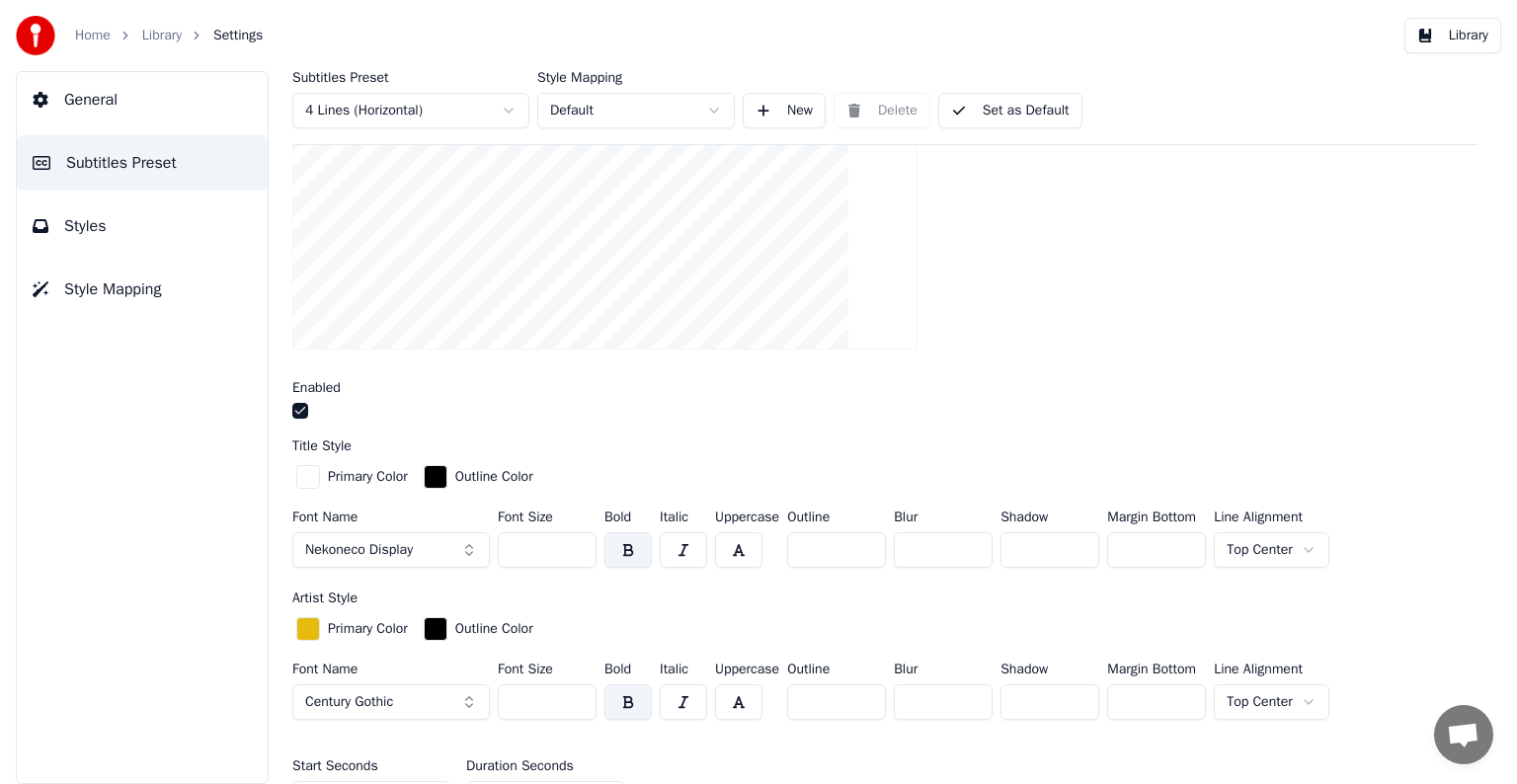 drag, startPoint x: 518, startPoint y: 545, endPoint x: 558, endPoint y: 545, distance: 40 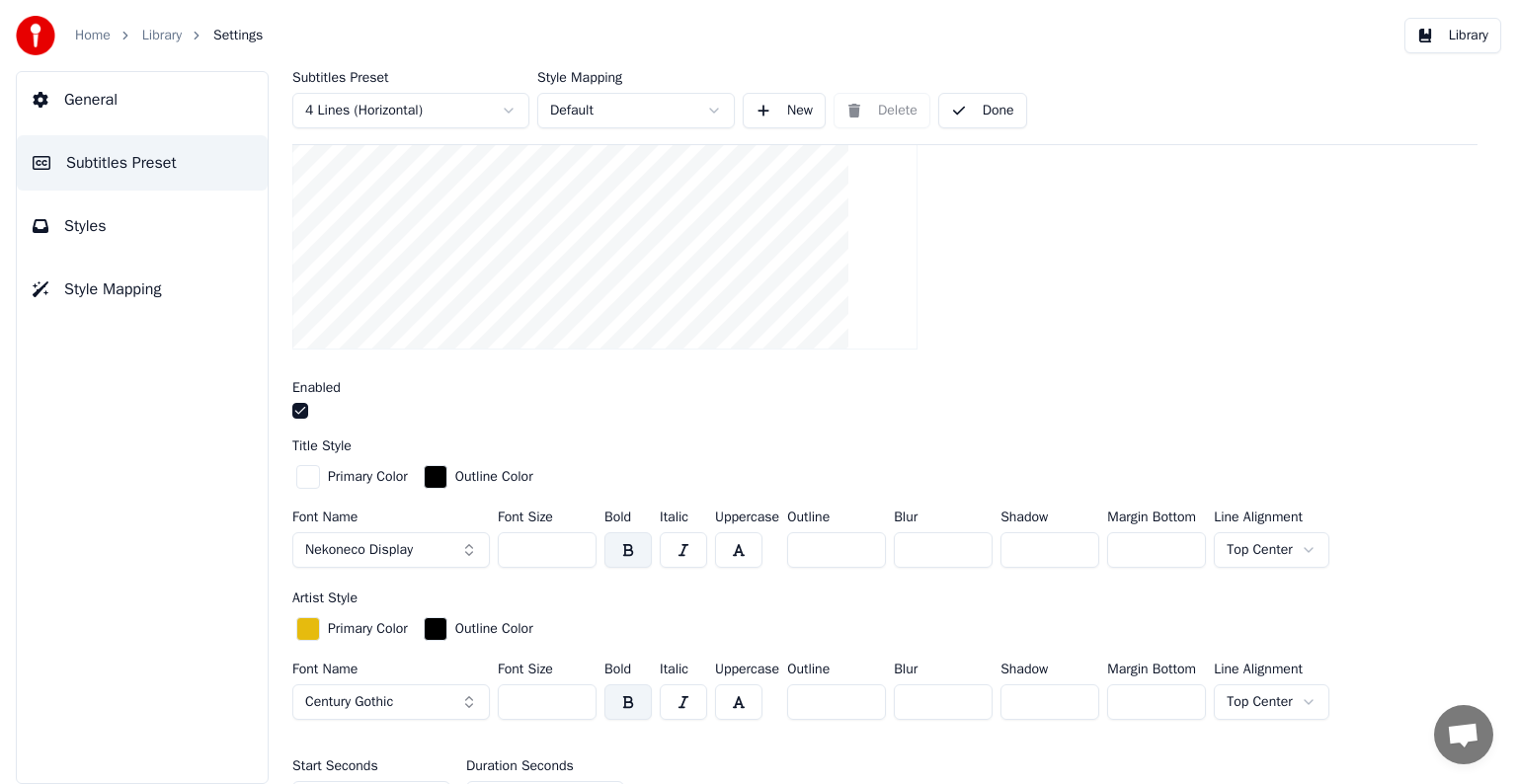 click on "Library" at bounding box center [162, 36] 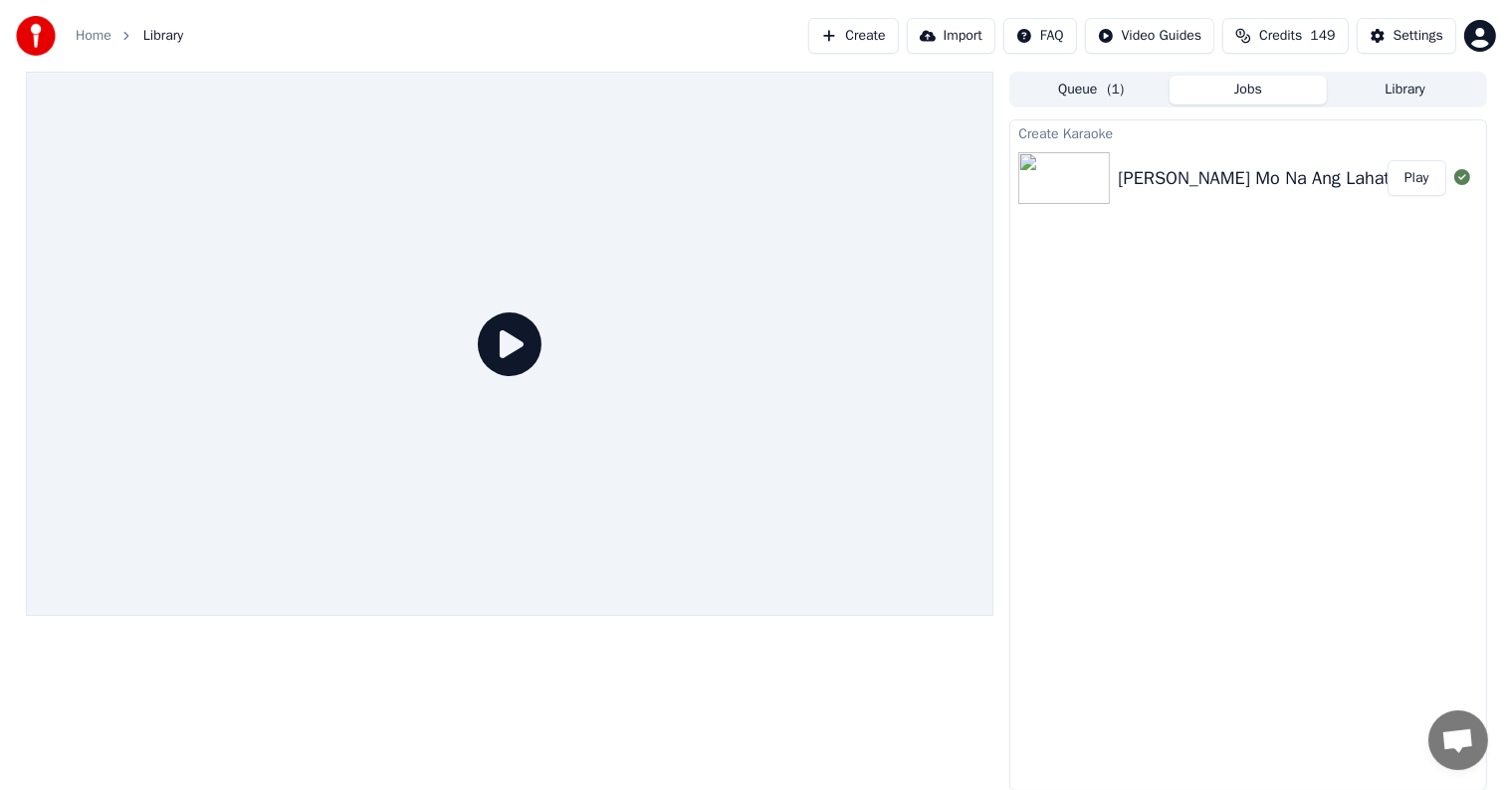 click on "Play" at bounding box center [1416, 178] 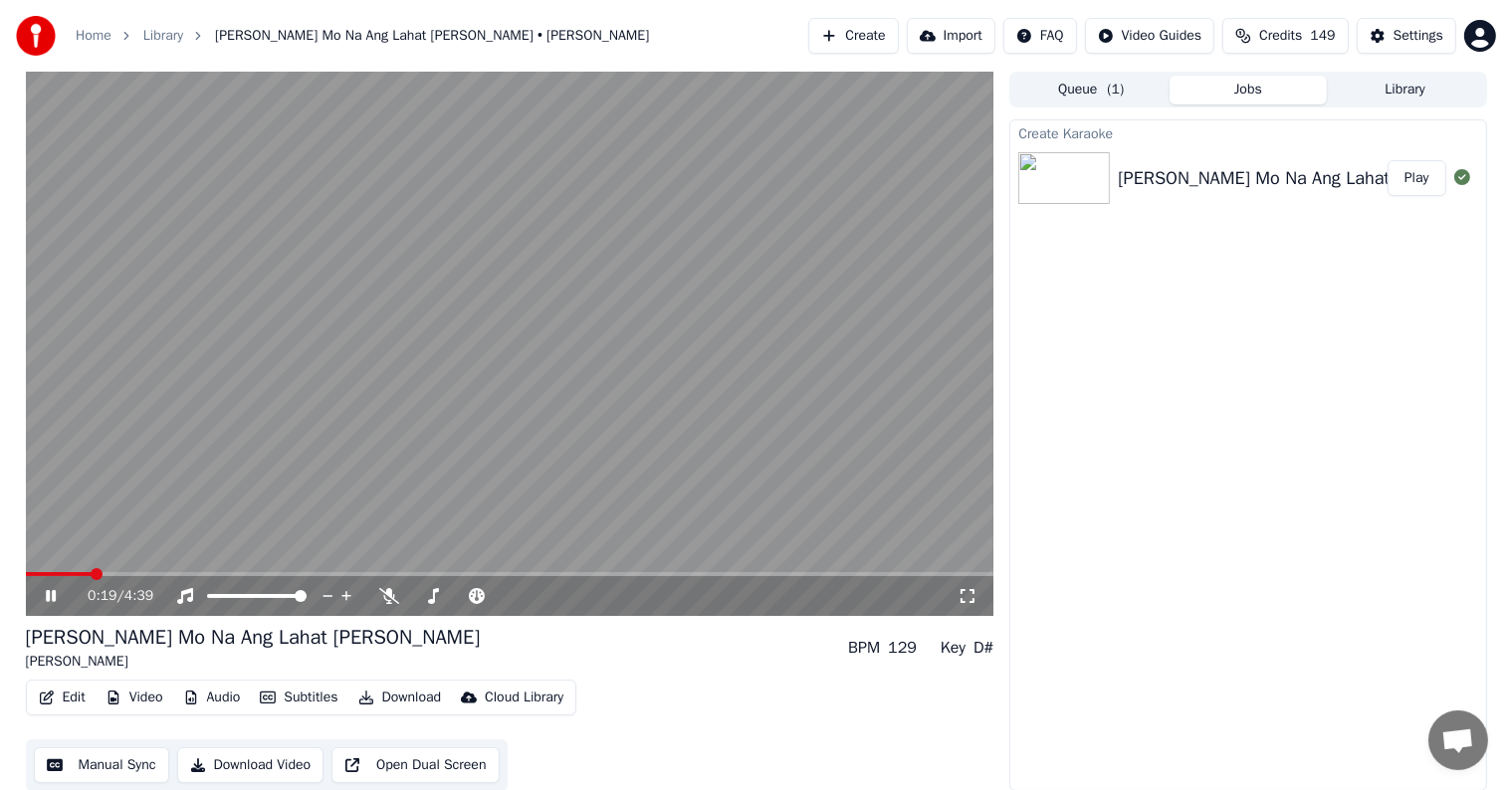 click at bounding box center [510, 574] 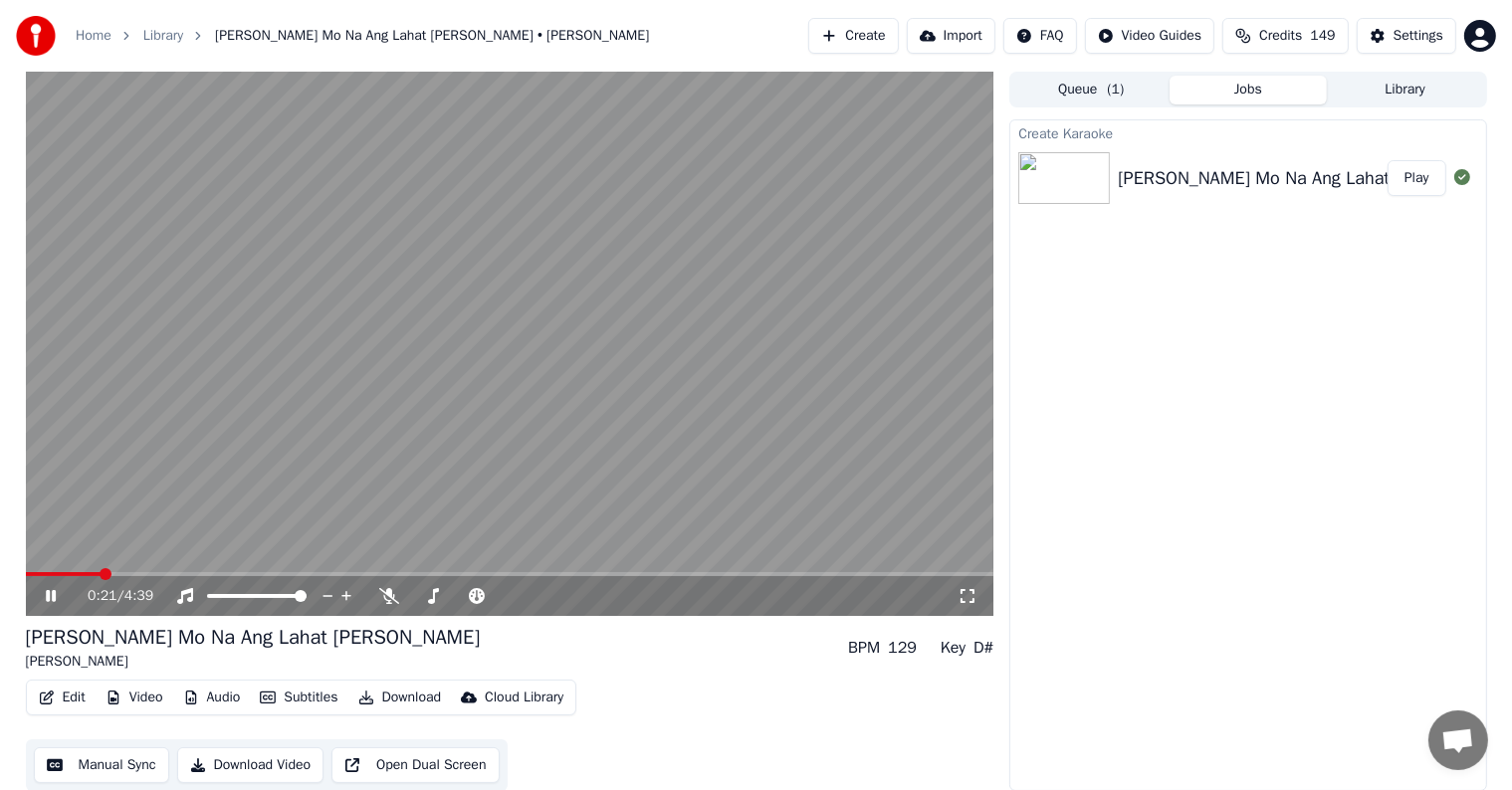 click at bounding box center (63, 574) 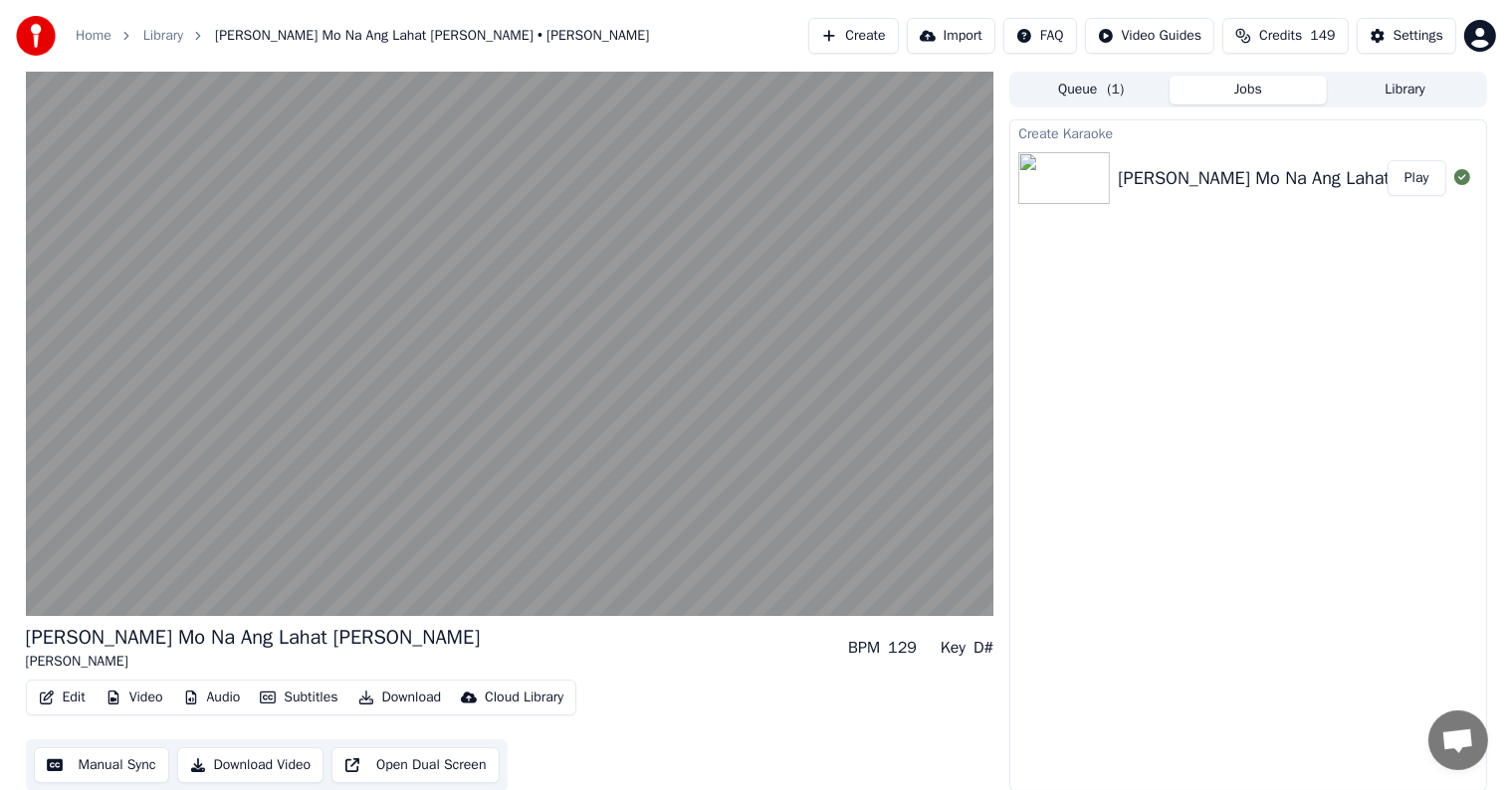click on "Manual Sync" at bounding box center (102, 765) 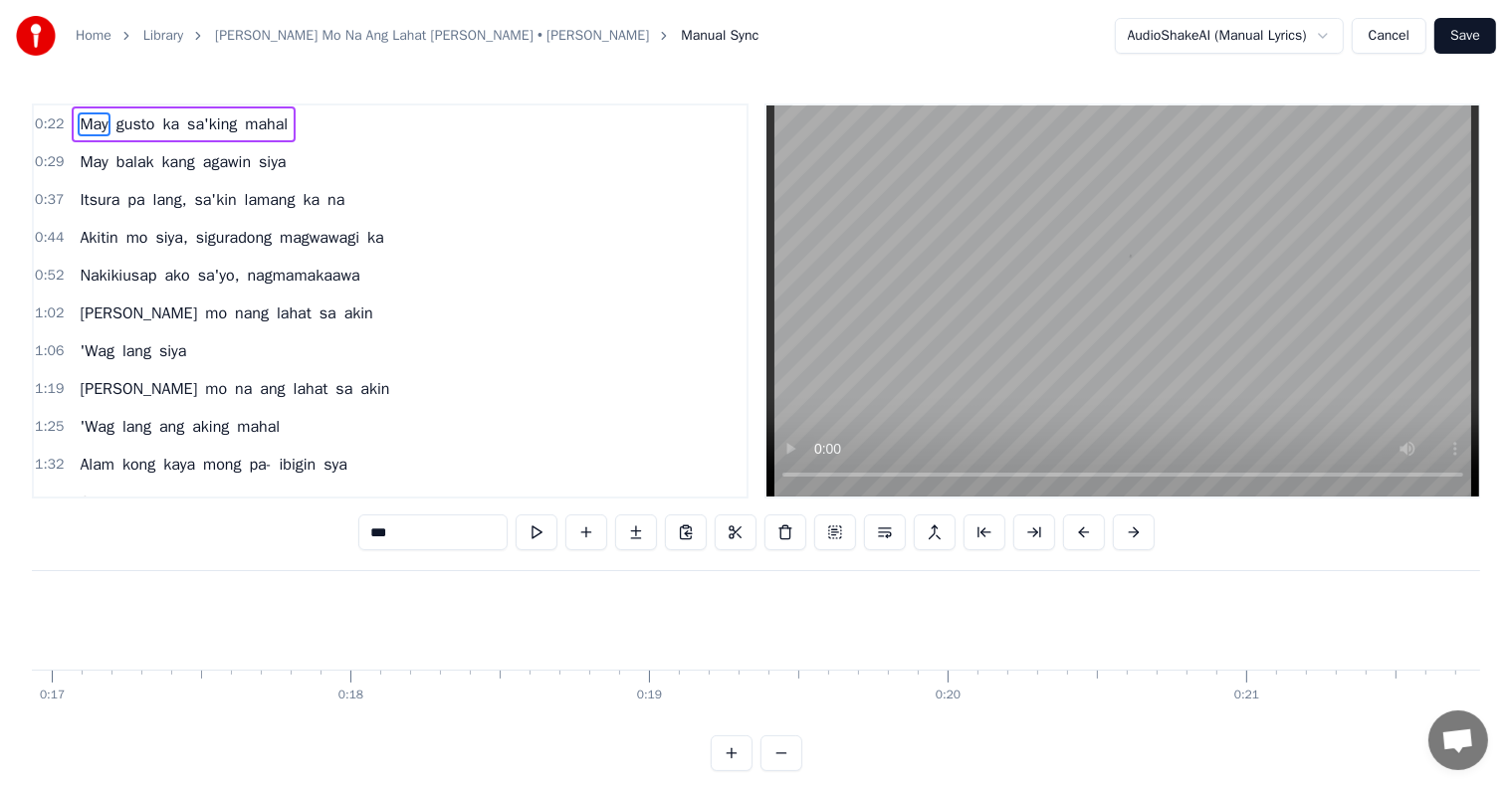 scroll, scrollTop: 0, scrollLeft: 6583, axis: horizontal 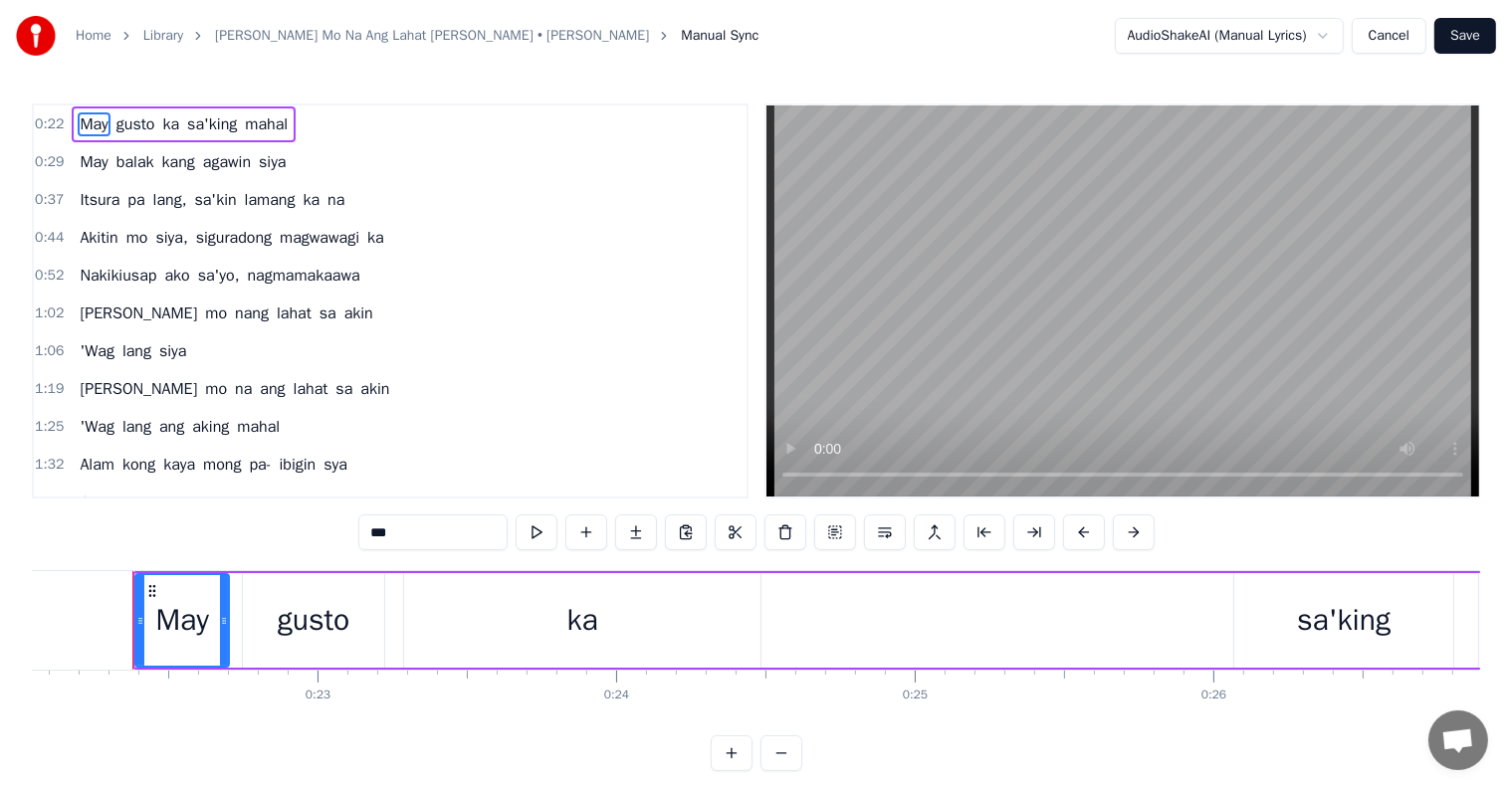 click at bounding box center [35213, 620] 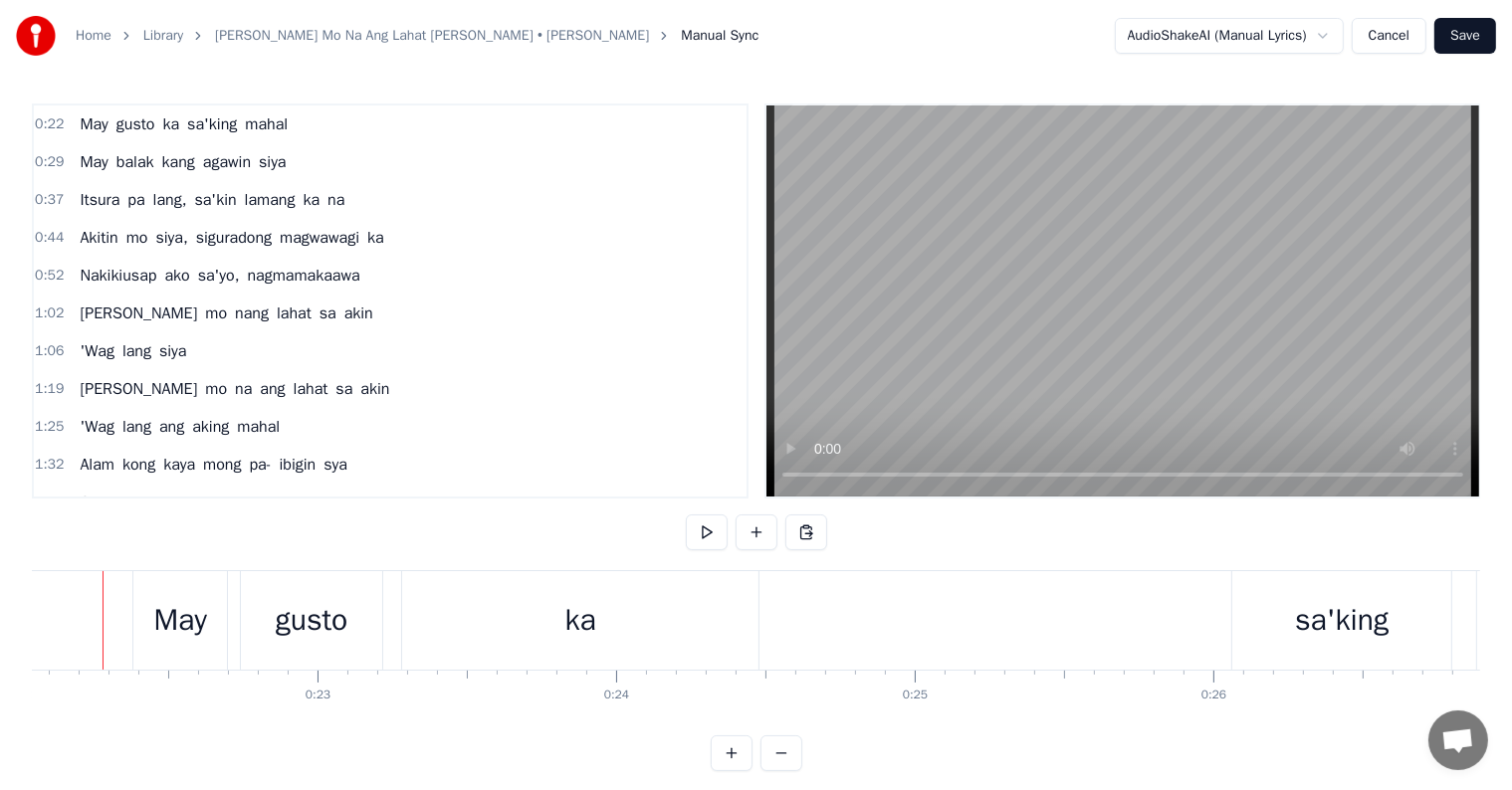 scroll, scrollTop: 0, scrollLeft: 6553, axis: horizontal 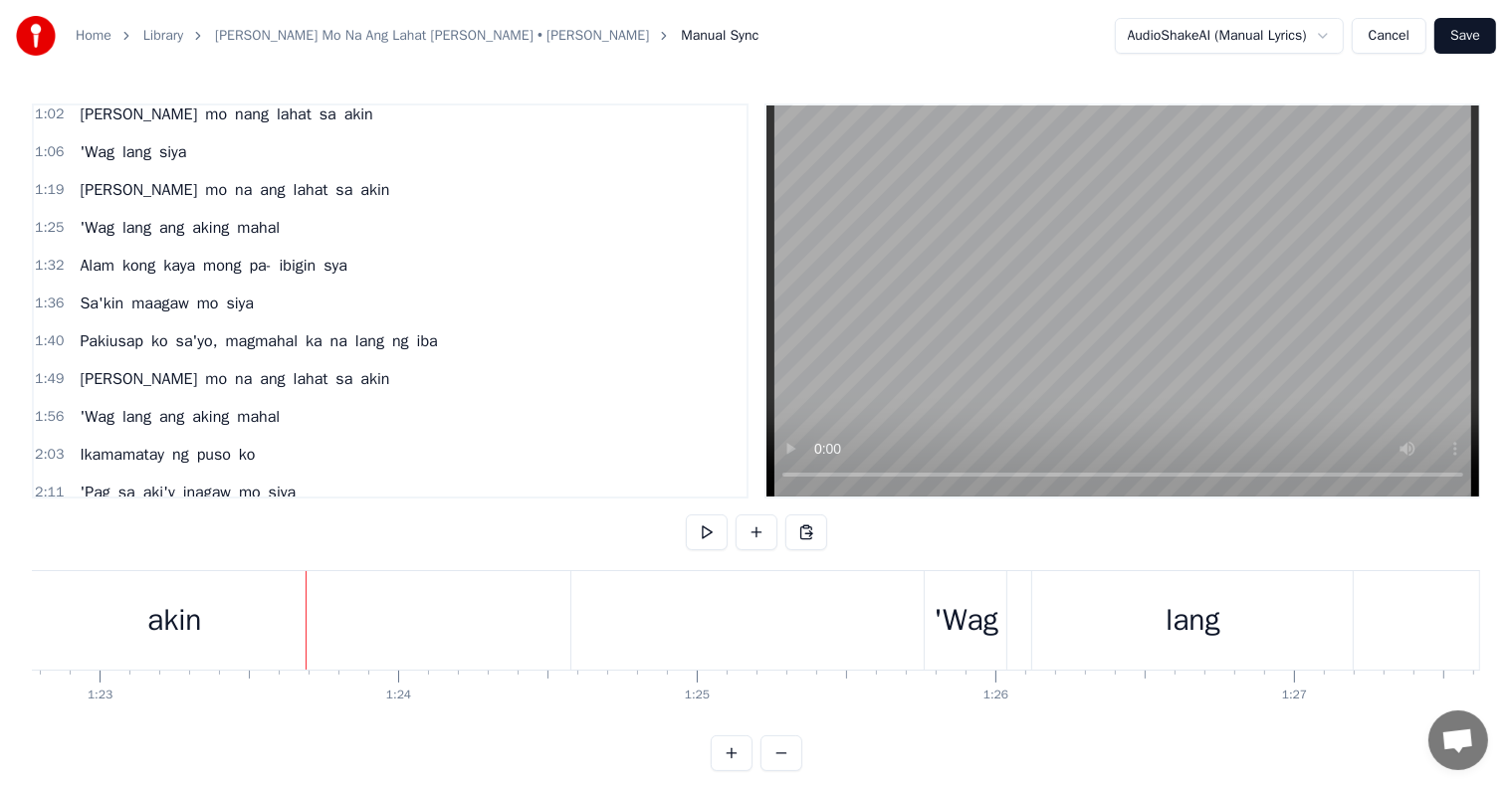 click on "ang" at bounding box center (272, 190) 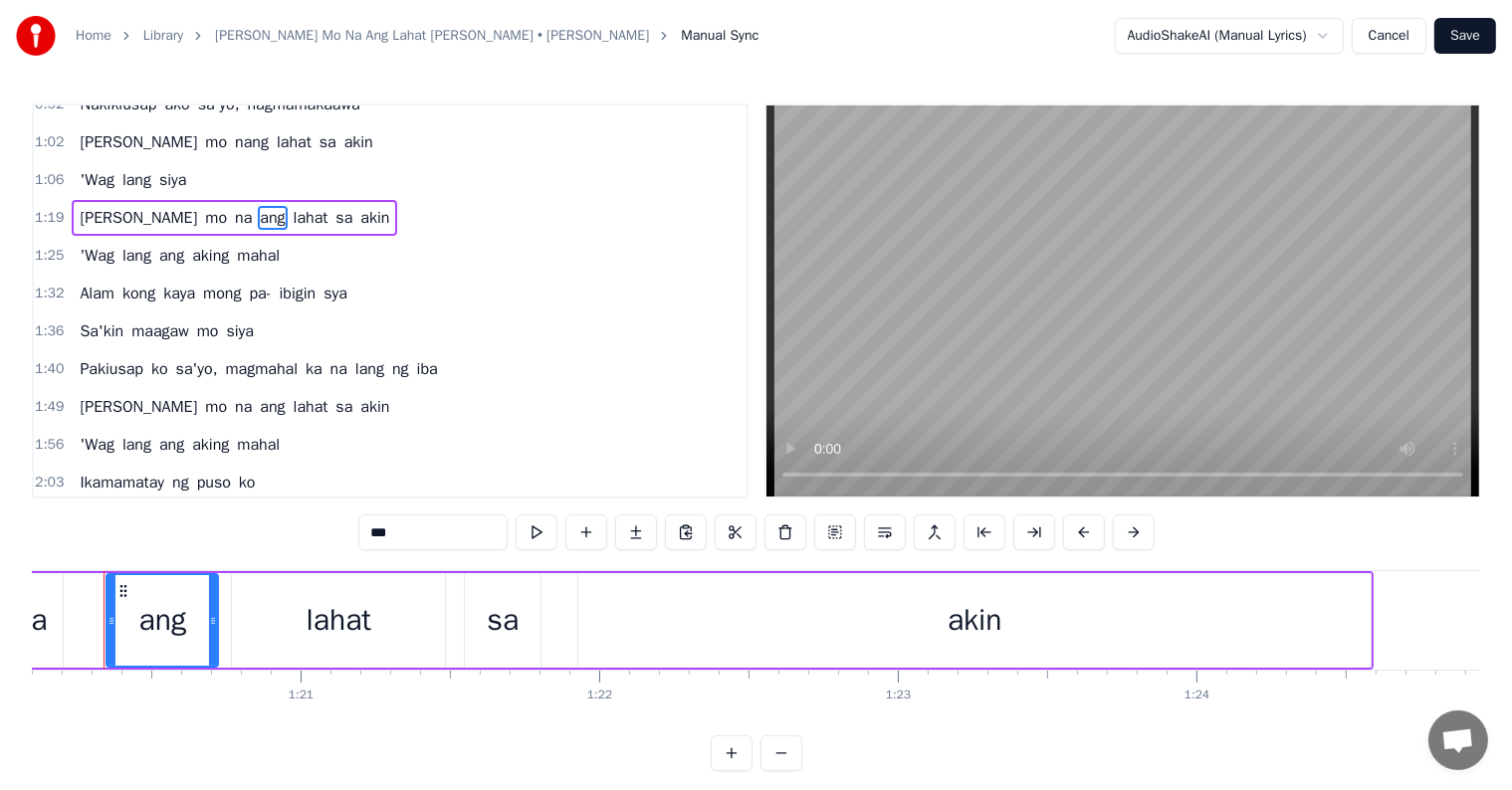 scroll, scrollTop: 0, scrollLeft: 23890, axis: horizontal 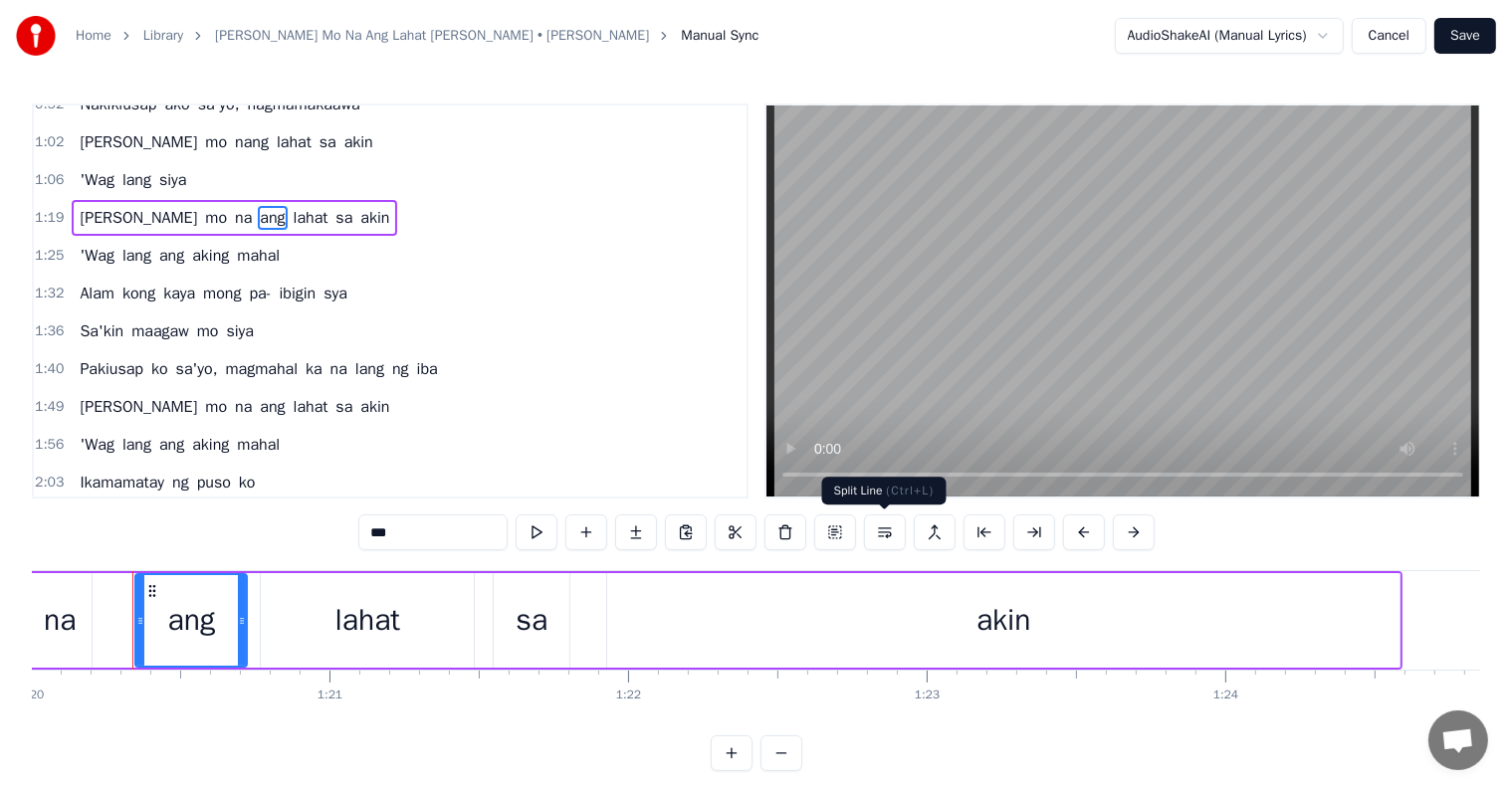 click at bounding box center (885, 532) 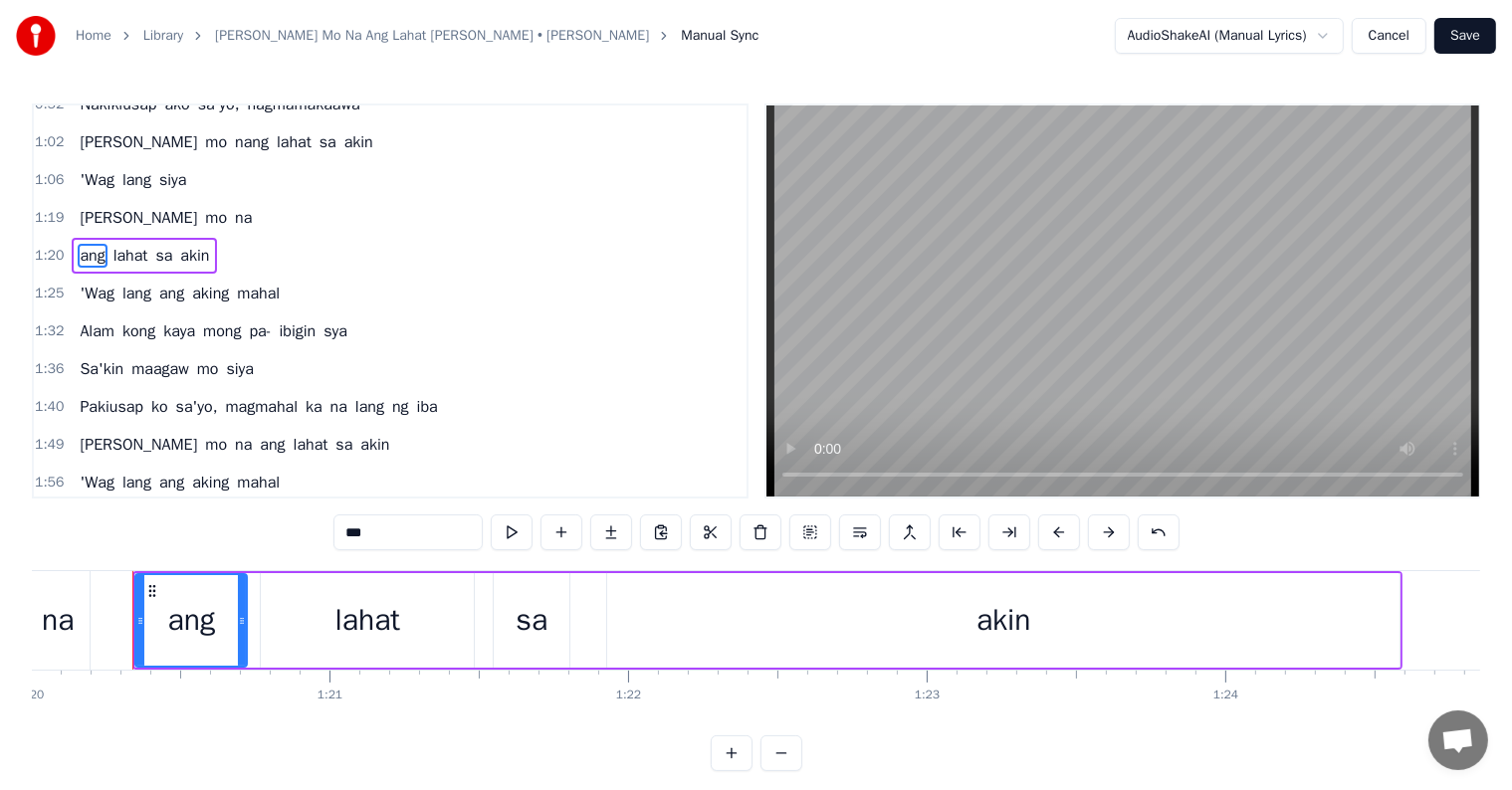 scroll, scrollTop: 115, scrollLeft: 0, axis: vertical 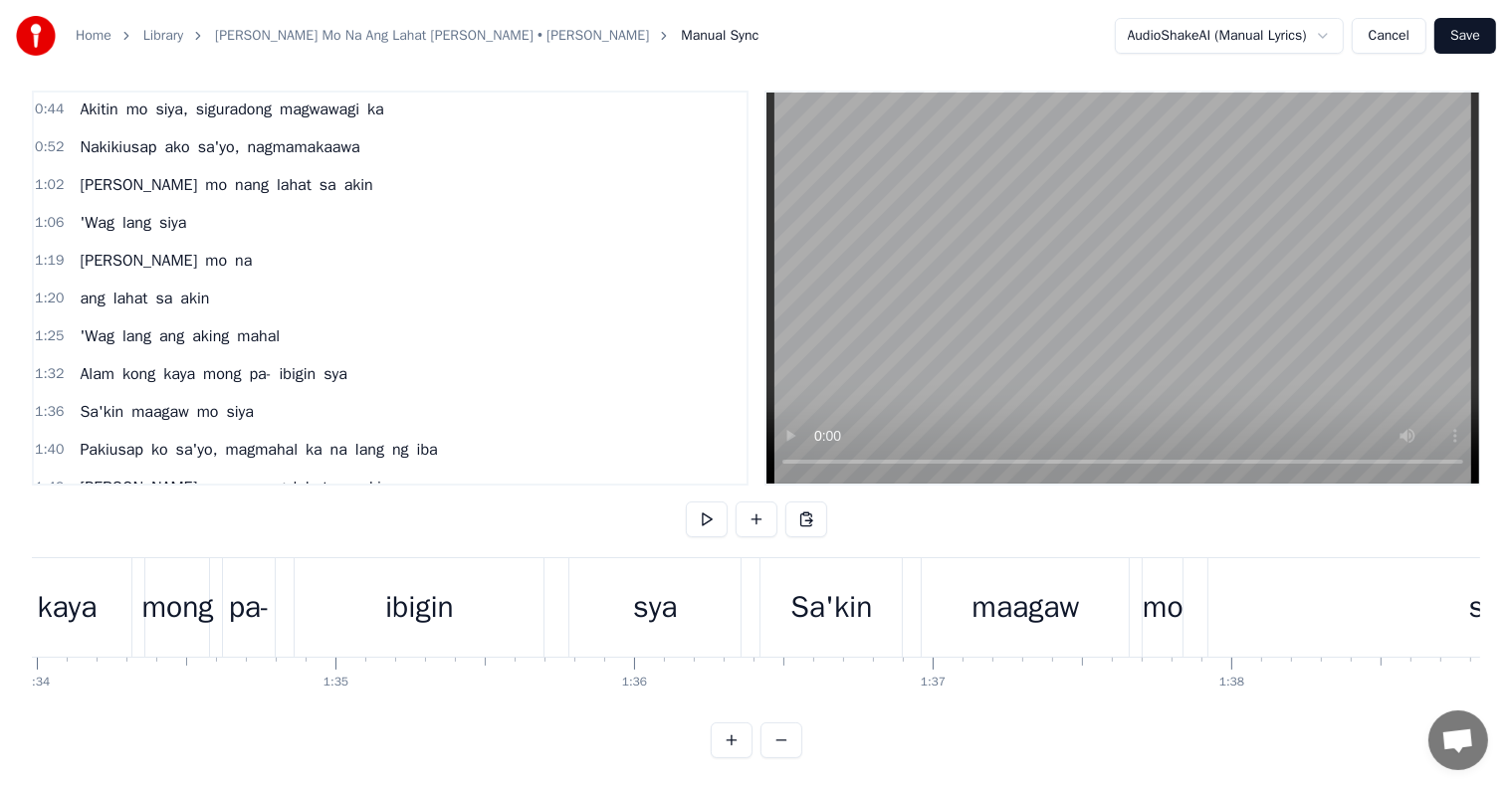 click on "sya" at bounding box center [655, 607] 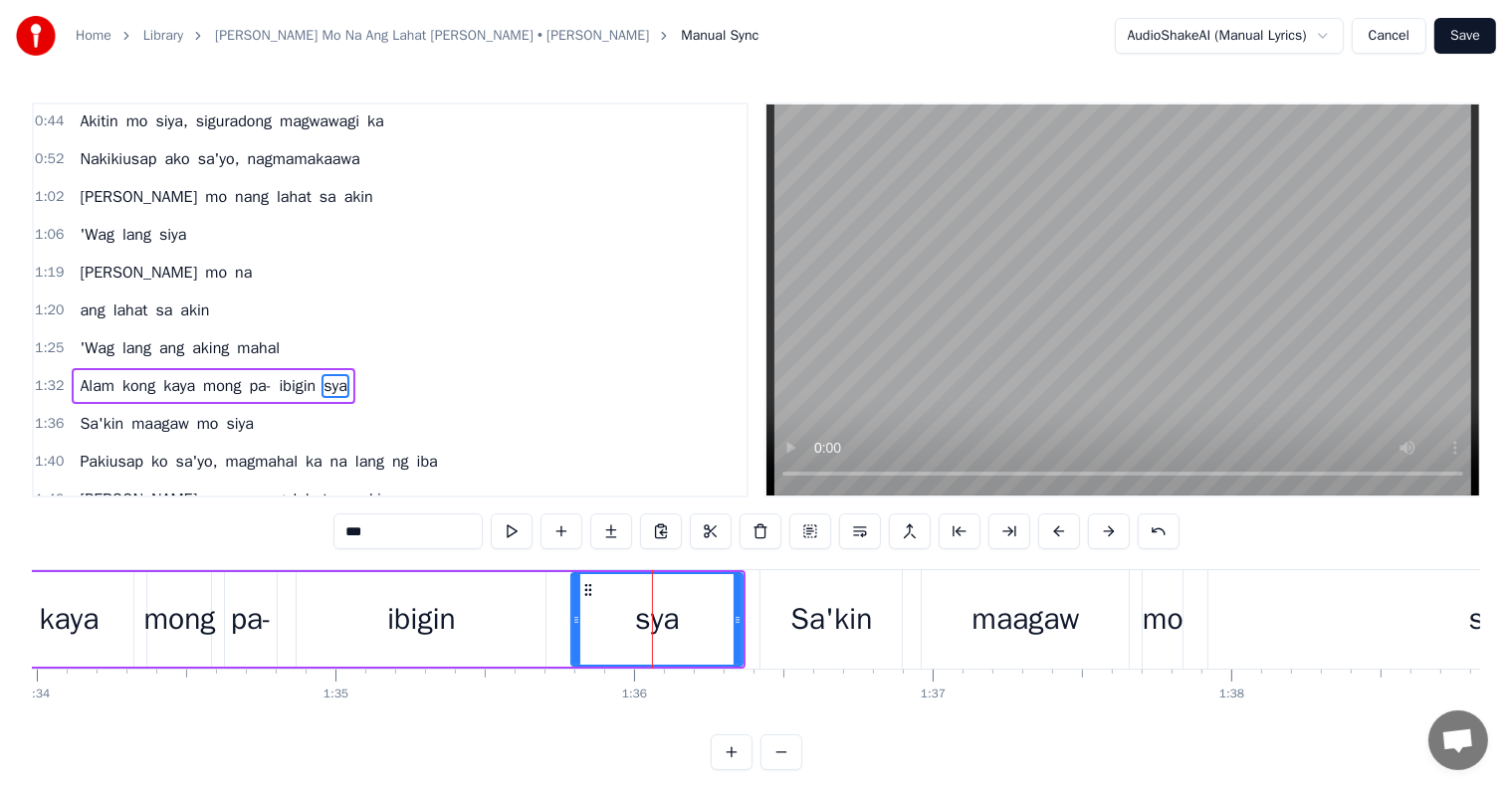 scroll, scrollTop: 0, scrollLeft: 0, axis: both 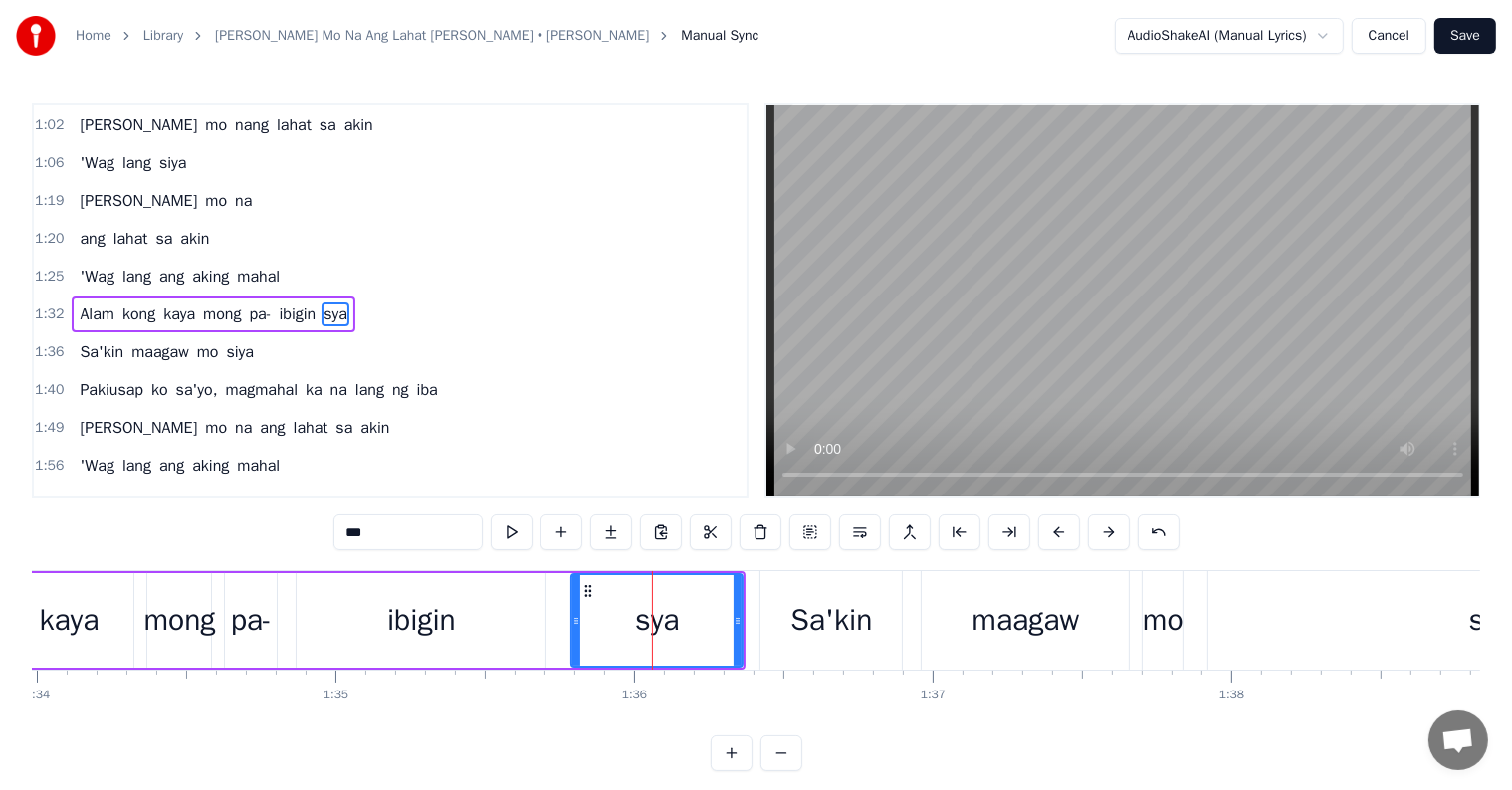 click on "***" at bounding box center (408, 532) 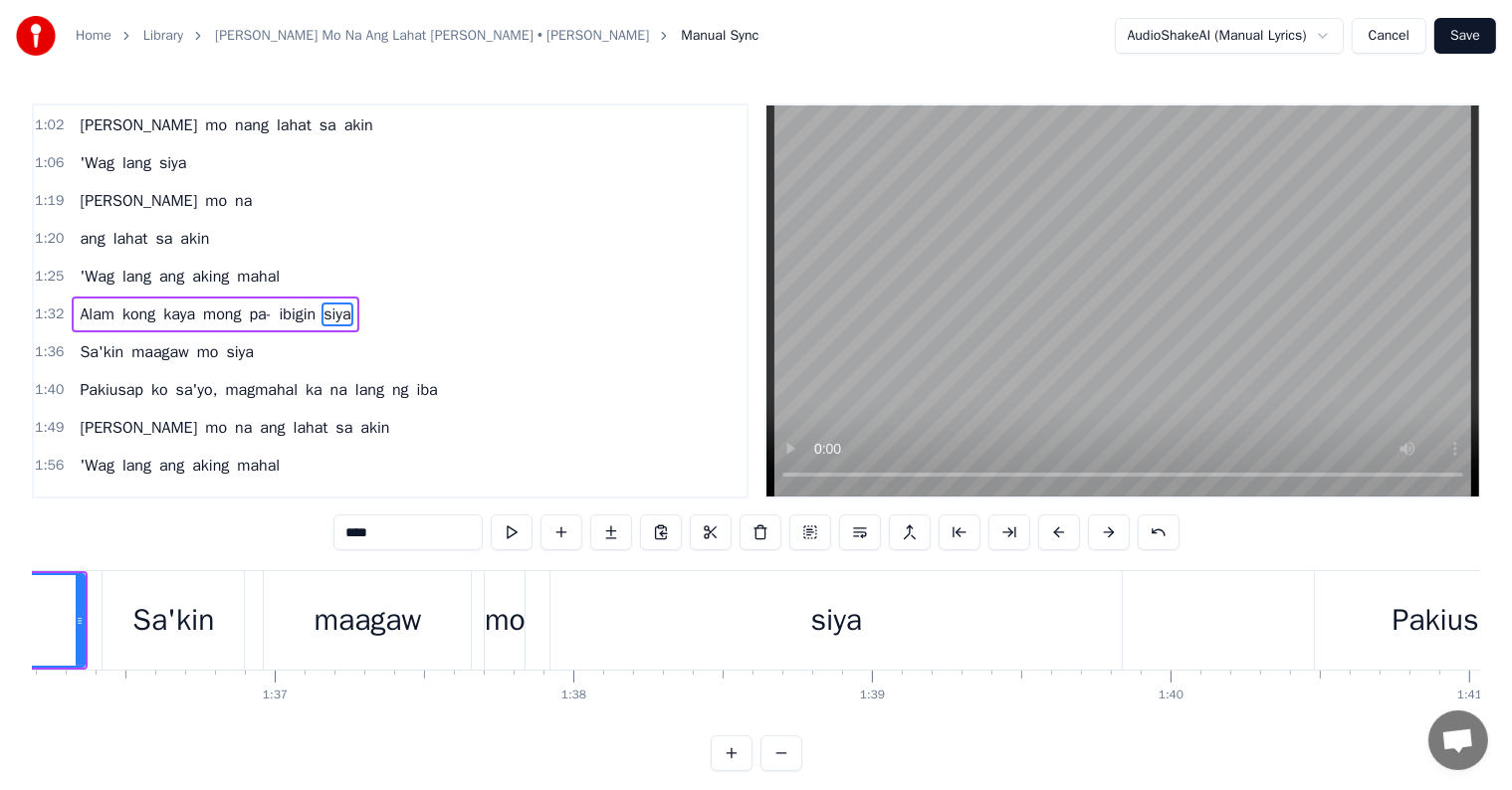 scroll, scrollTop: 0, scrollLeft: 29098, axis: horizontal 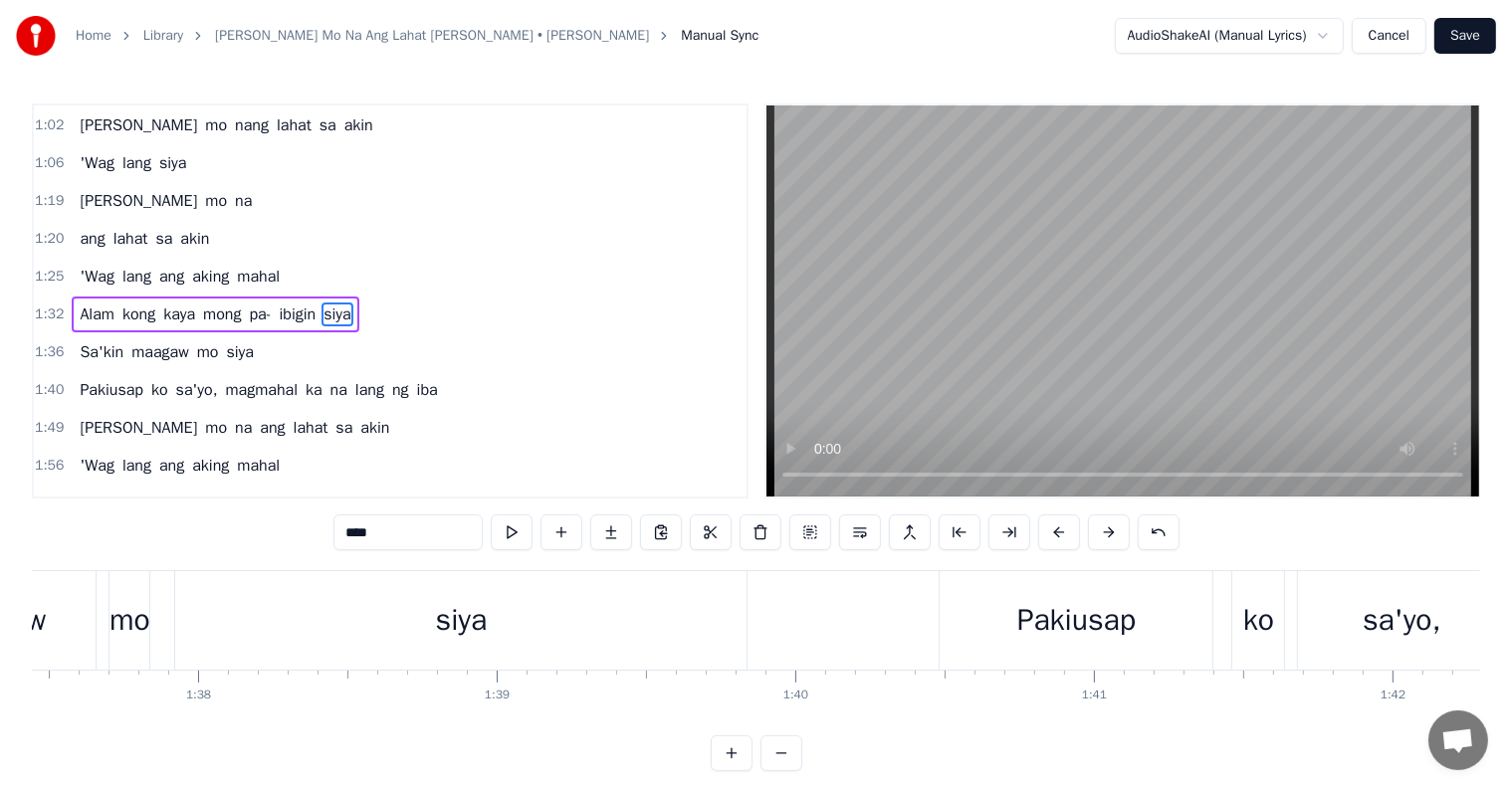 type on "****" 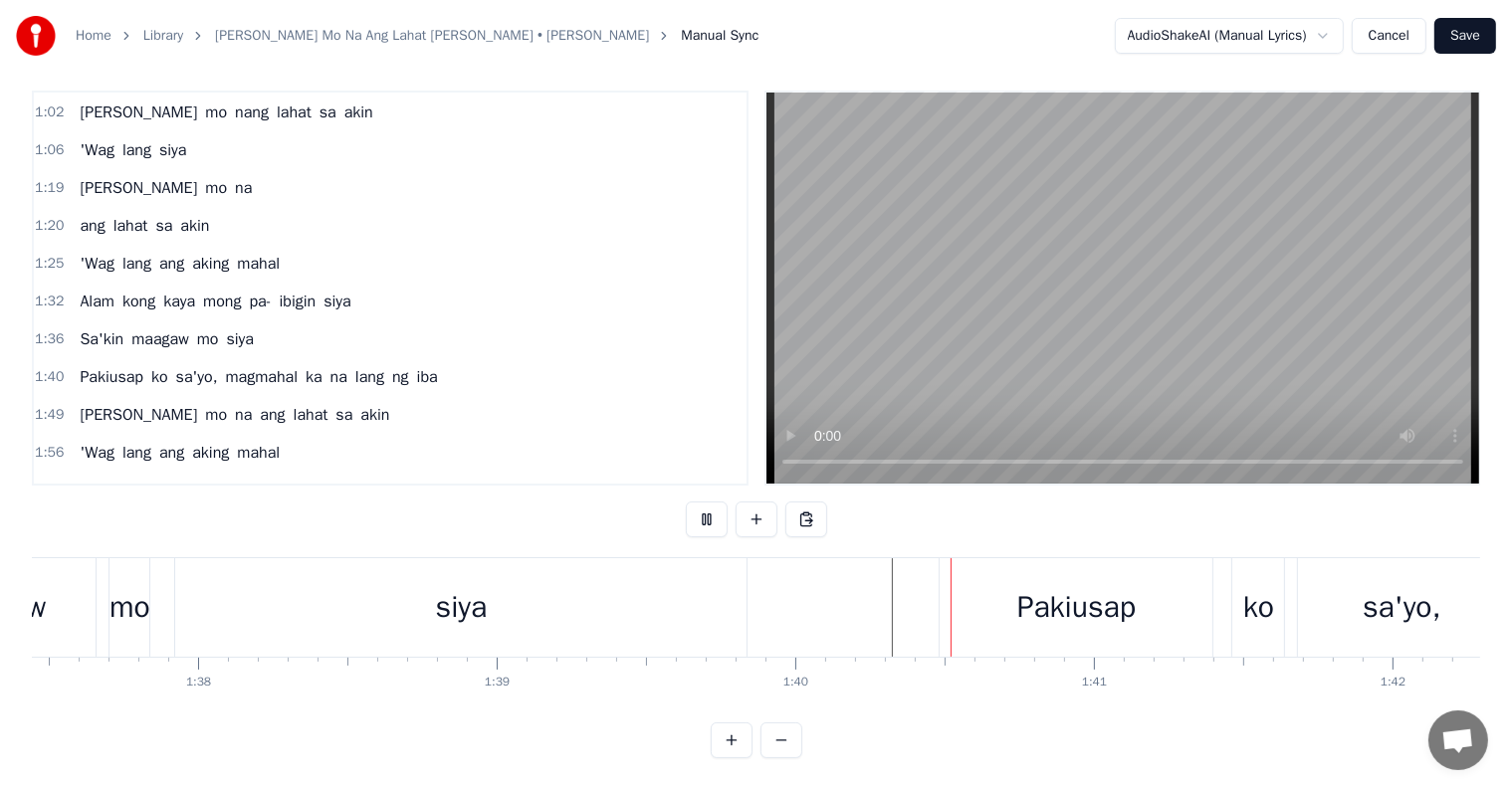 scroll, scrollTop: 30, scrollLeft: 0, axis: vertical 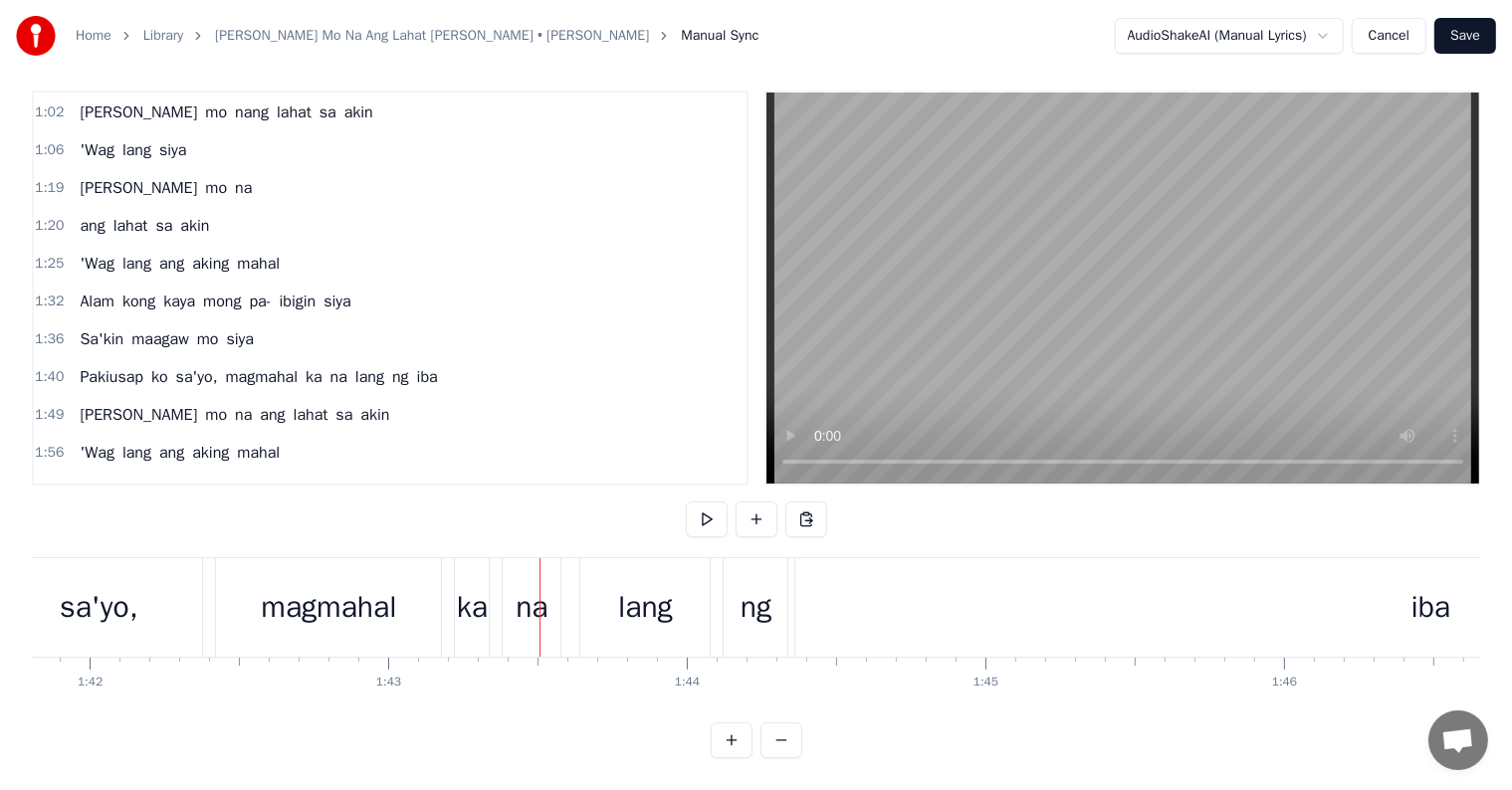 click on "lang" at bounding box center (645, 607) 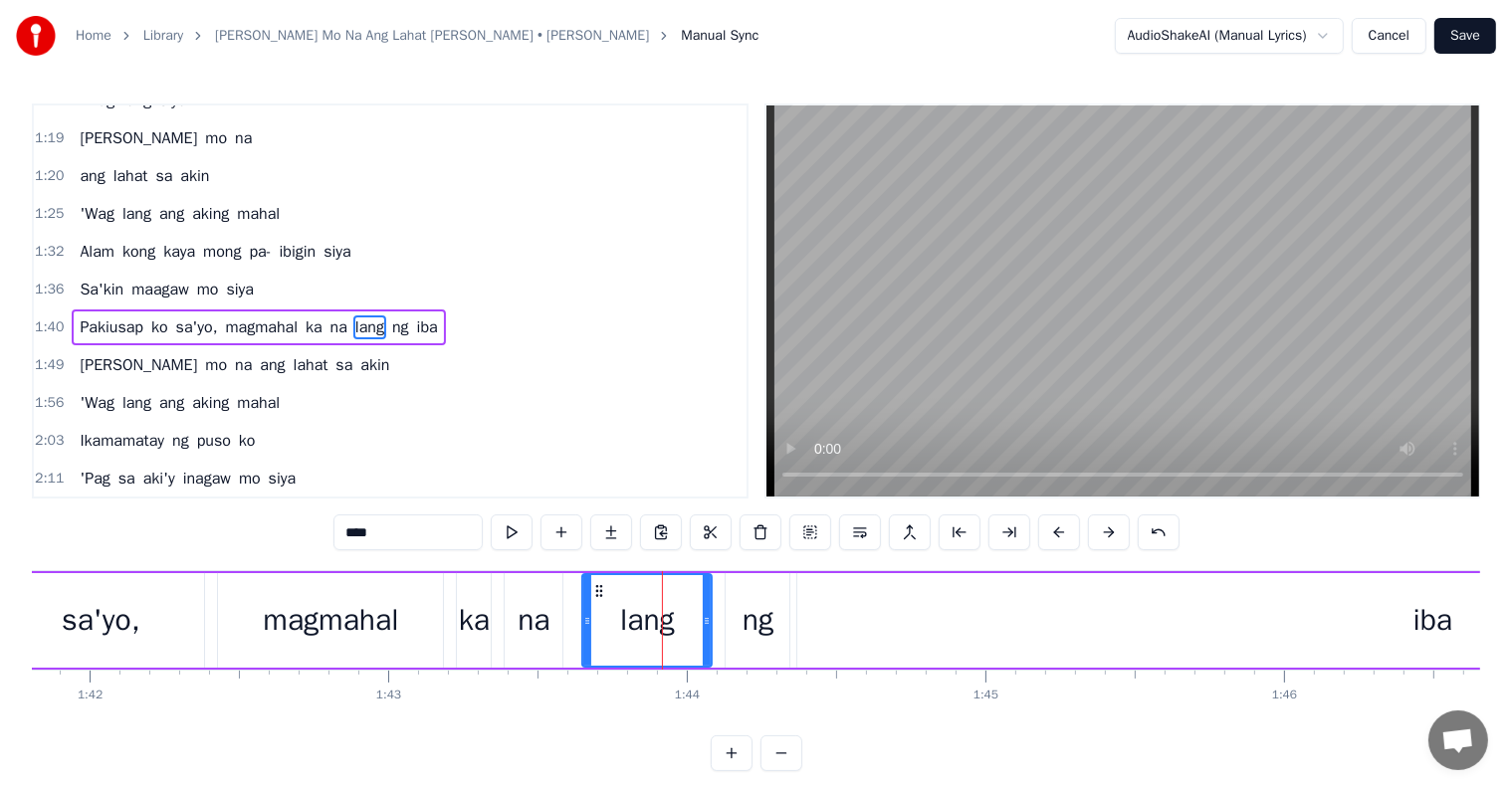 scroll, scrollTop: 262, scrollLeft: 0, axis: vertical 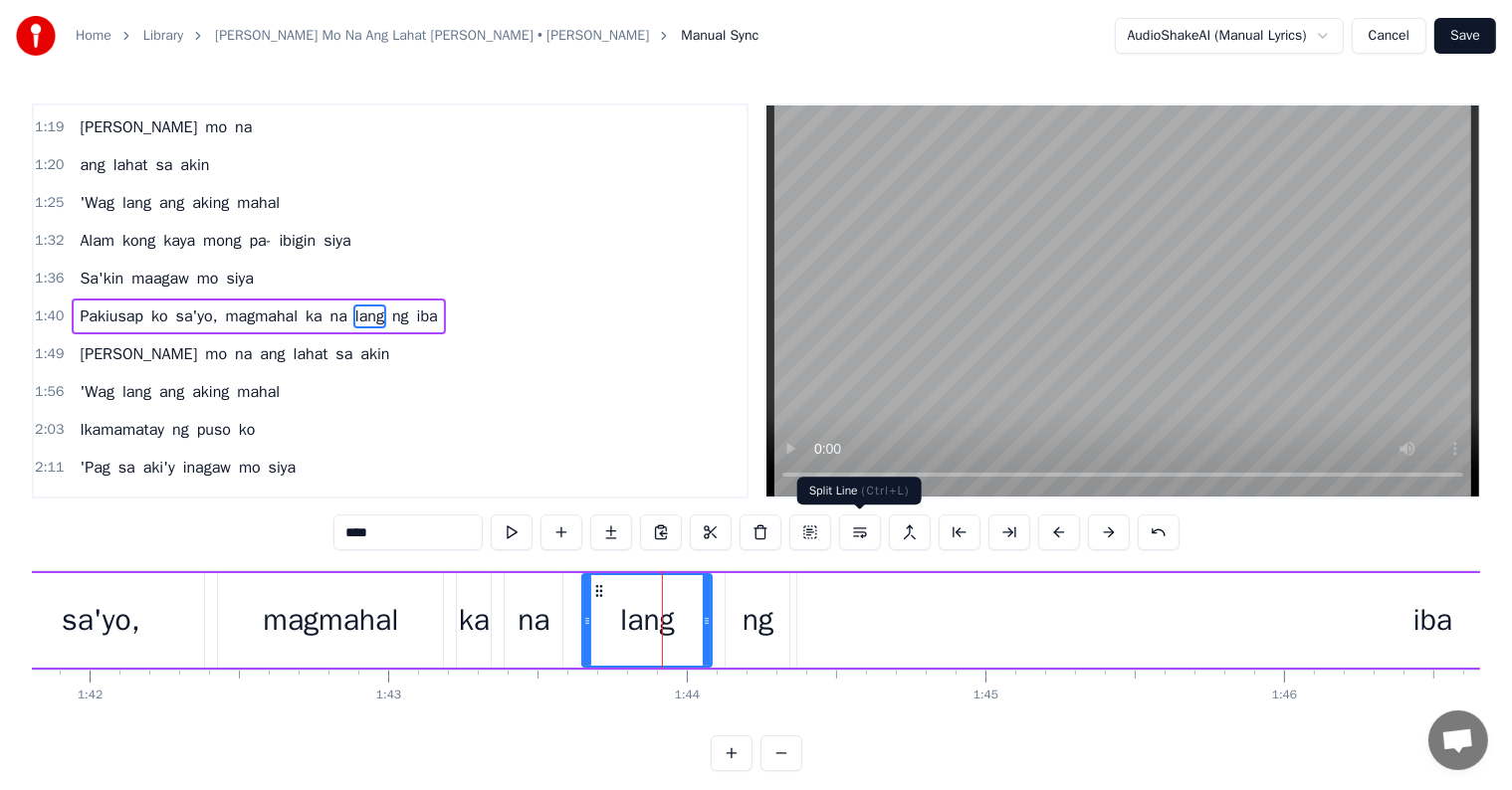click at bounding box center (860, 532) 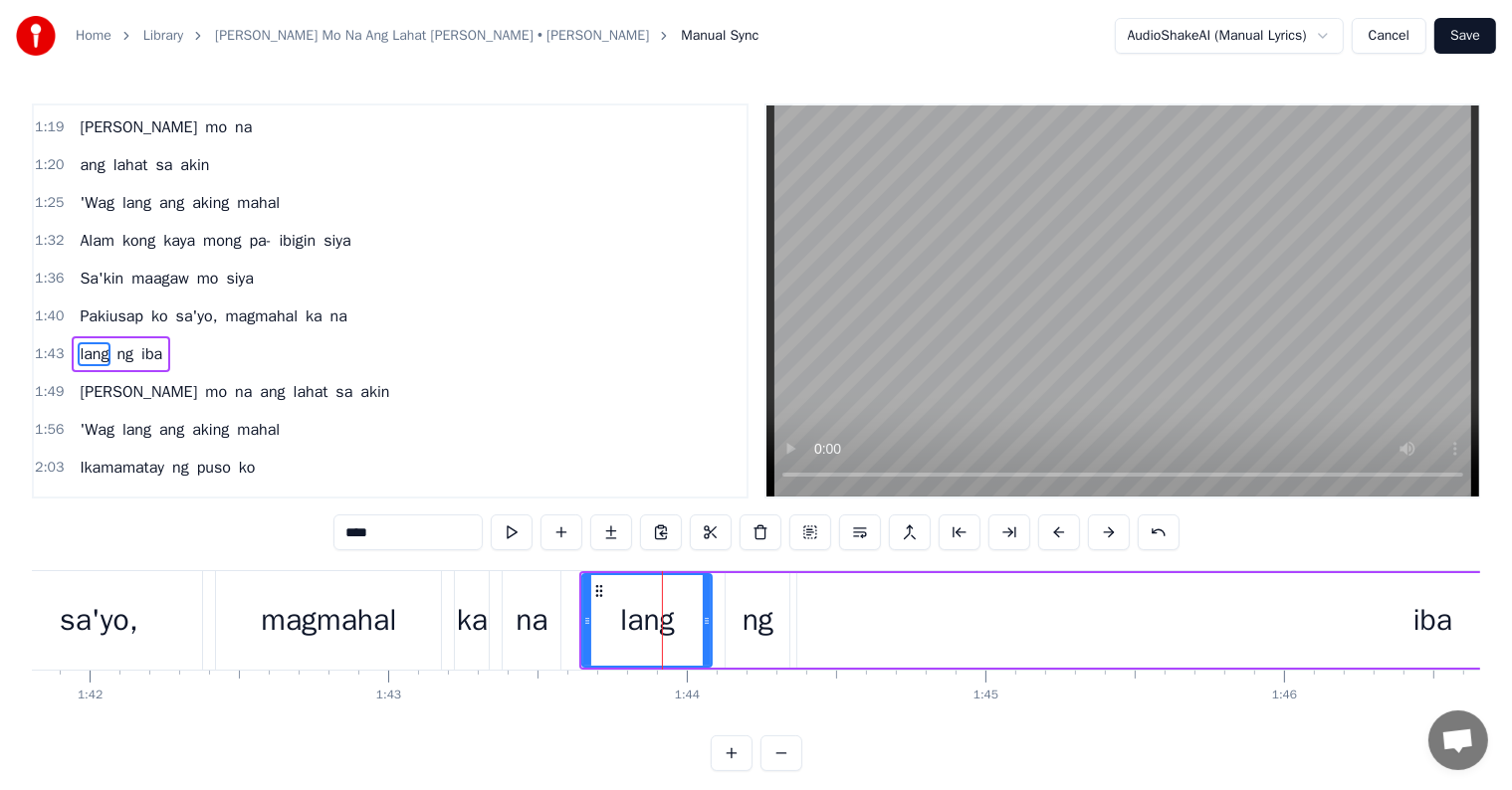 scroll, scrollTop: 298, scrollLeft: 0, axis: vertical 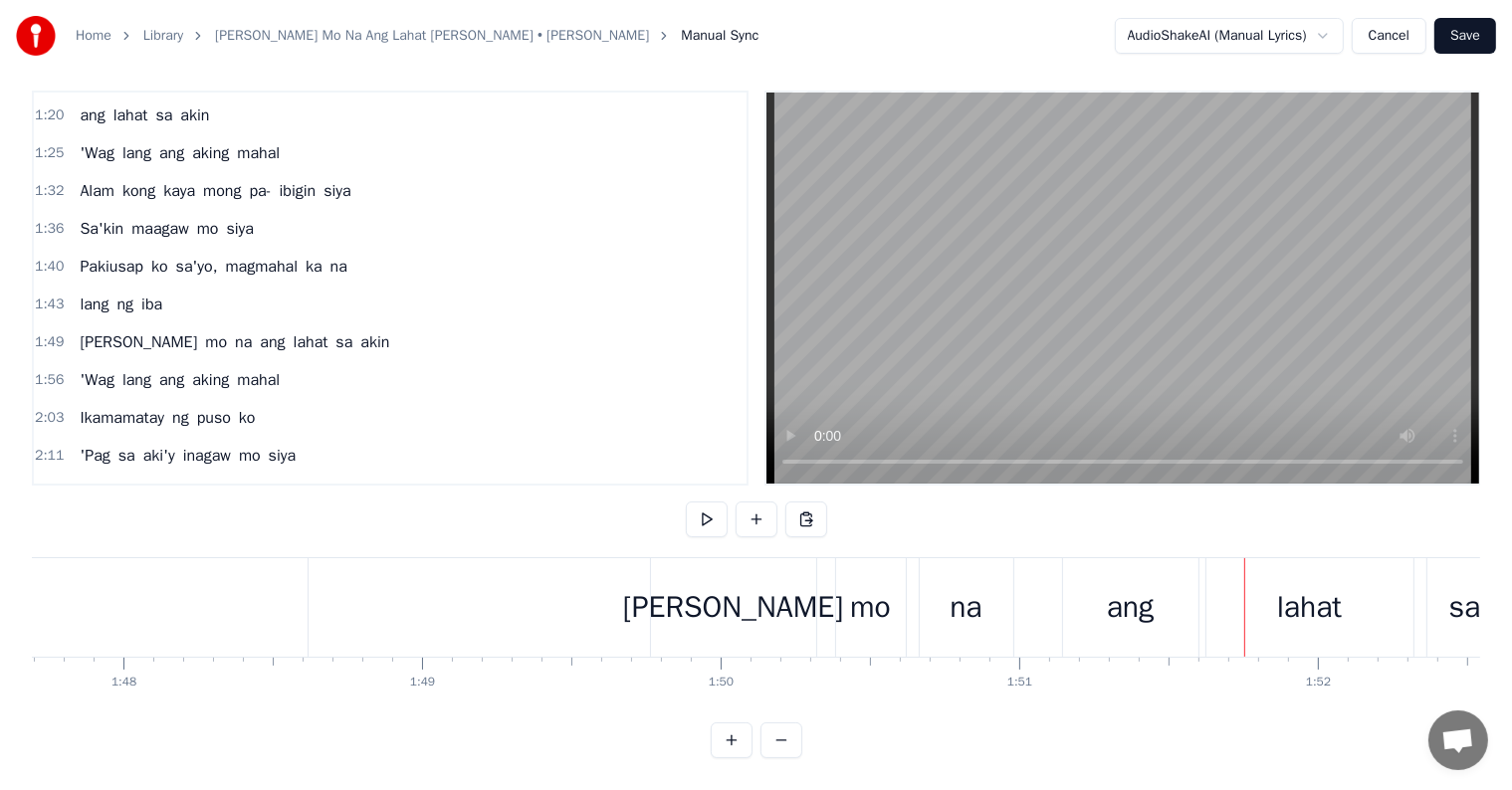click on "lahat" at bounding box center (1310, 607) 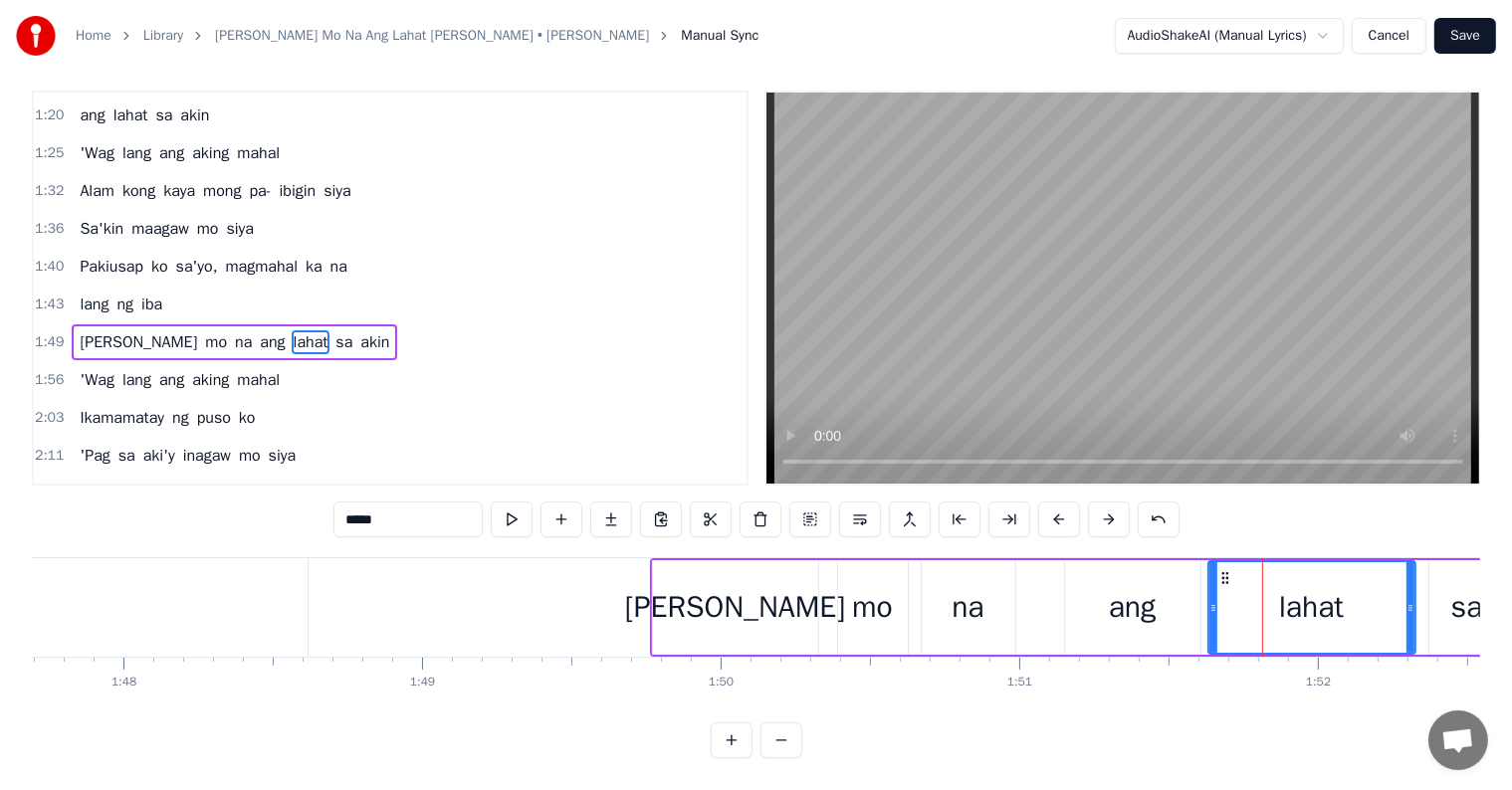 scroll, scrollTop: 0, scrollLeft: 0, axis: both 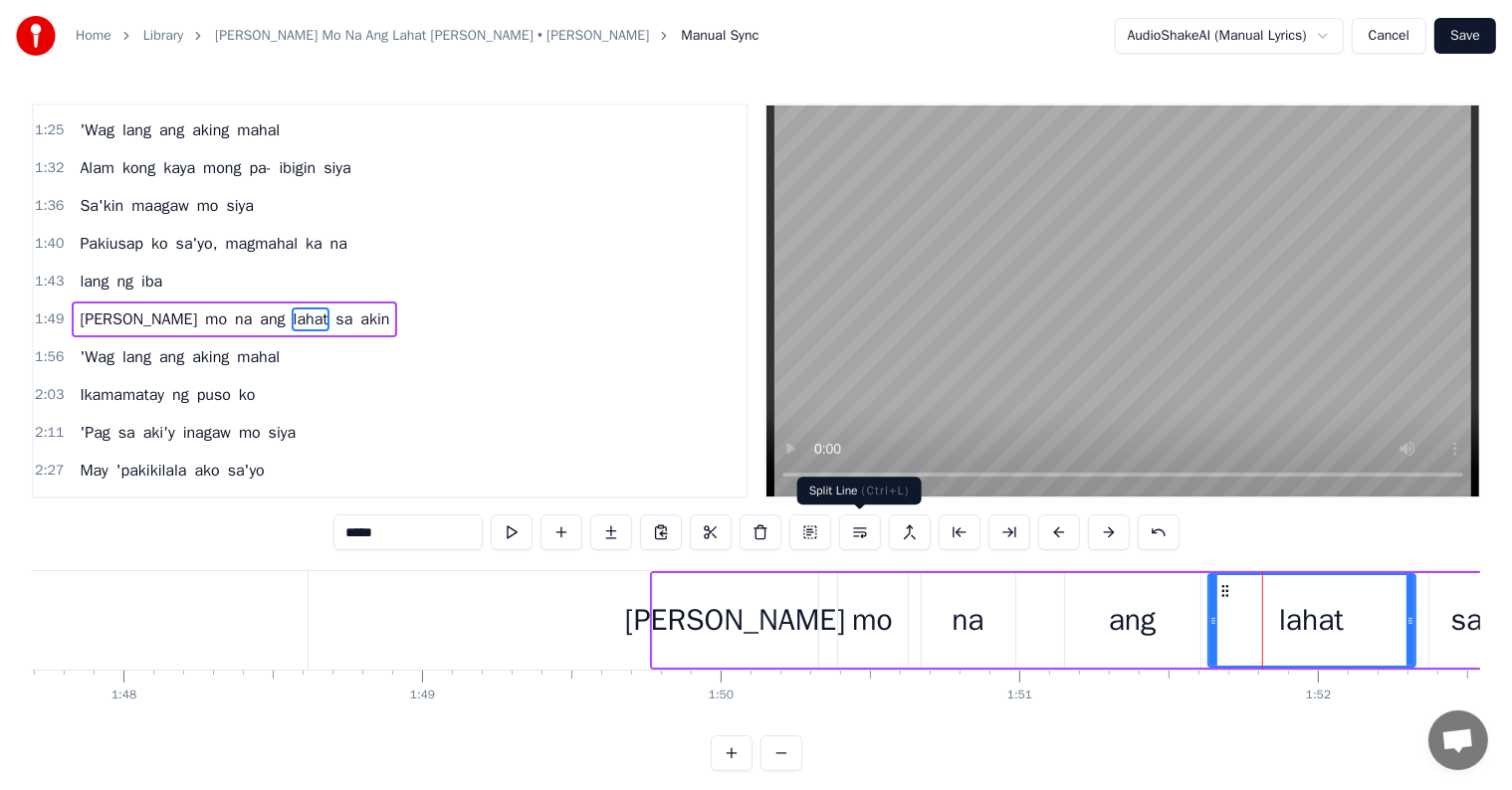 click at bounding box center [860, 532] 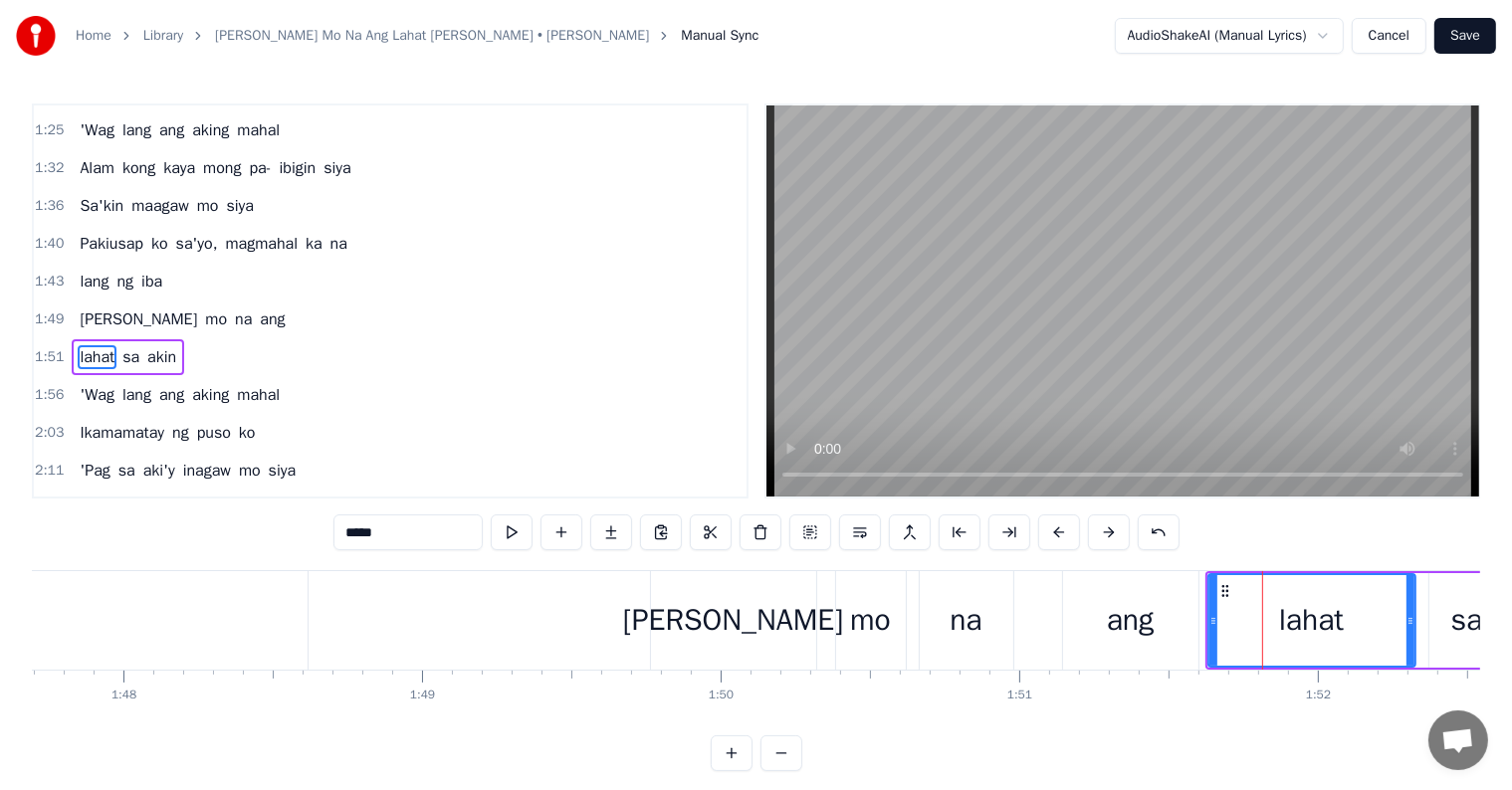 scroll, scrollTop: 371, scrollLeft: 0, axis: vertical 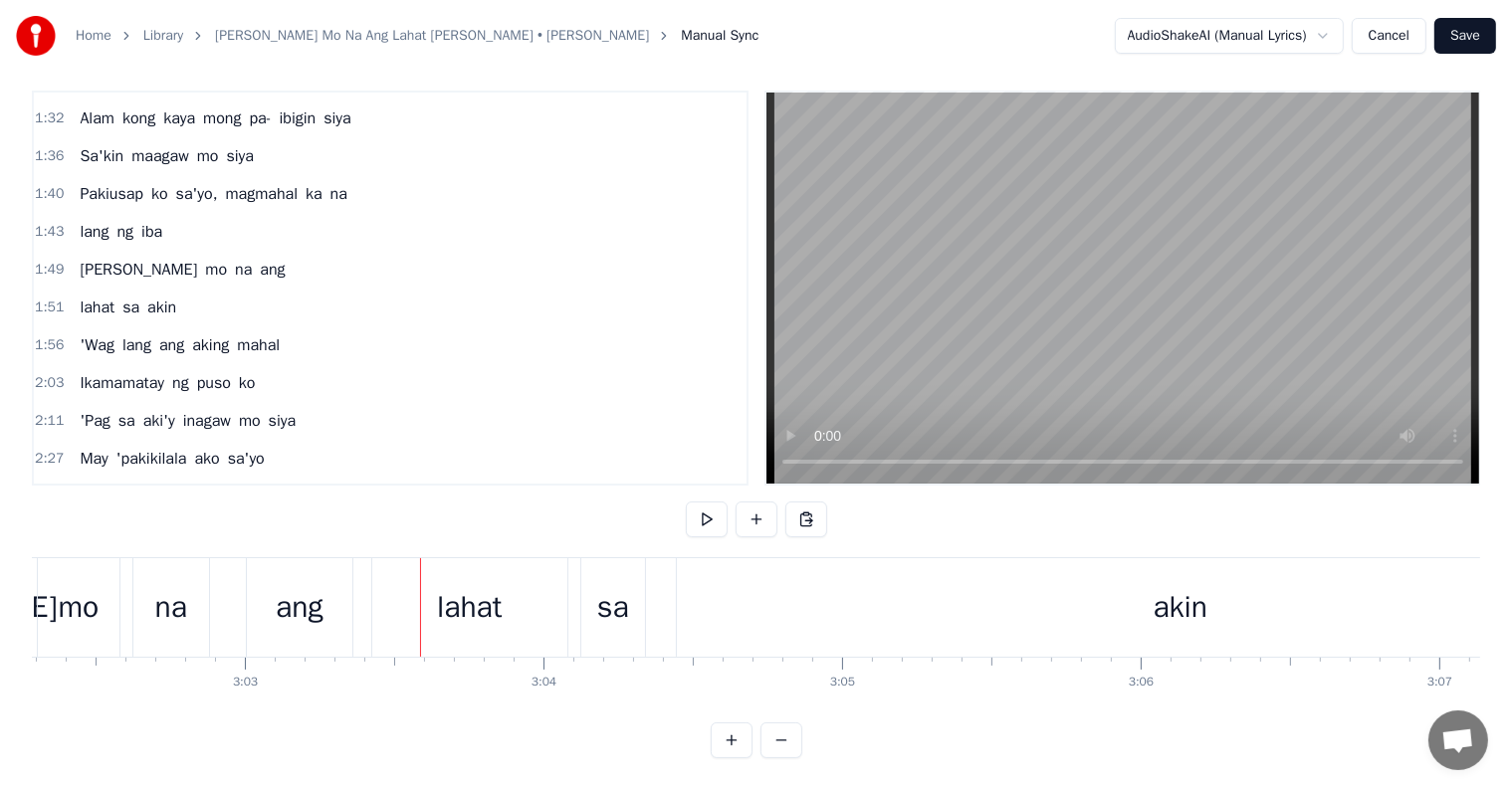 click on "lahat" at bounding box center [469, 607] 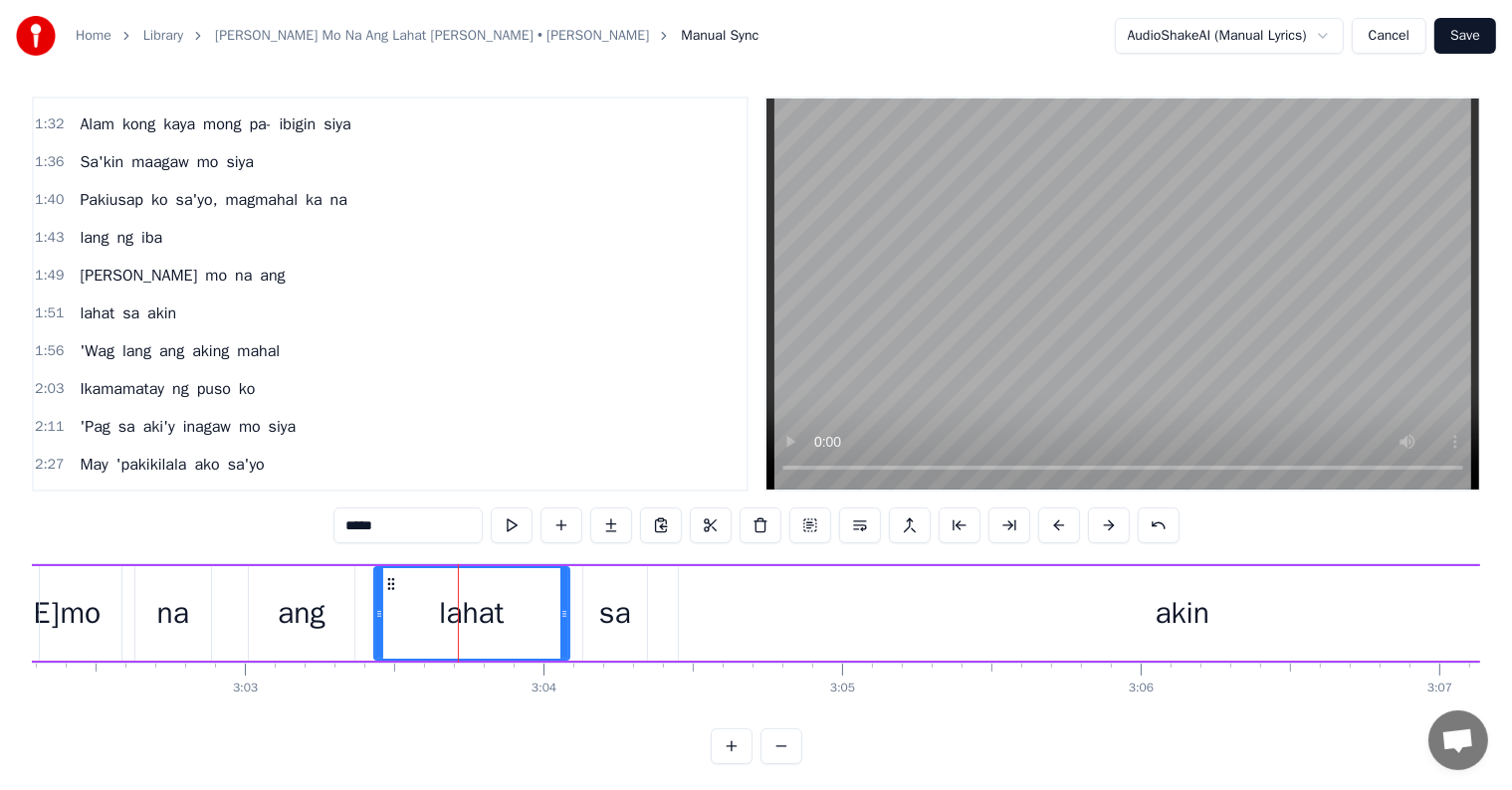 scroll, scrollTop: 0, scrollLeft: 0, axis: both 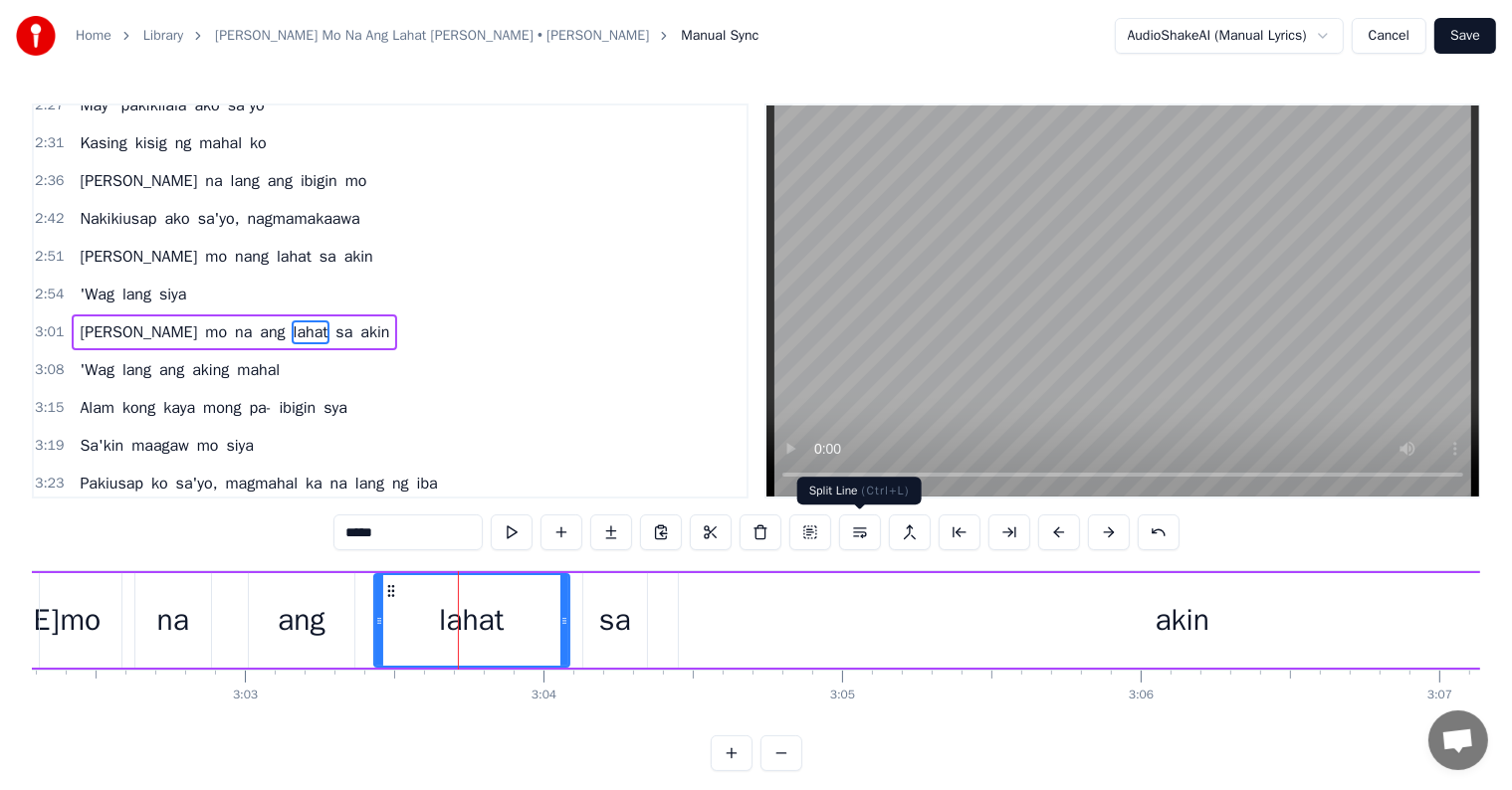 click at bounding box center (860, 532) 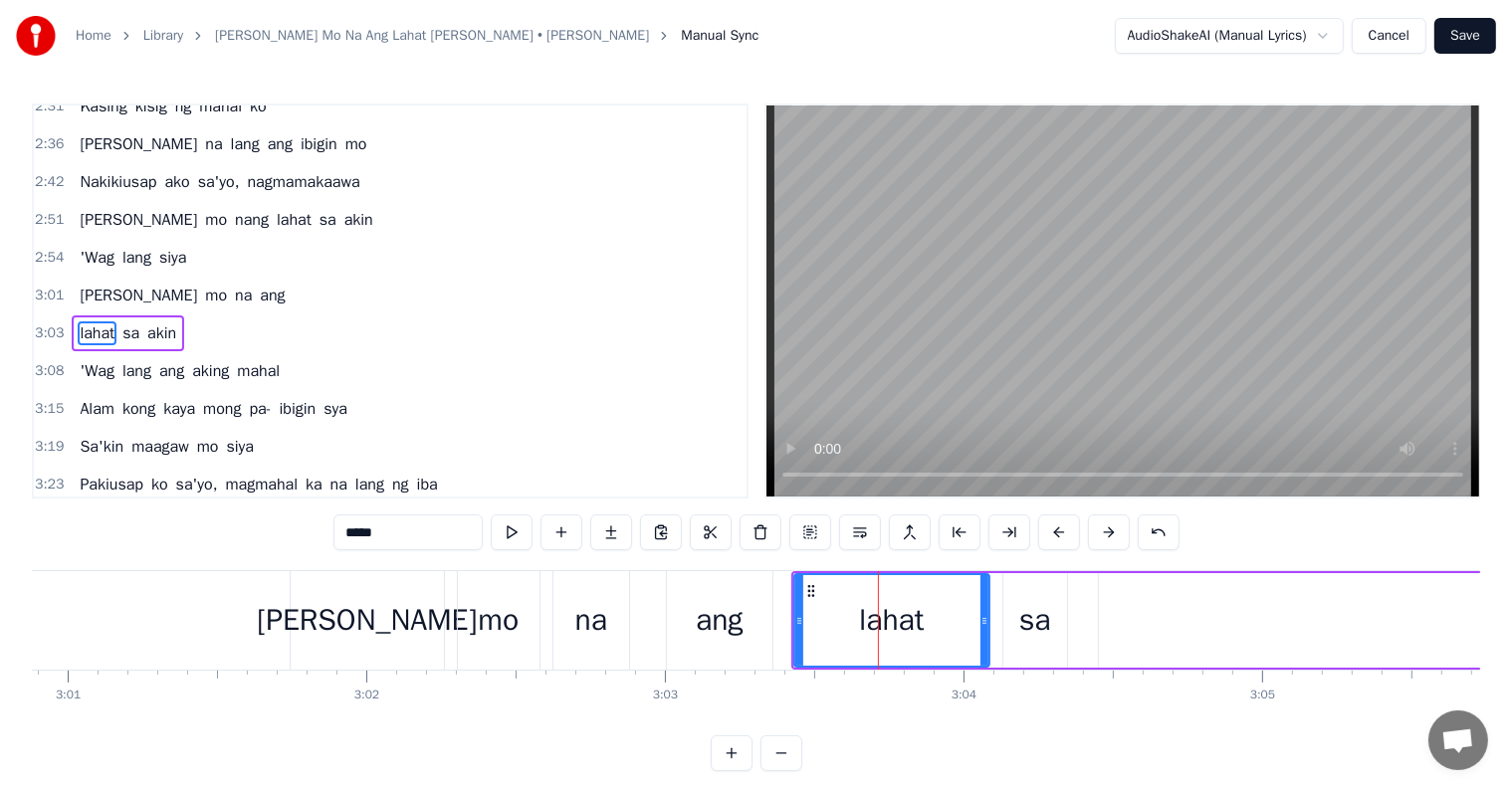 scroll, scrollTop: 0, scrollLeft: 53685, axis: horizontal 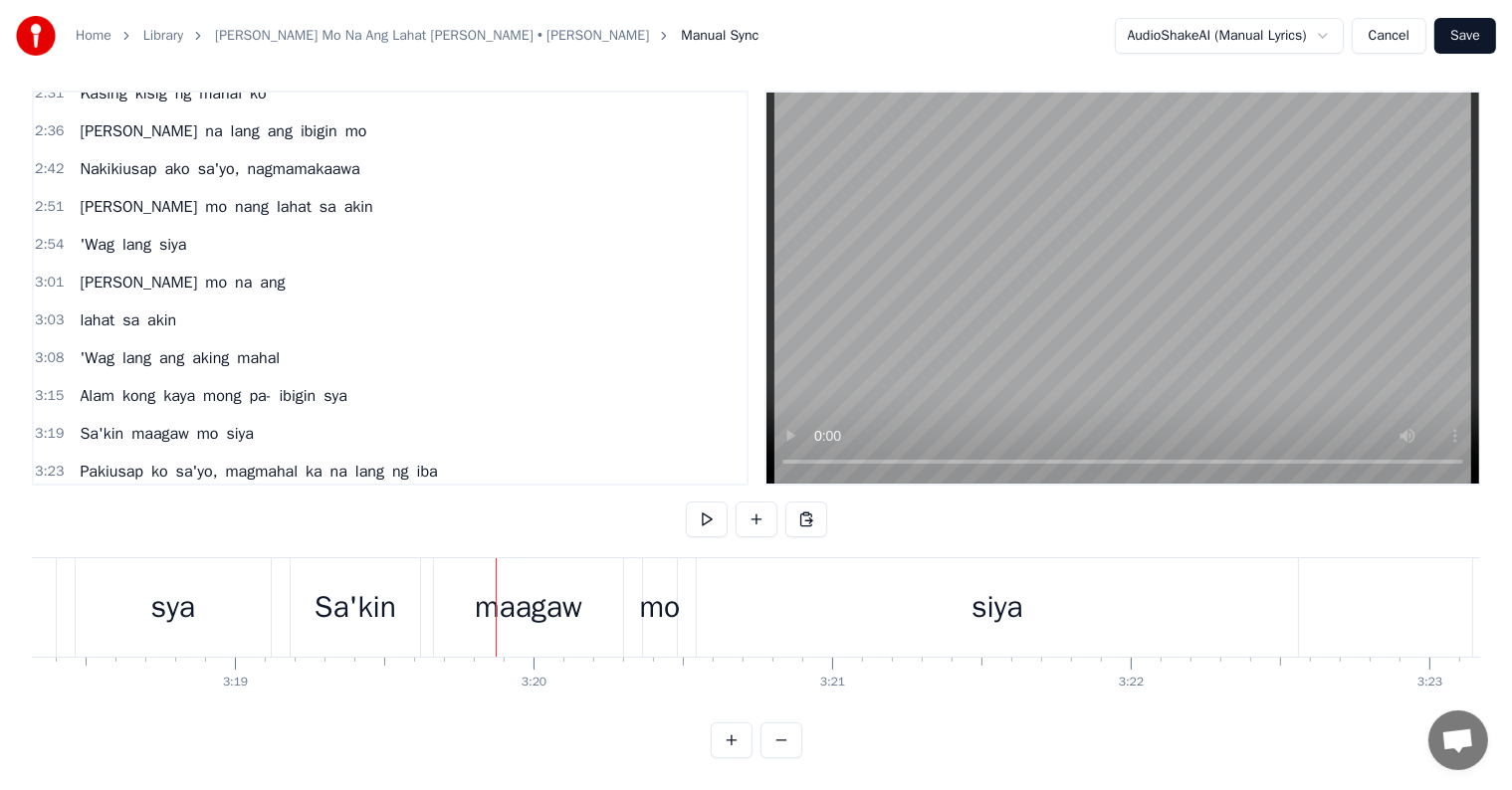 click on "sya" at bounding box center (173, 607) 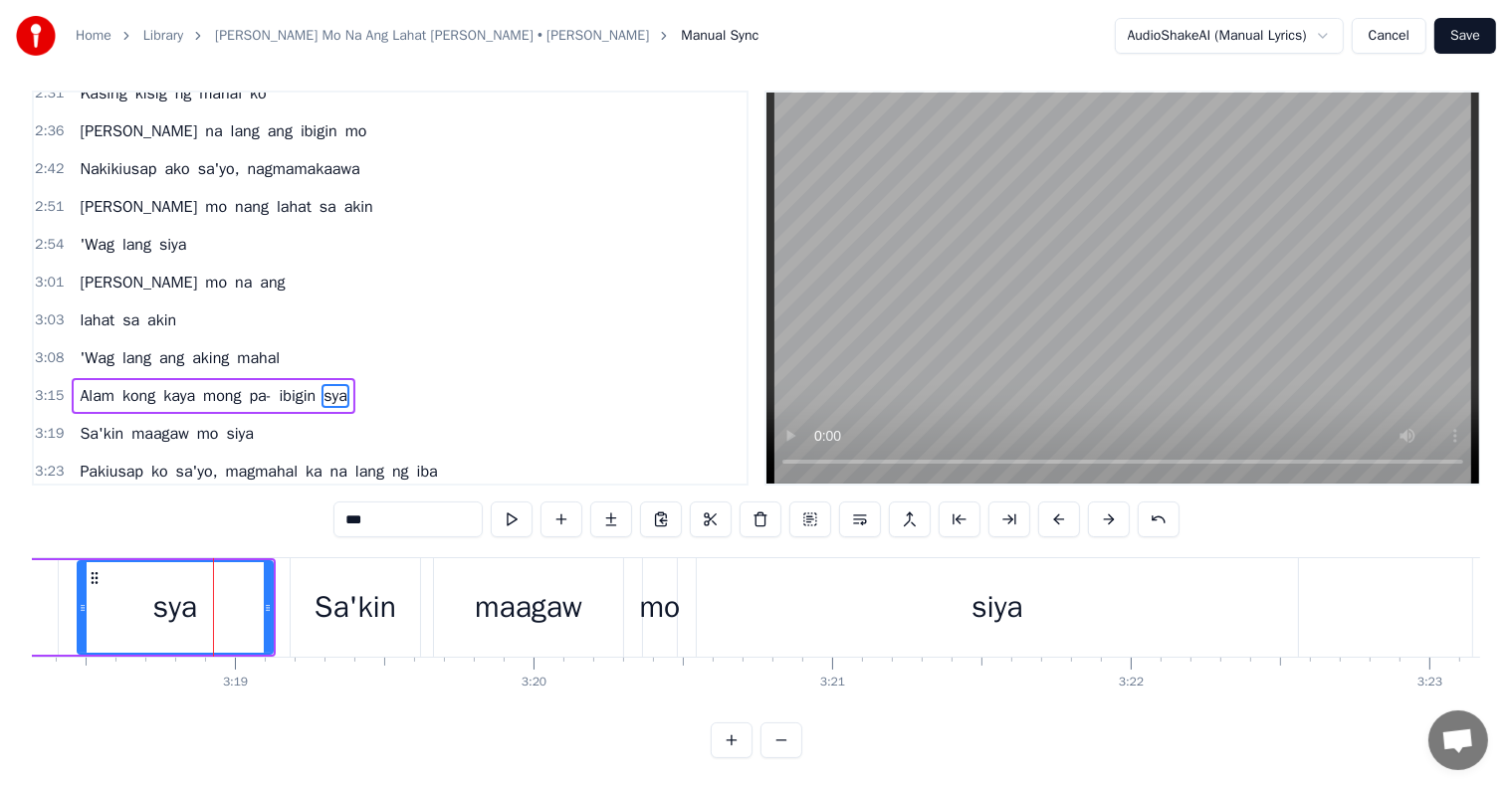 scroll, scrollTop: 0, scrollLeft: 0, axis: both 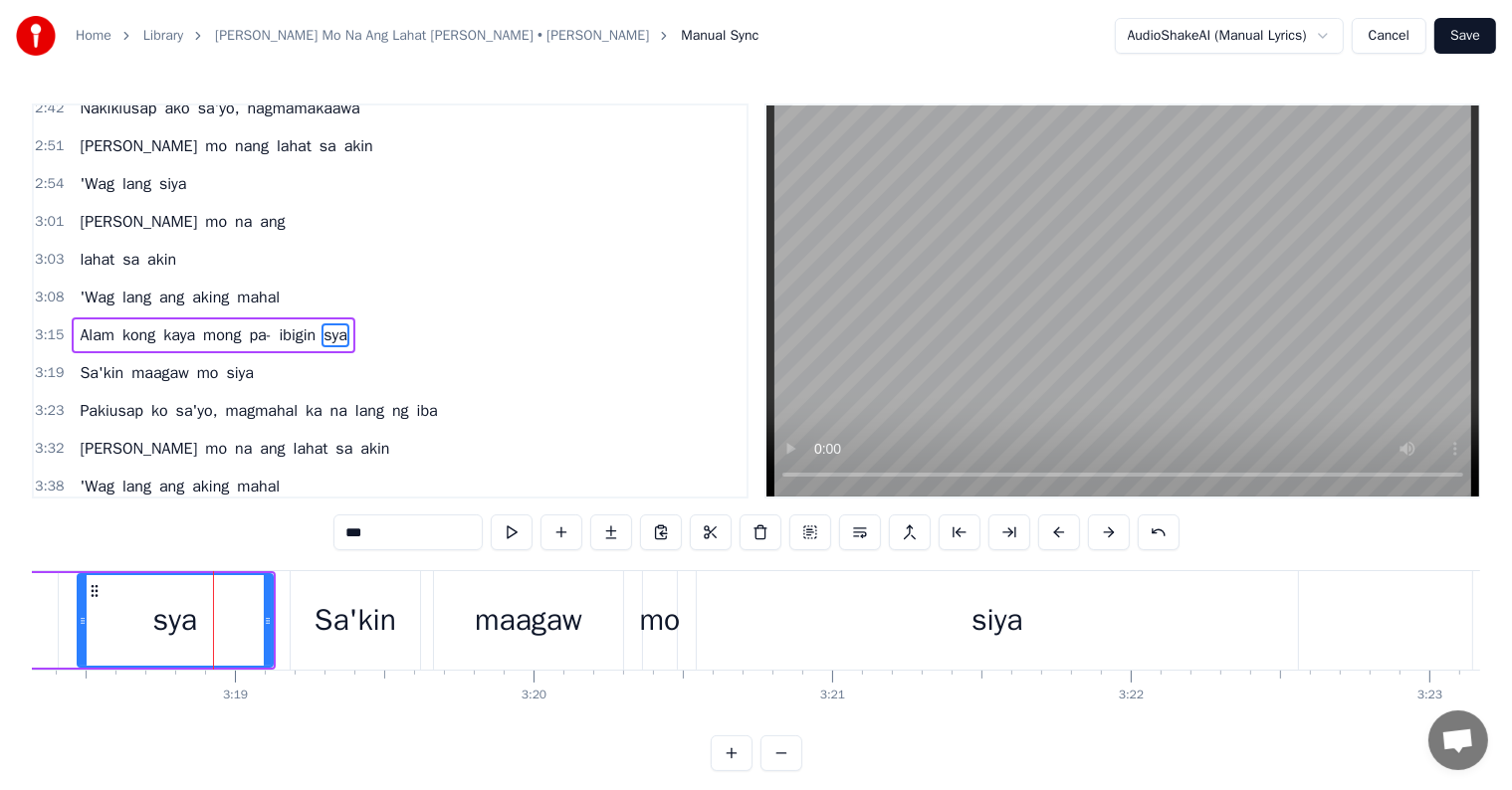 click on "***" at bounding box center (408, 532) 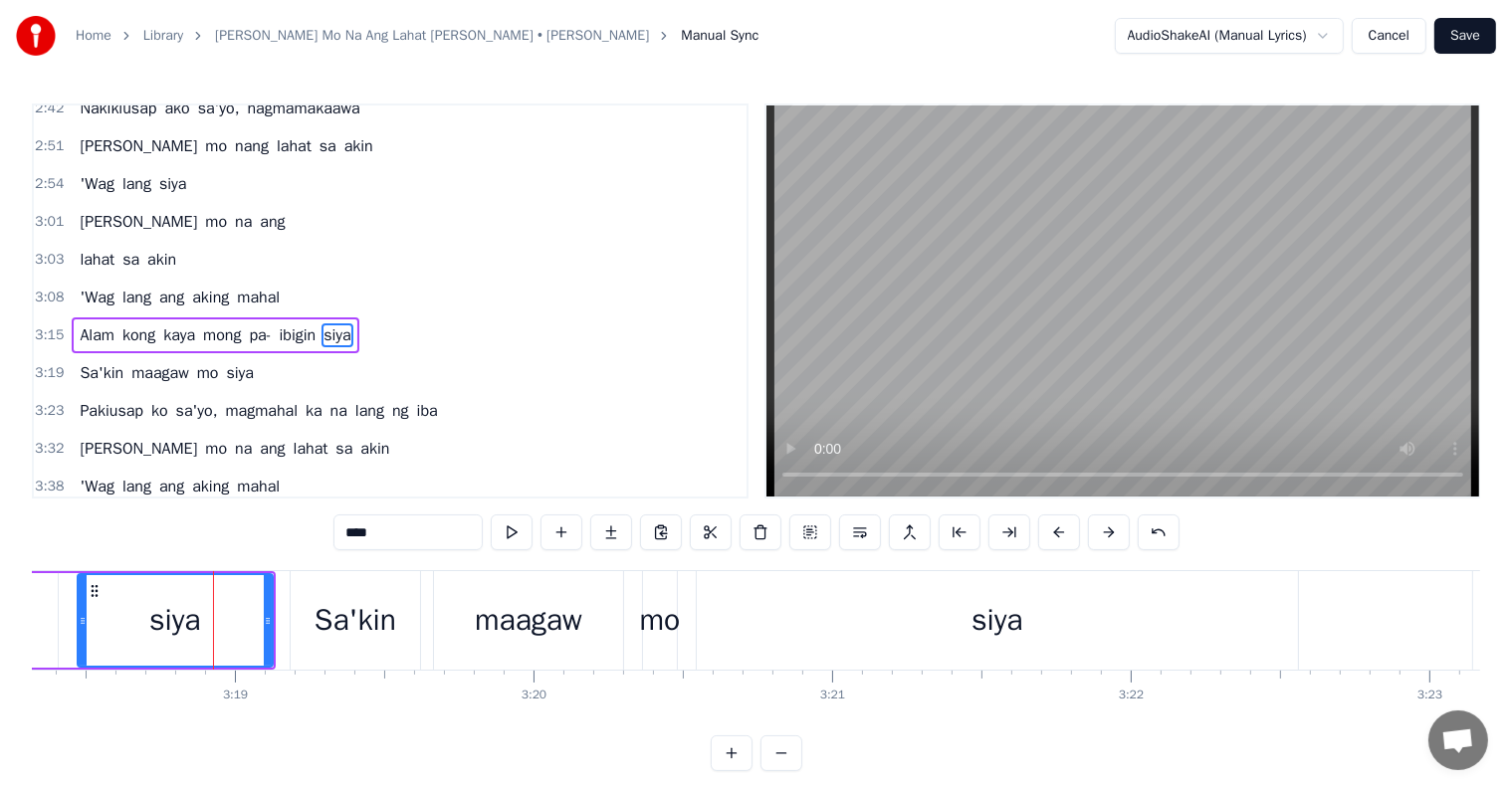 type on "****" 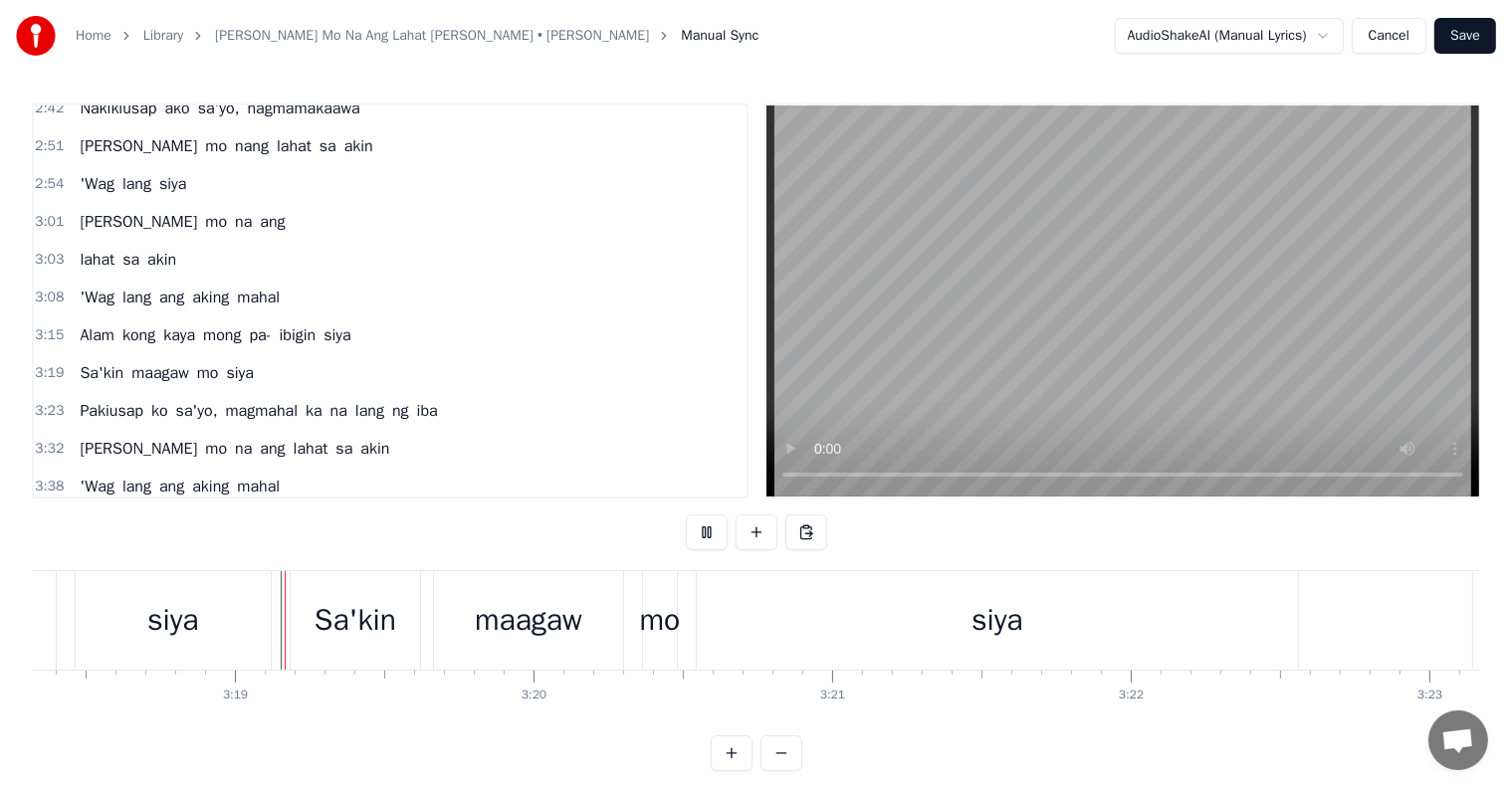 scroll, scrollTop: 30, scrollLeft: 0, axis: vertical 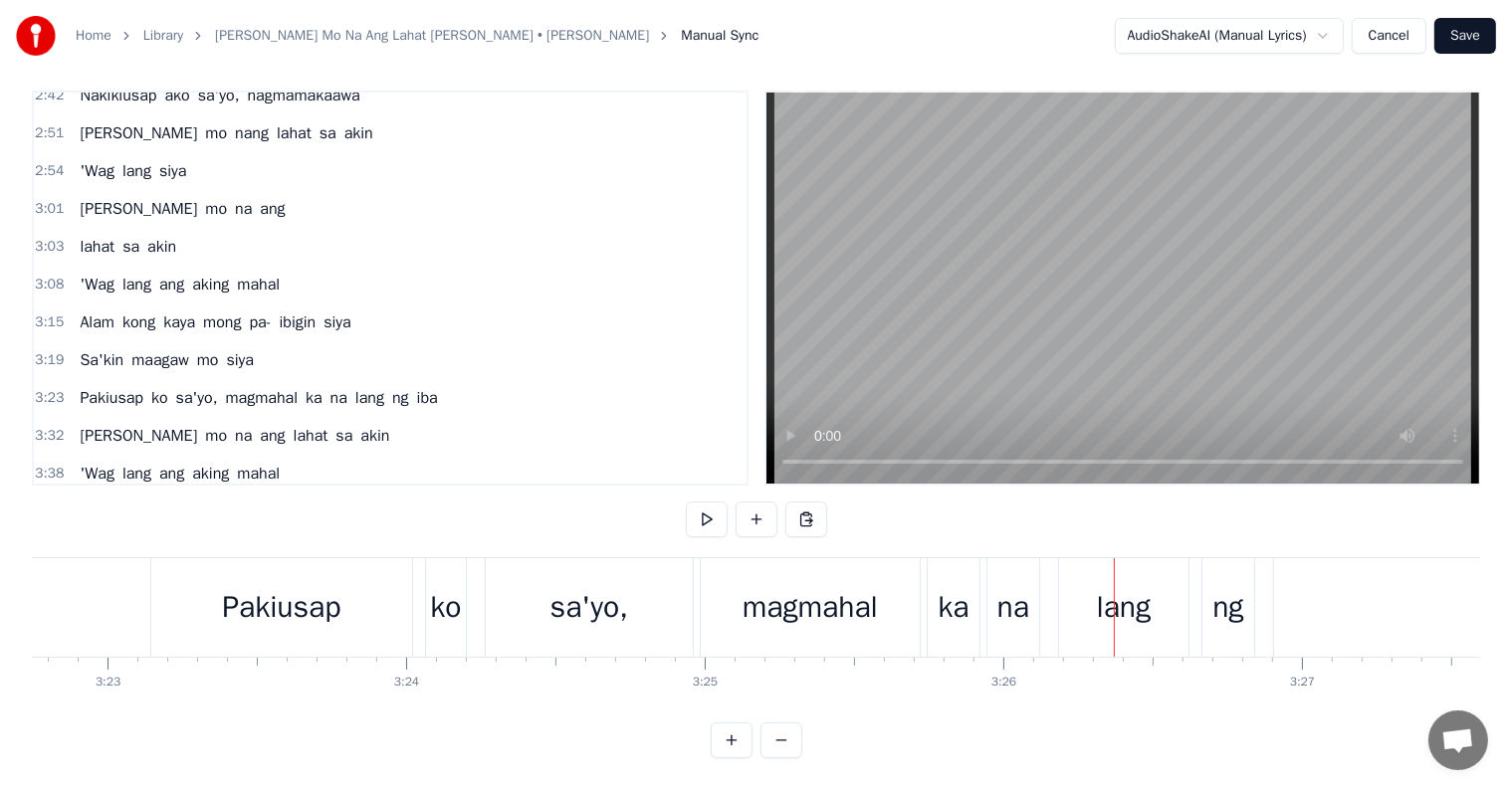 click on "lang" at bounding box center (1124, 607) 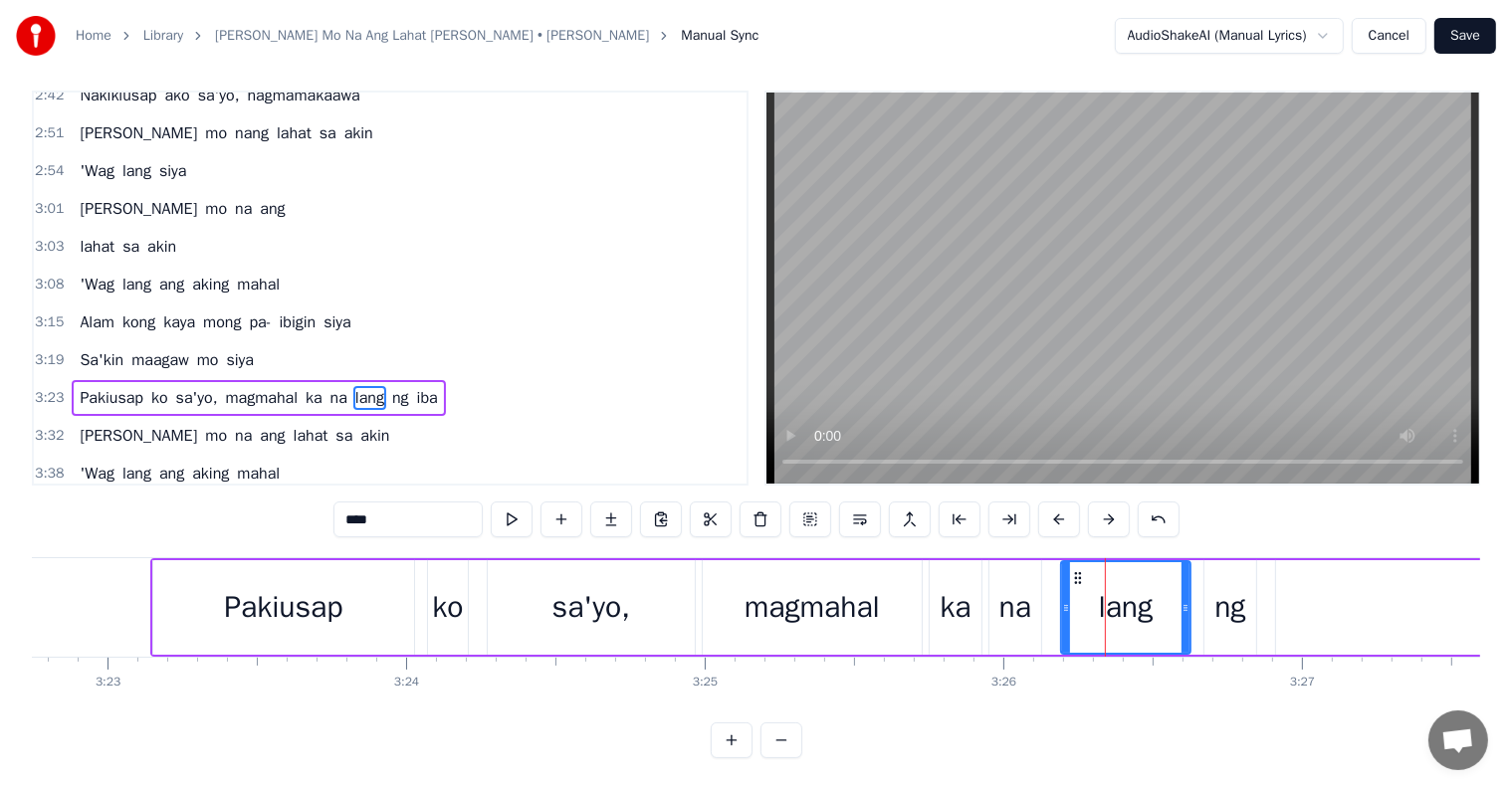 scroll, scrollTop: 0, scrollLeft: 0, axis: both 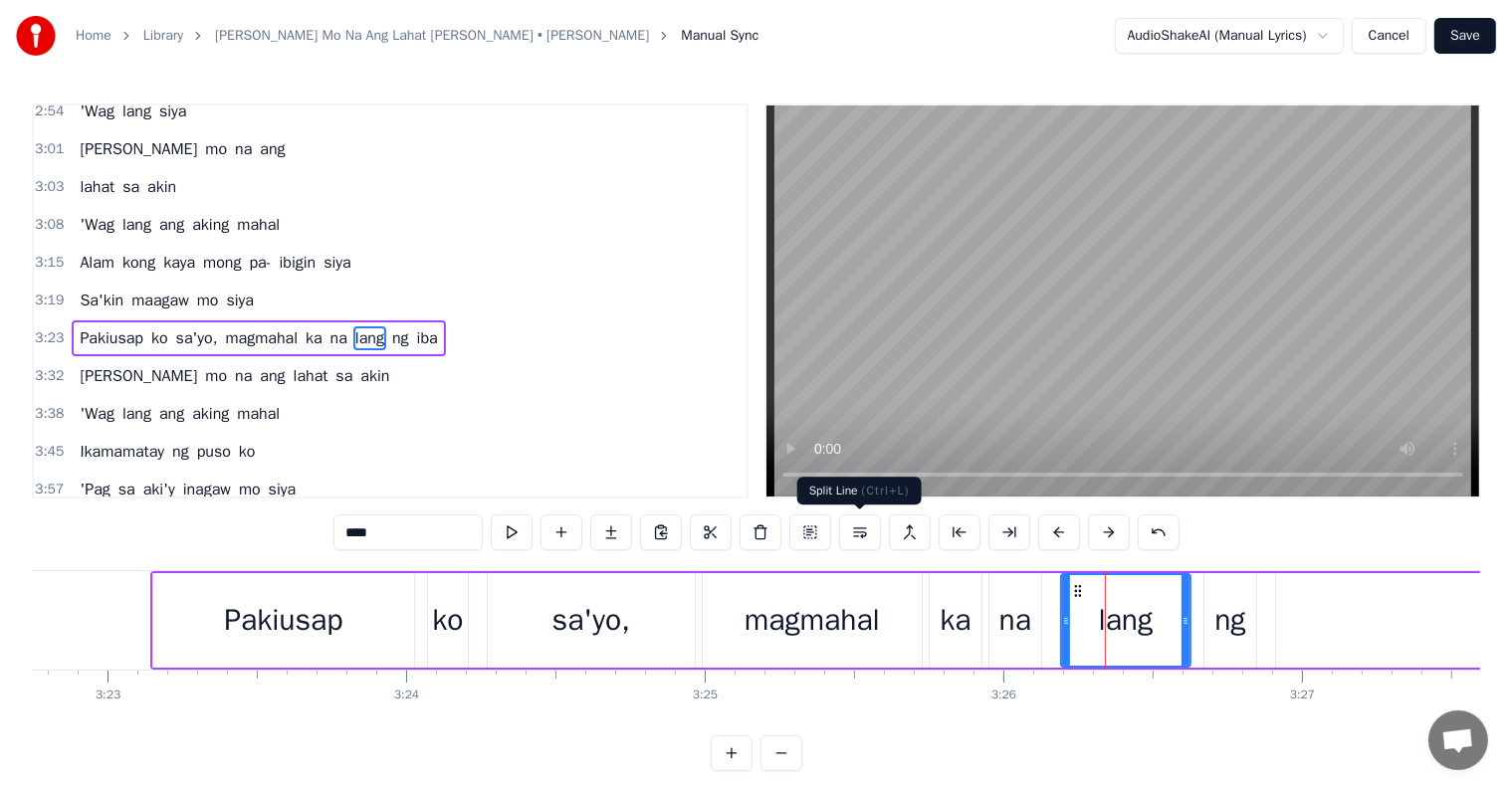 click at bounding box center [860, 532] 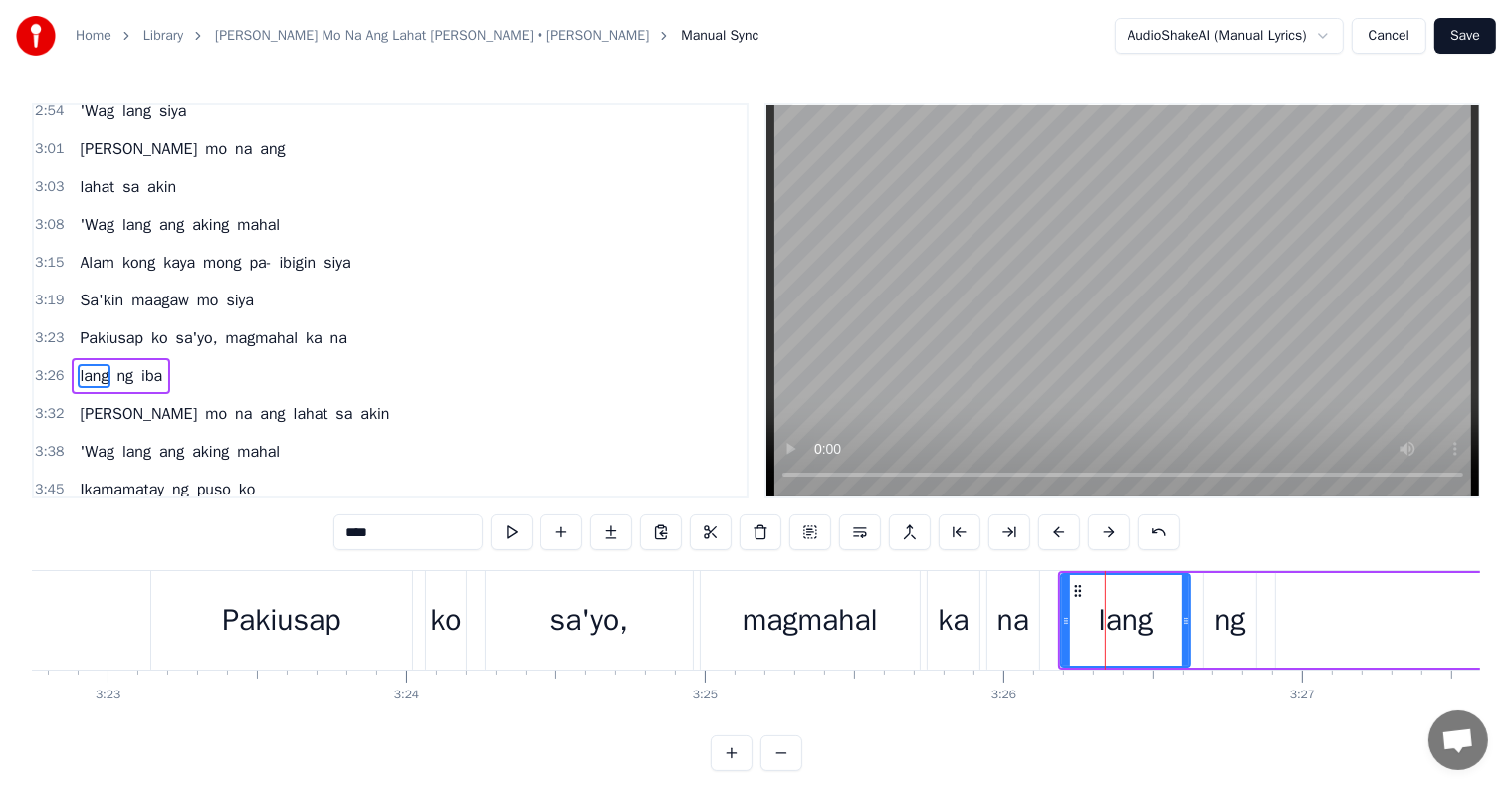 scroll, scrollTop: 957, scrollLeft: 0, axis: vertical 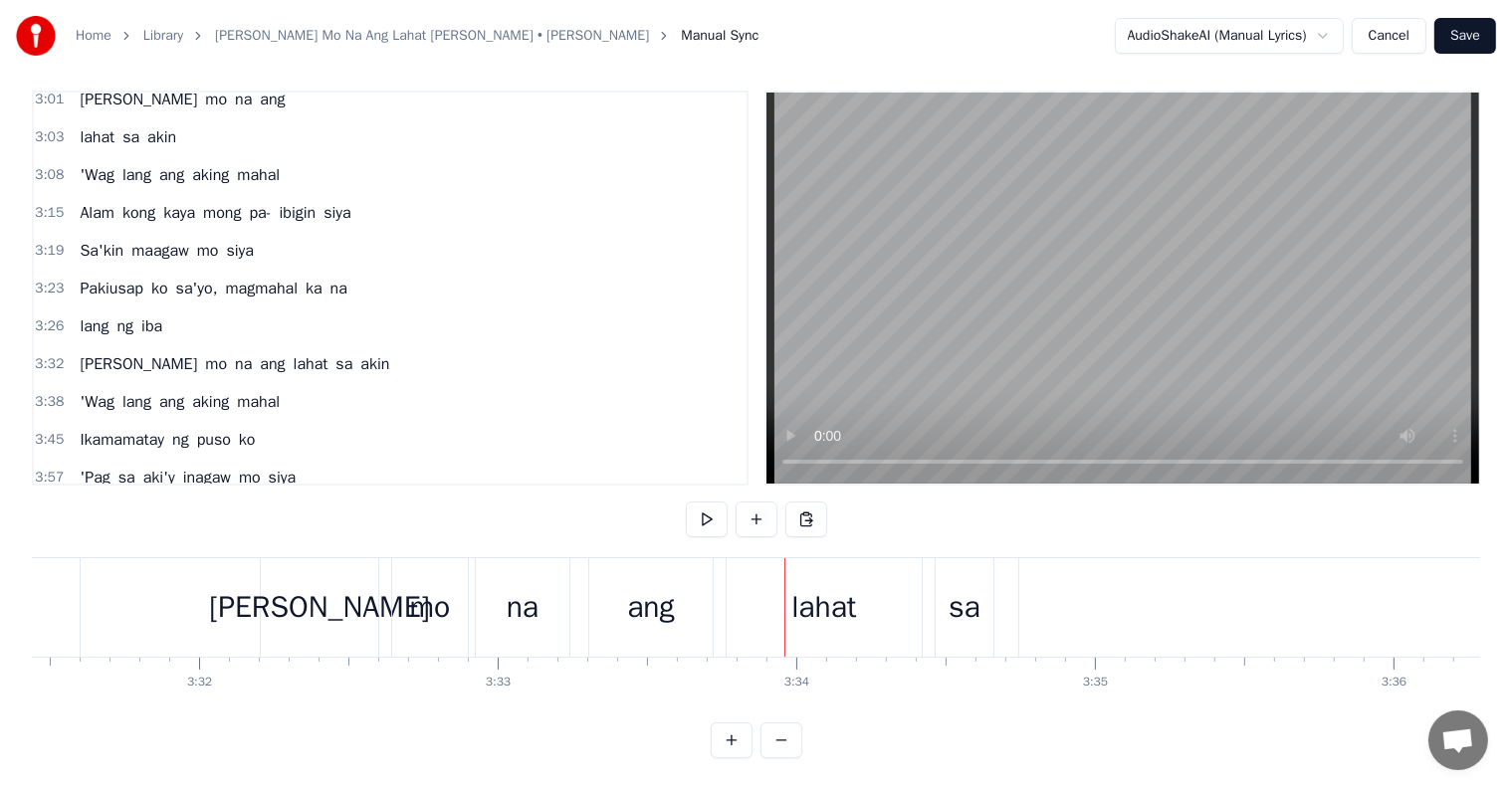 click on "lahat" at bounding box center [823, 607] 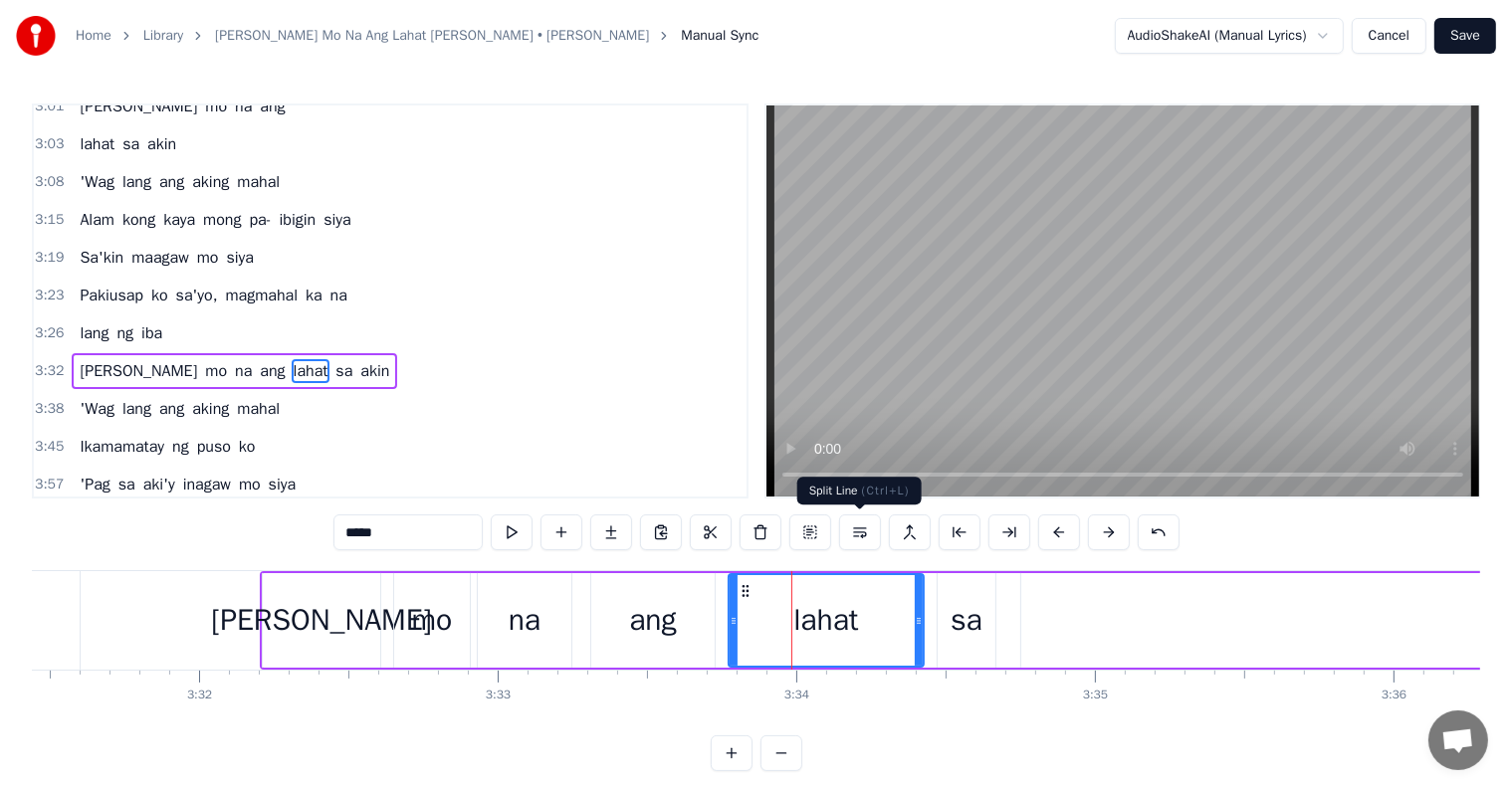 click at bounding box center (860, 532) 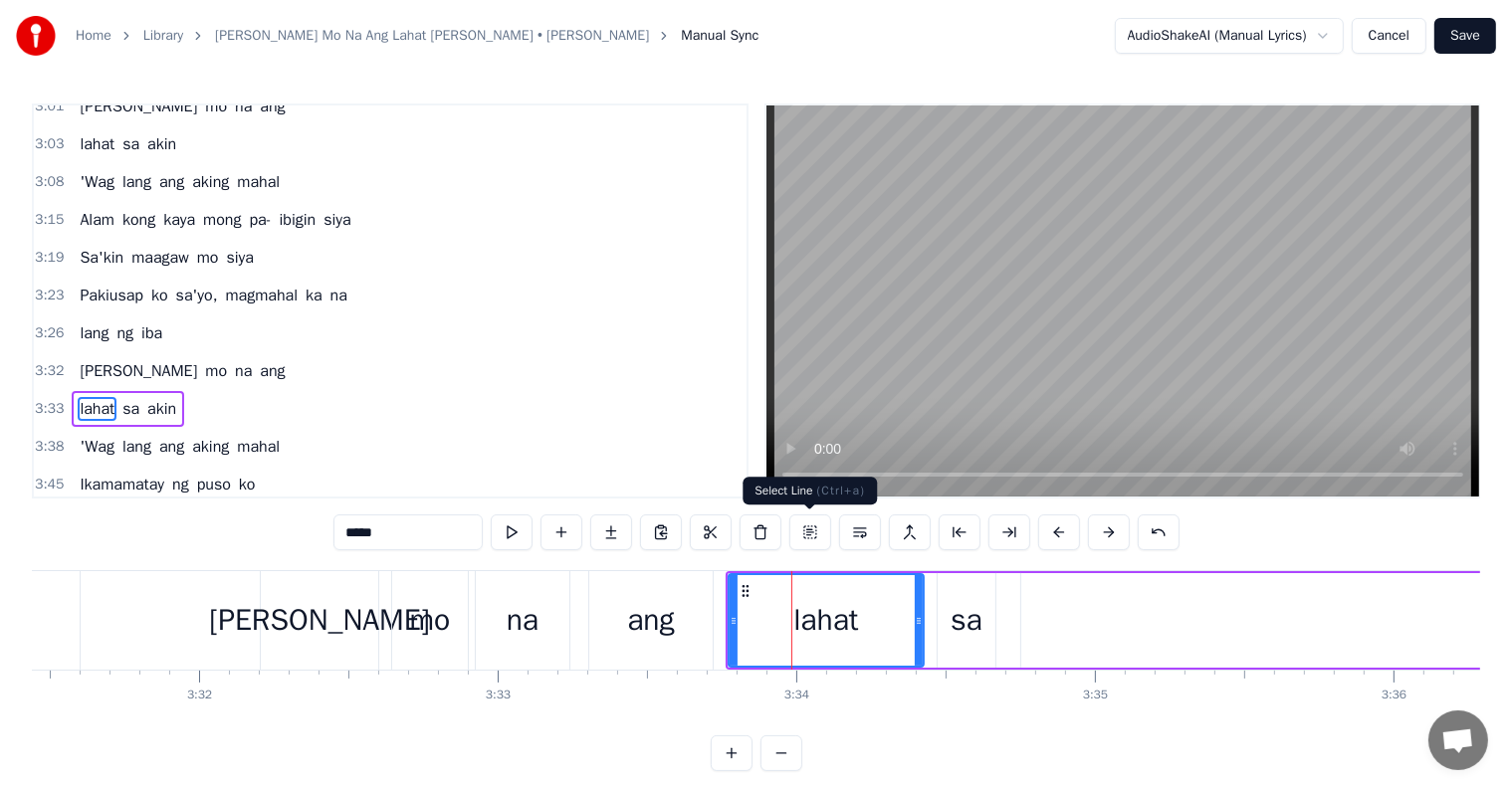 scroll, scrollTop: 999, scrollLeft: 0, axis: vertical 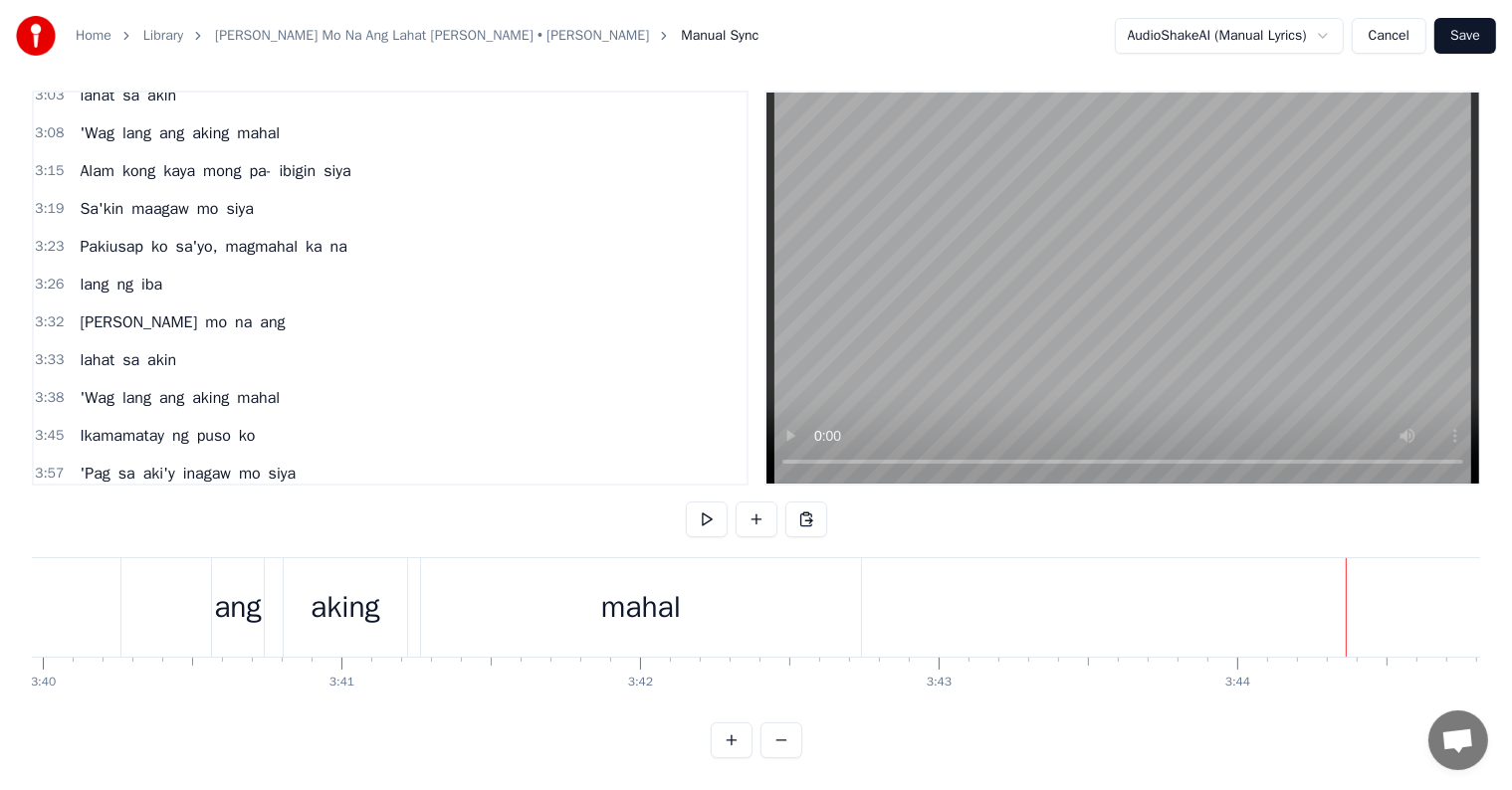 click on "mahal" at bounding box center [641, 607] 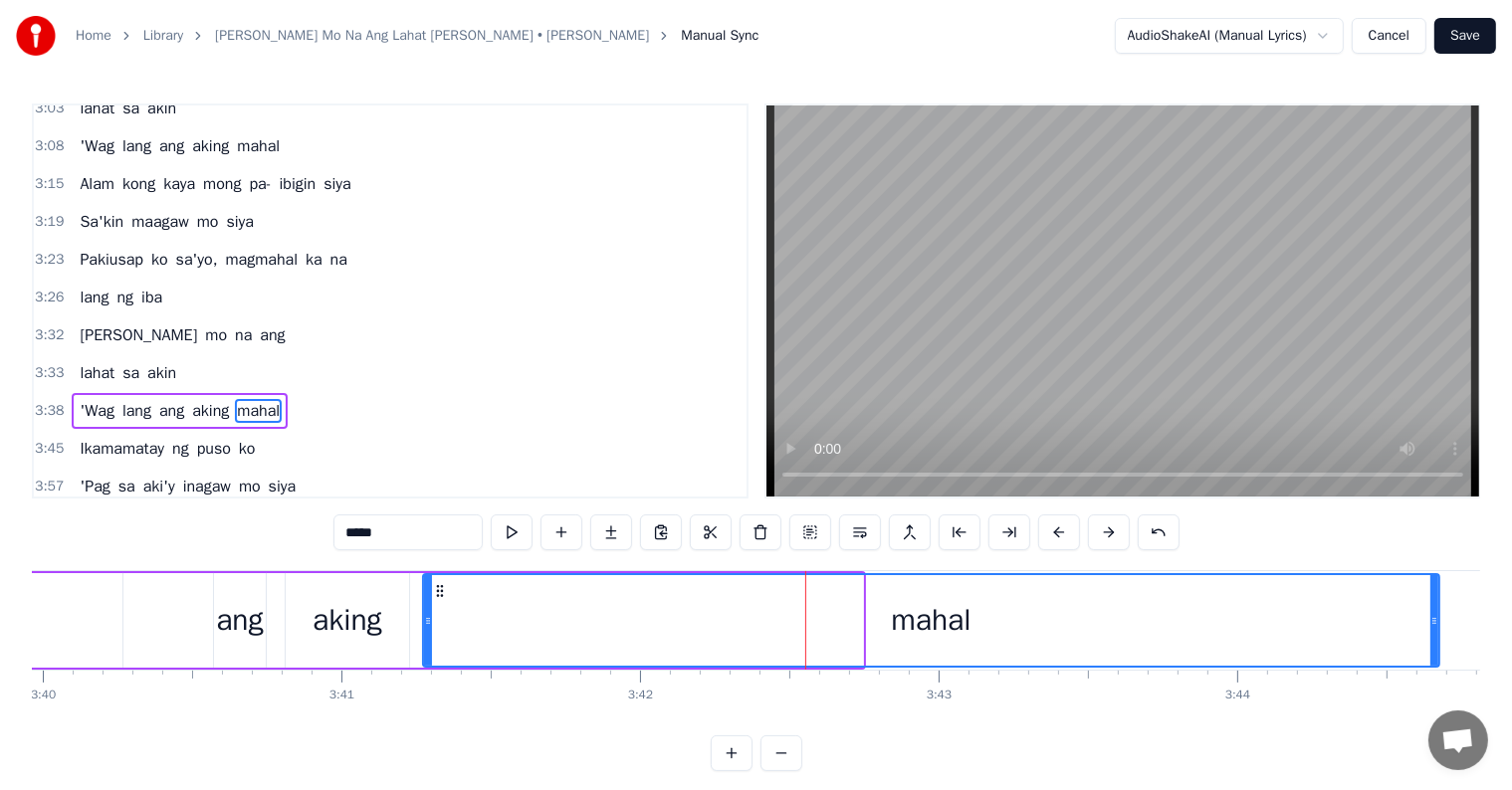 drag, startPoint x: 857, startPoint y: 617, endPoint x: 1433, endPoint y: 612, distance: 576.0217 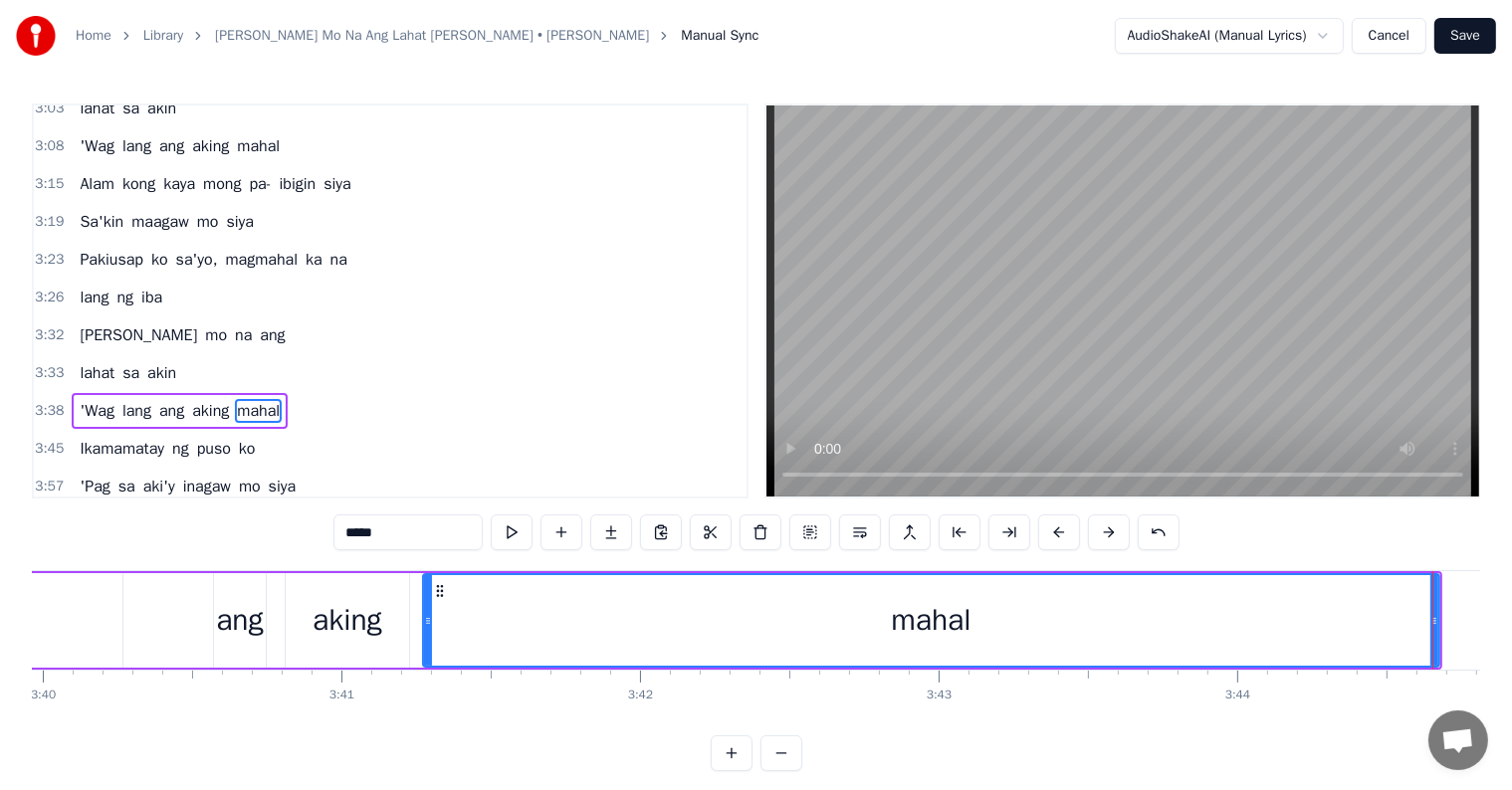 click 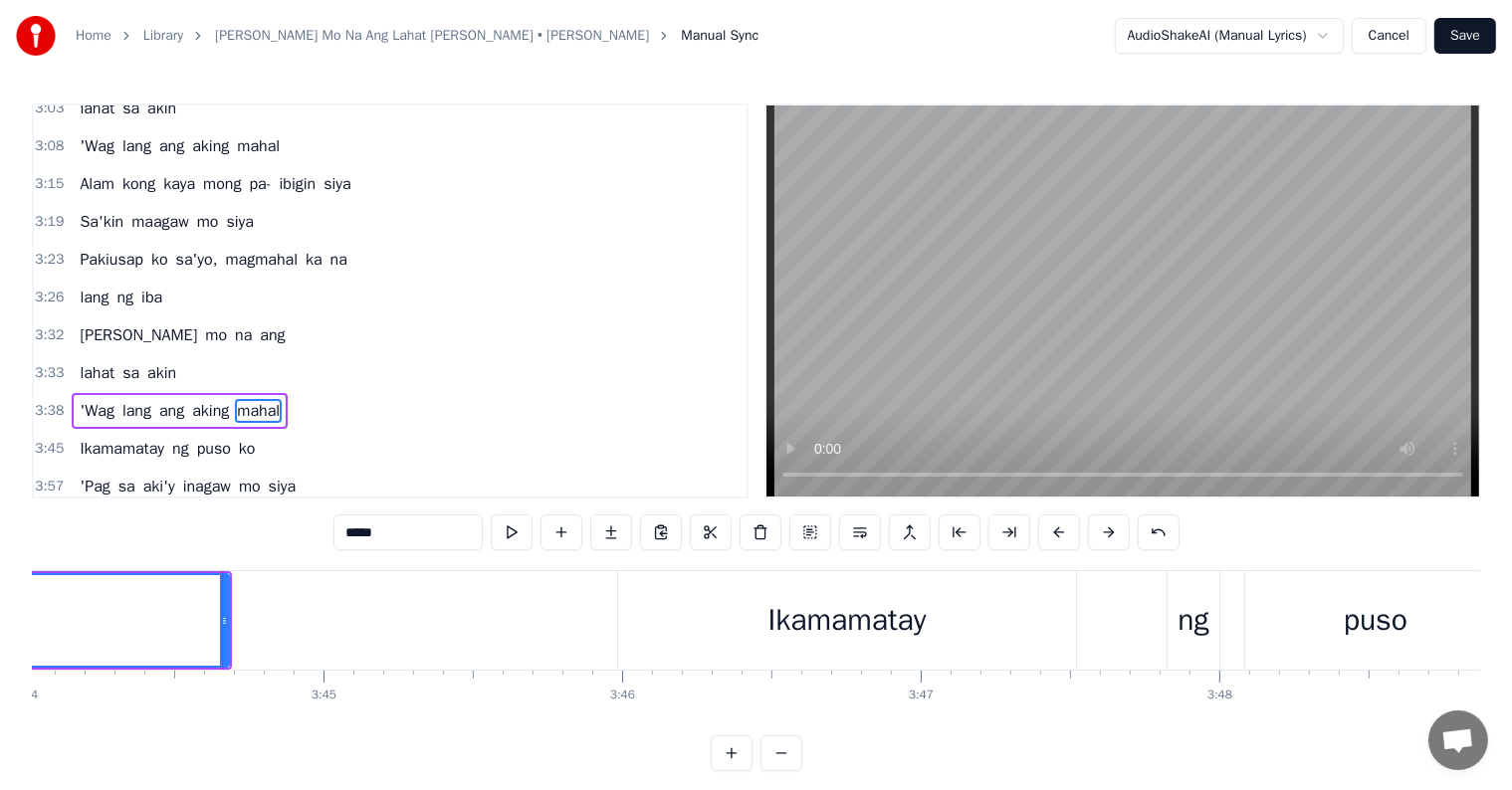 scroll, scrollTop: 0, scrollLeft: 66987, axis: horizontal 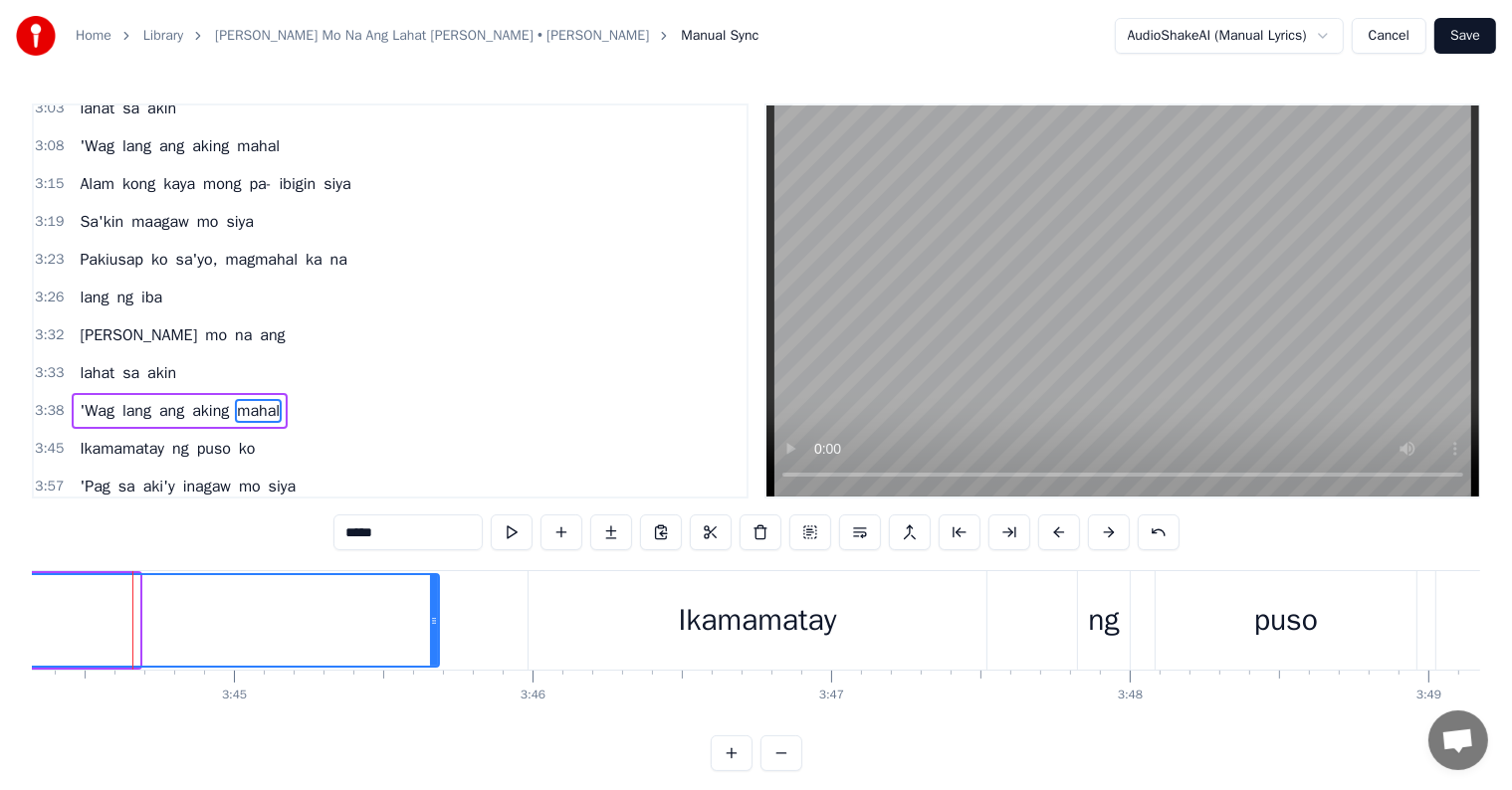 drag, startPoint x: 135, startPoint y: 613, endPoint x: 438, endPoint y: 618, distance: 303.0413 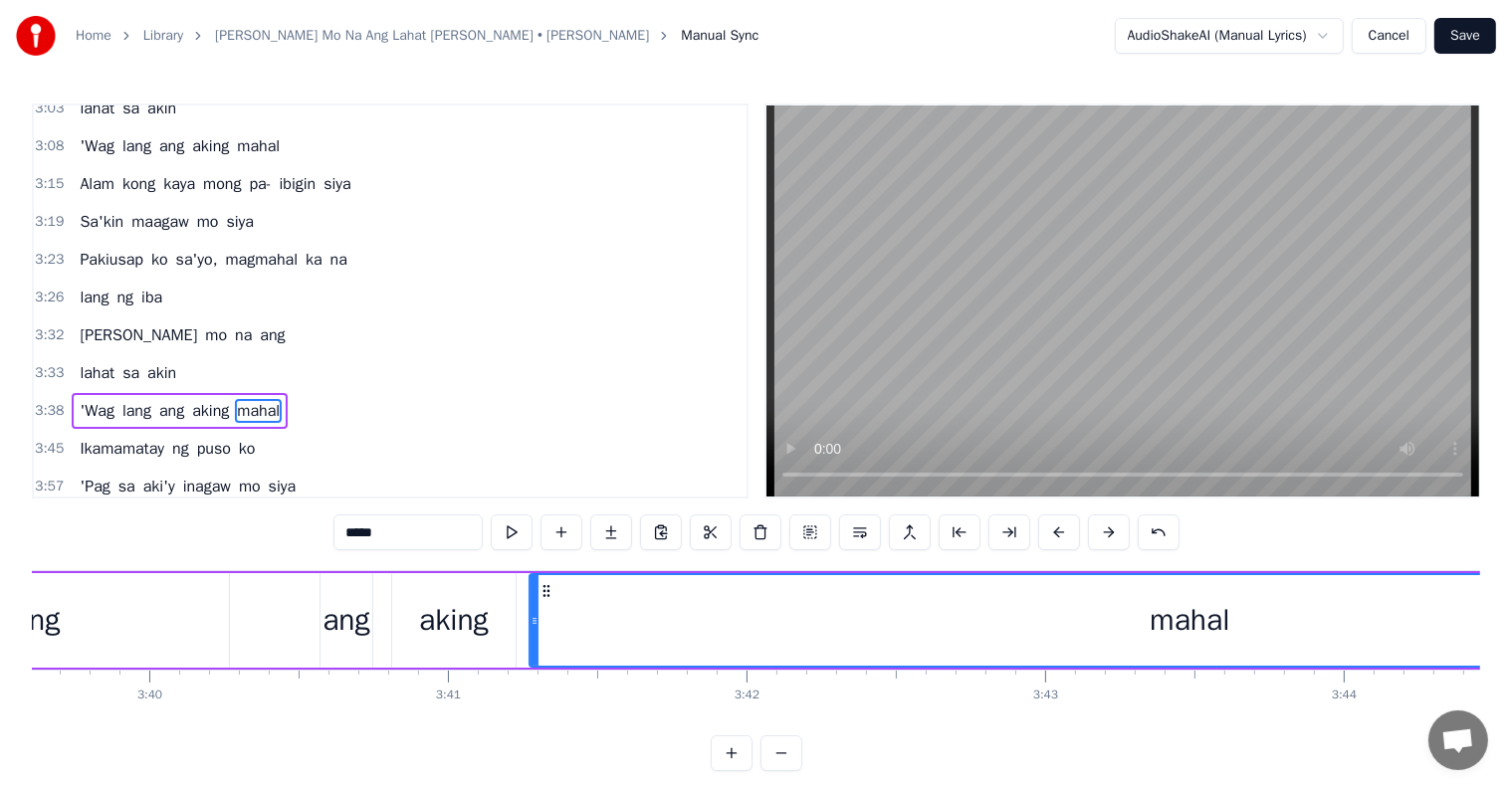 scroll, scrollTop: 0, scrollLeft: 65344, axis: horizontal 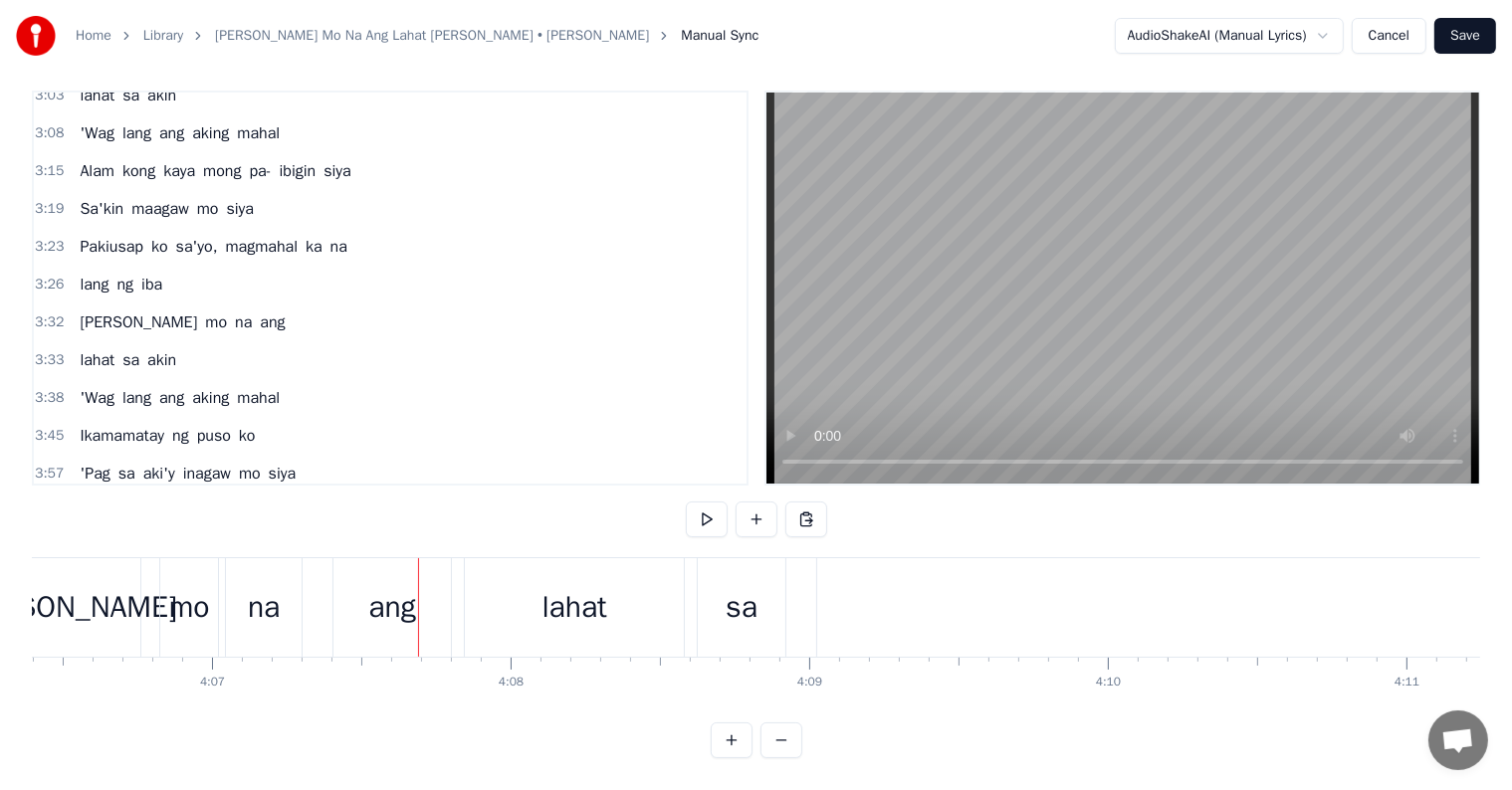 click on "lahat" at bounding box center (574, 607) 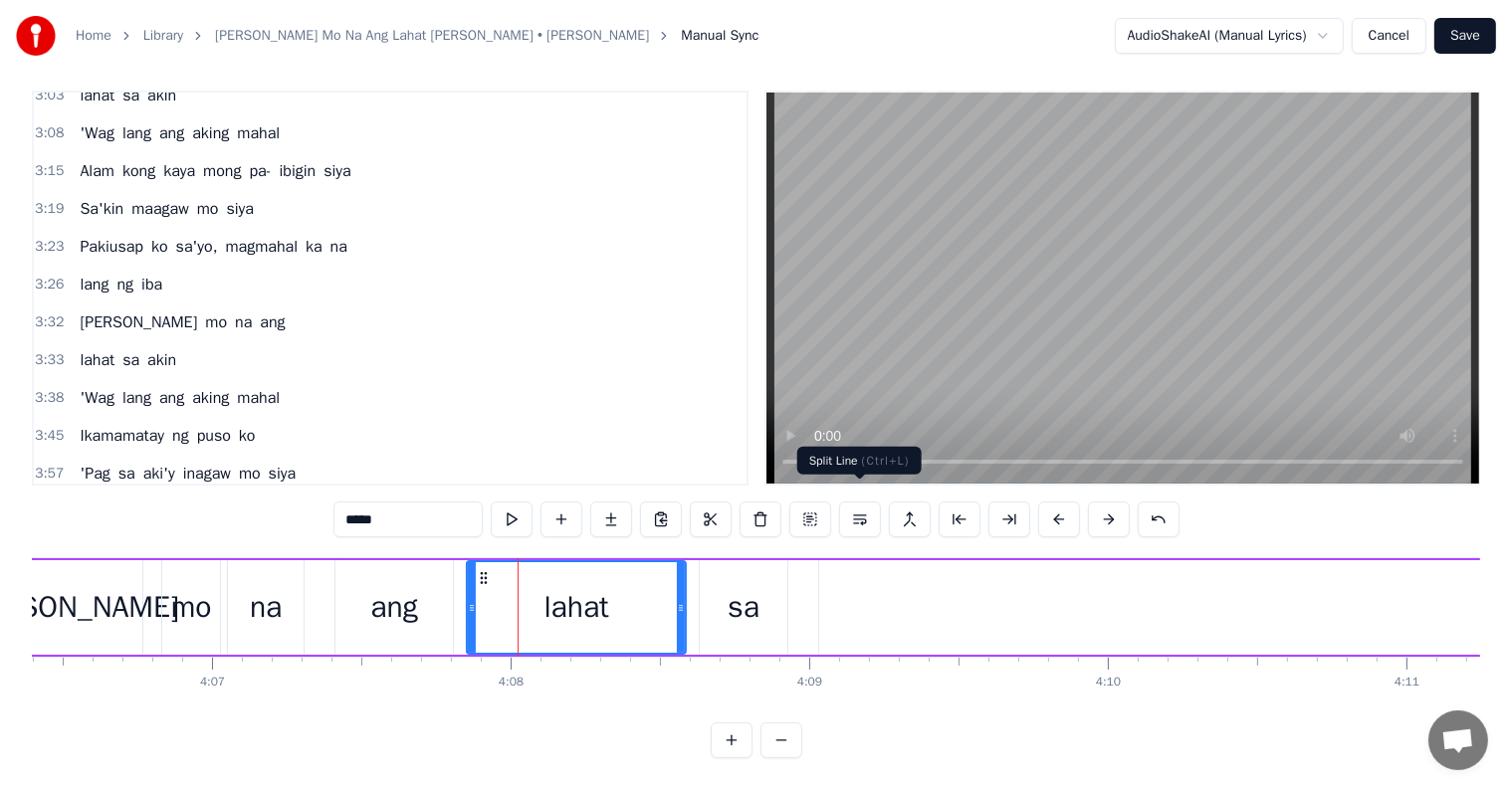 click at bounding box center [860, 519] 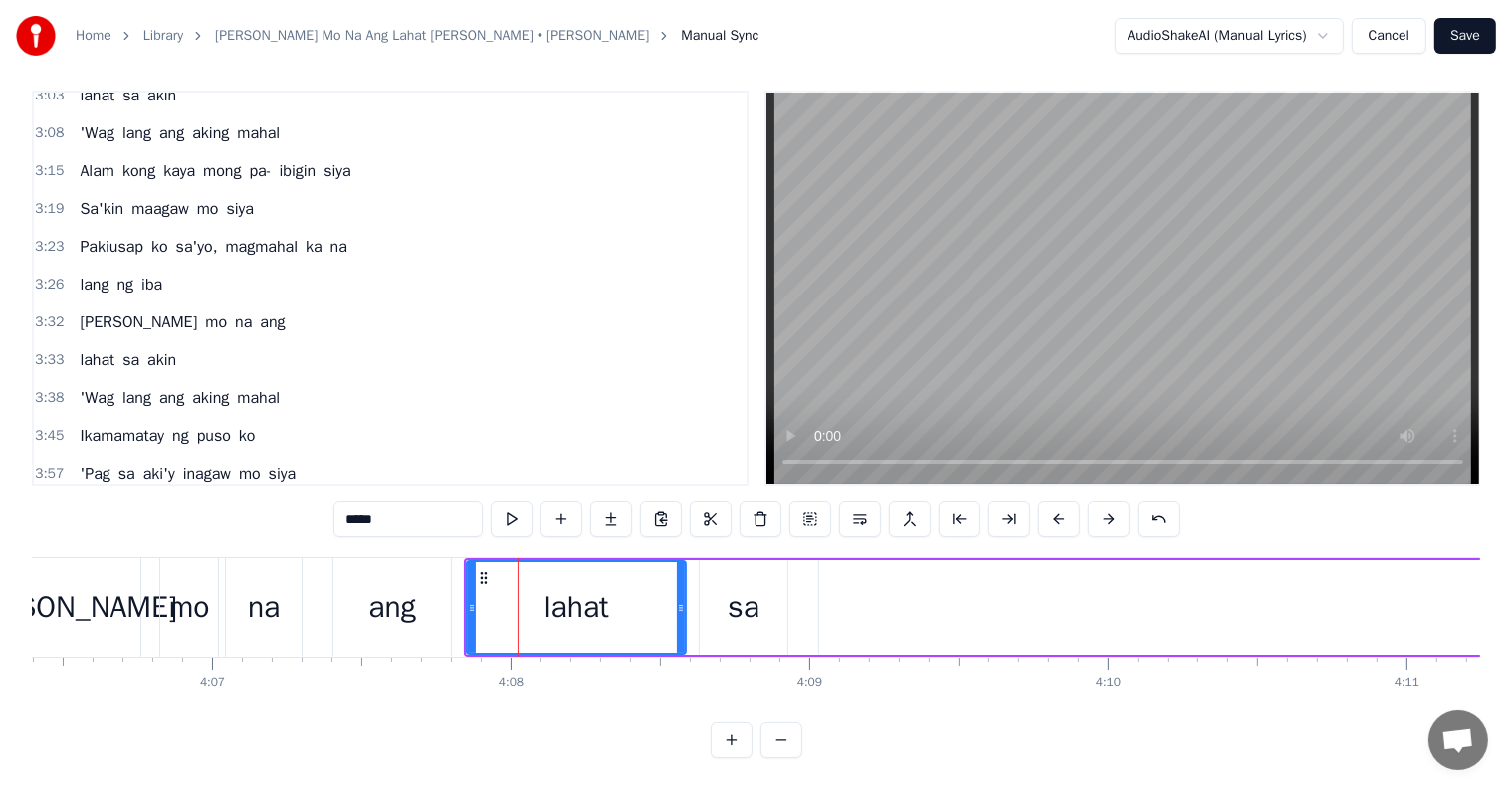scroll, scrollTop: 1036, scrollLeft: 0, axis: vertical 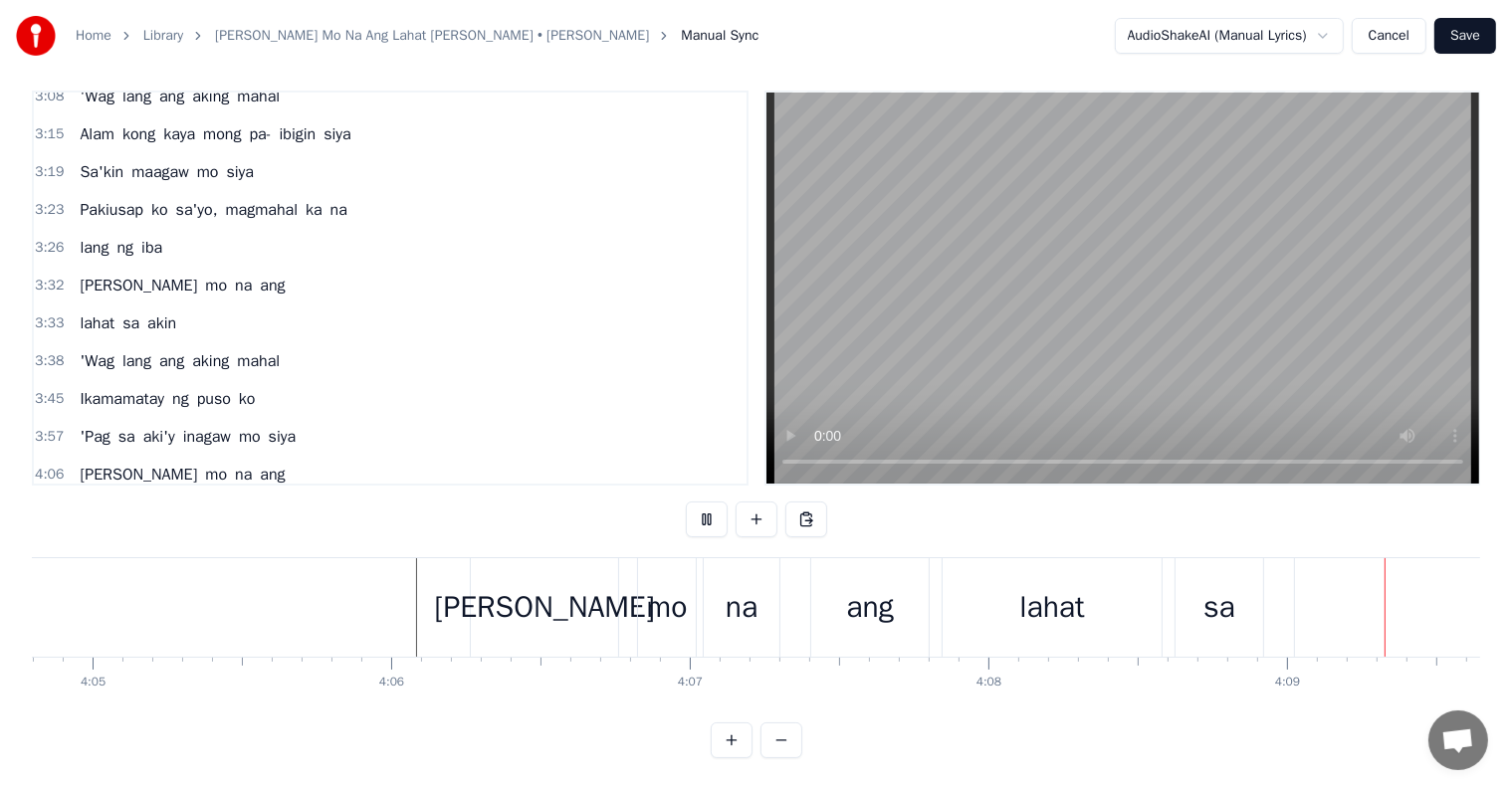 click on "Save" at bounding box center [1465, 36] 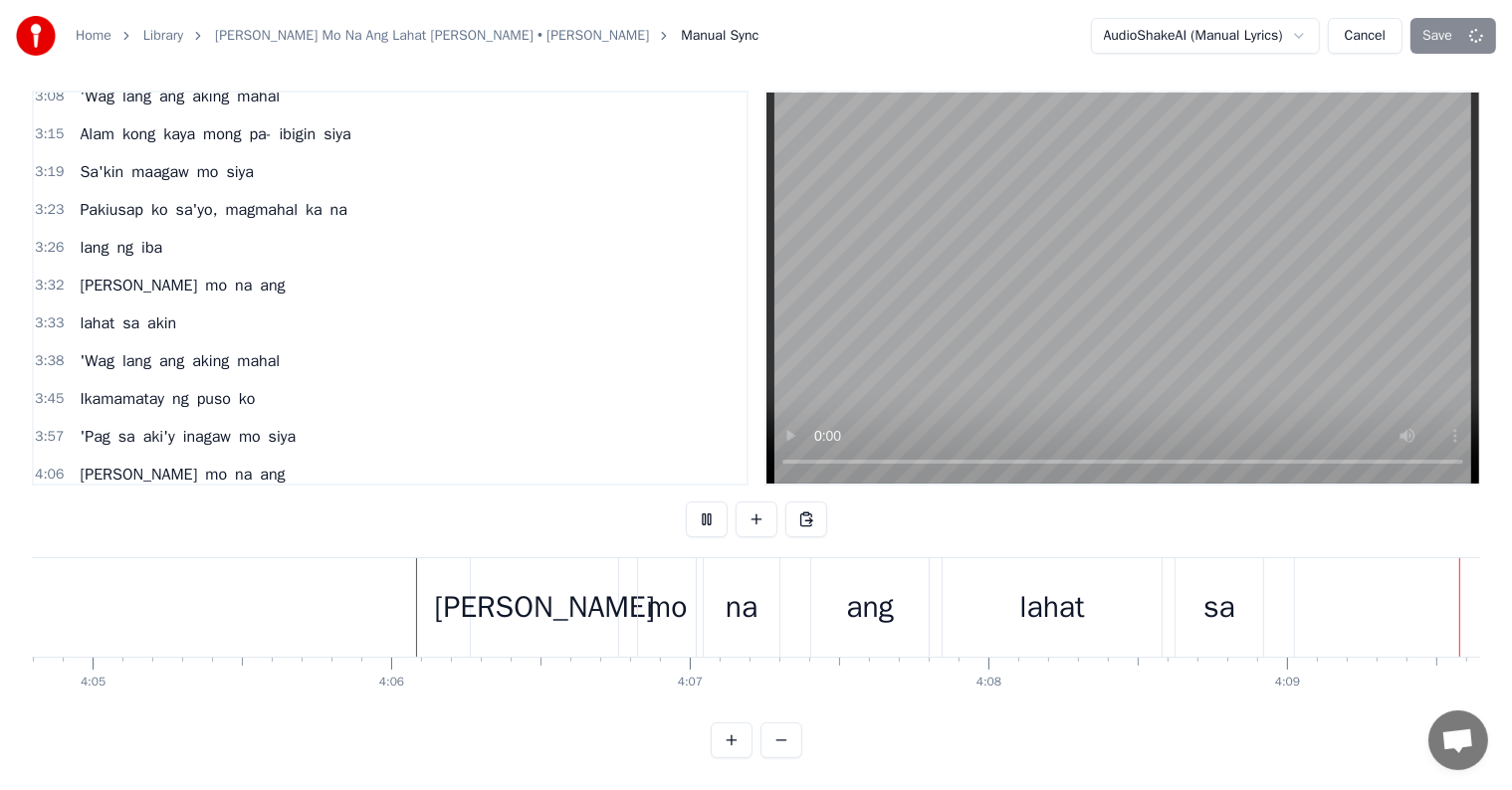 scroll, scrollTop: 0, scrollLeft: 73575, axis: horizontal 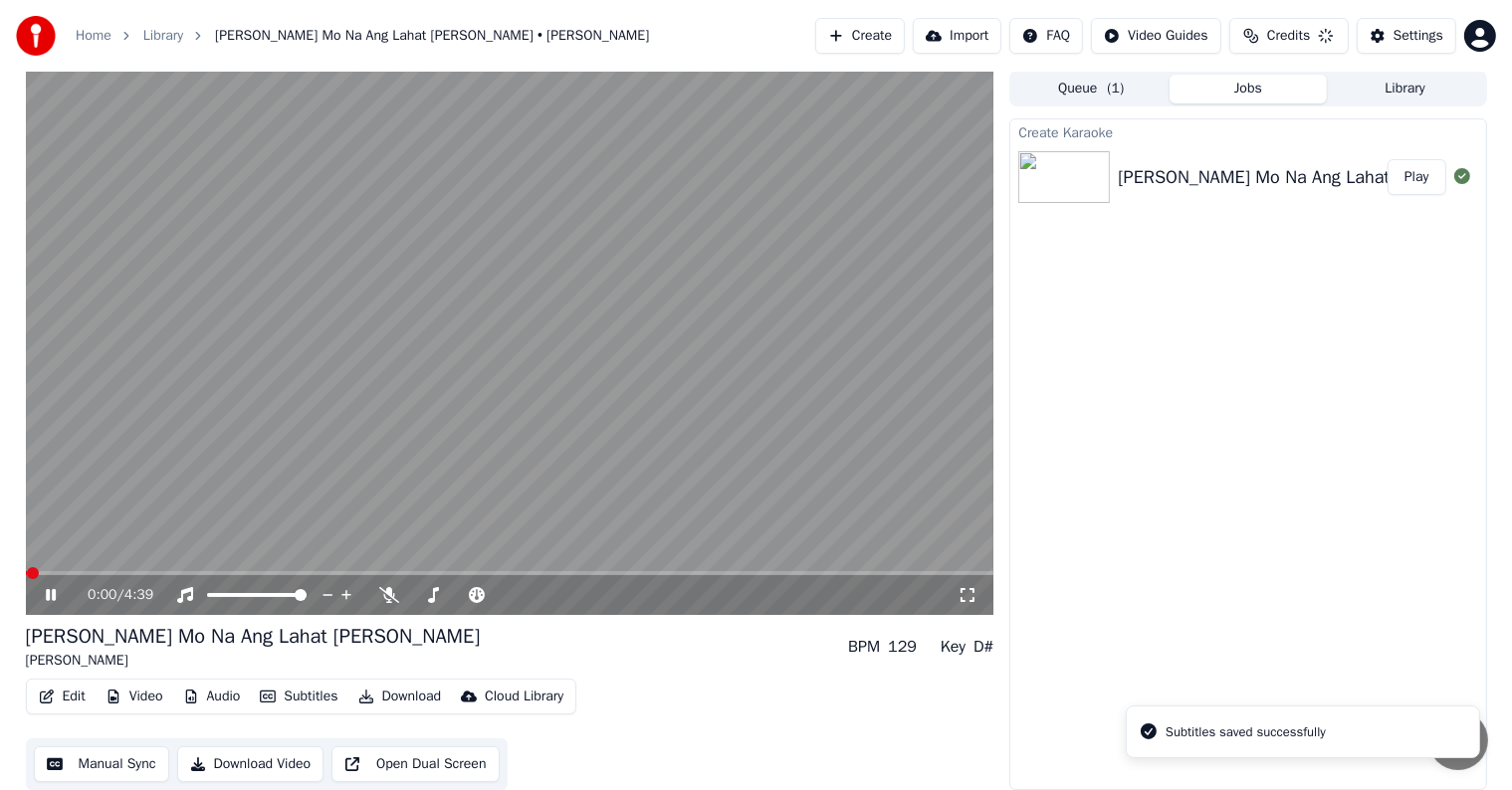 click 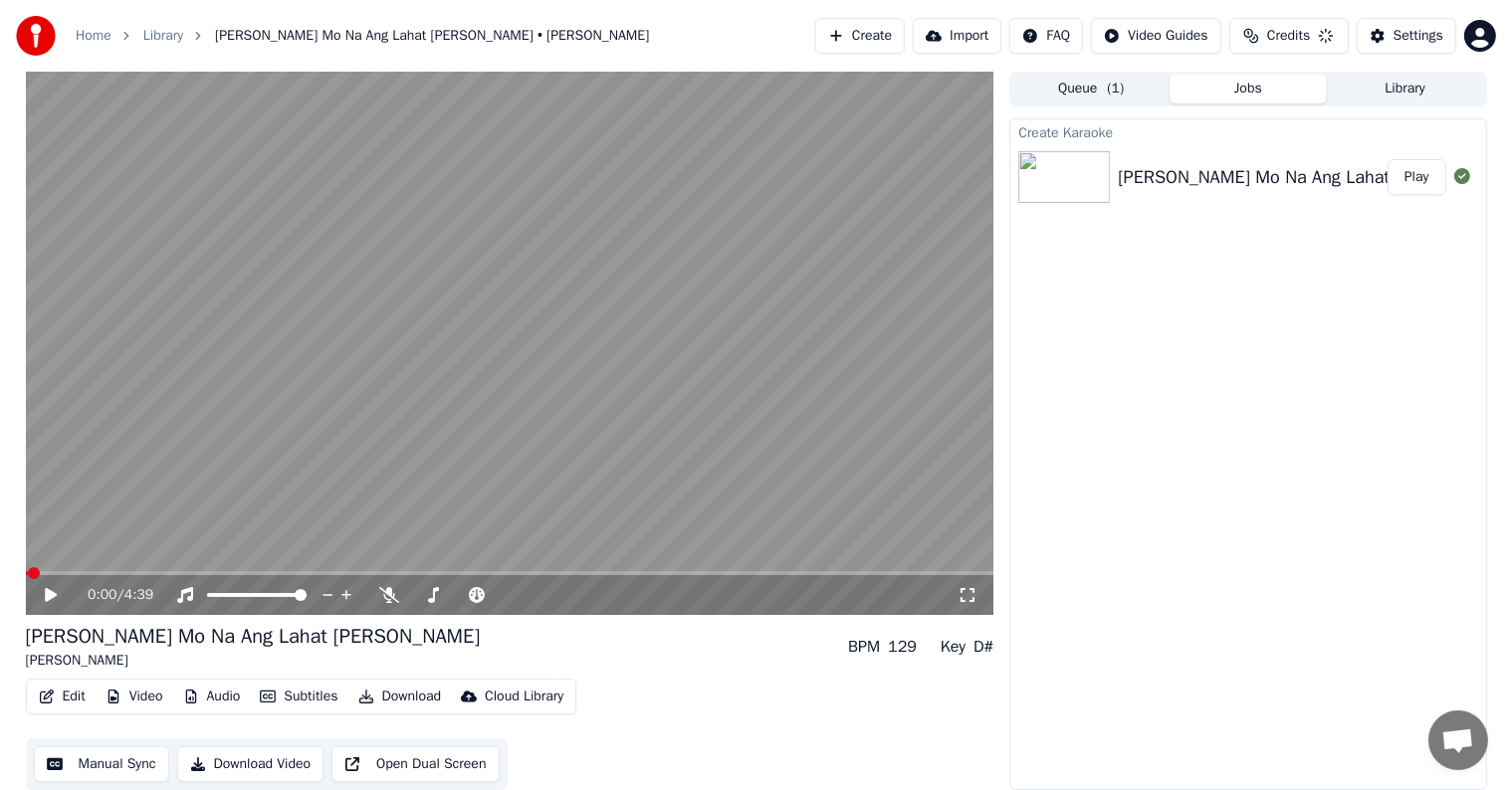 click on "Download" at bounding box center (400, 696) 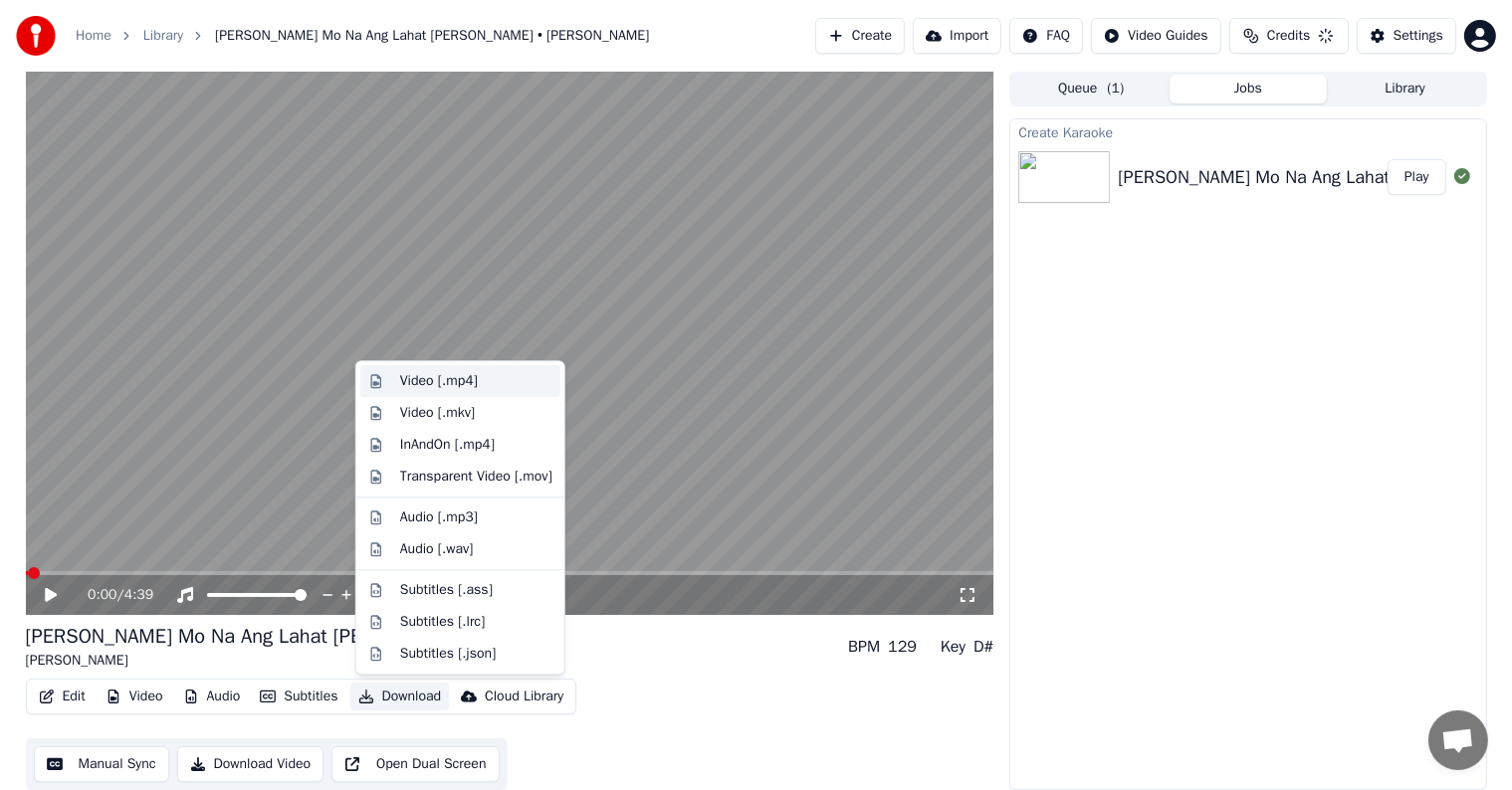 click on "Video [.mp4]" at bounding box center [439, 381] 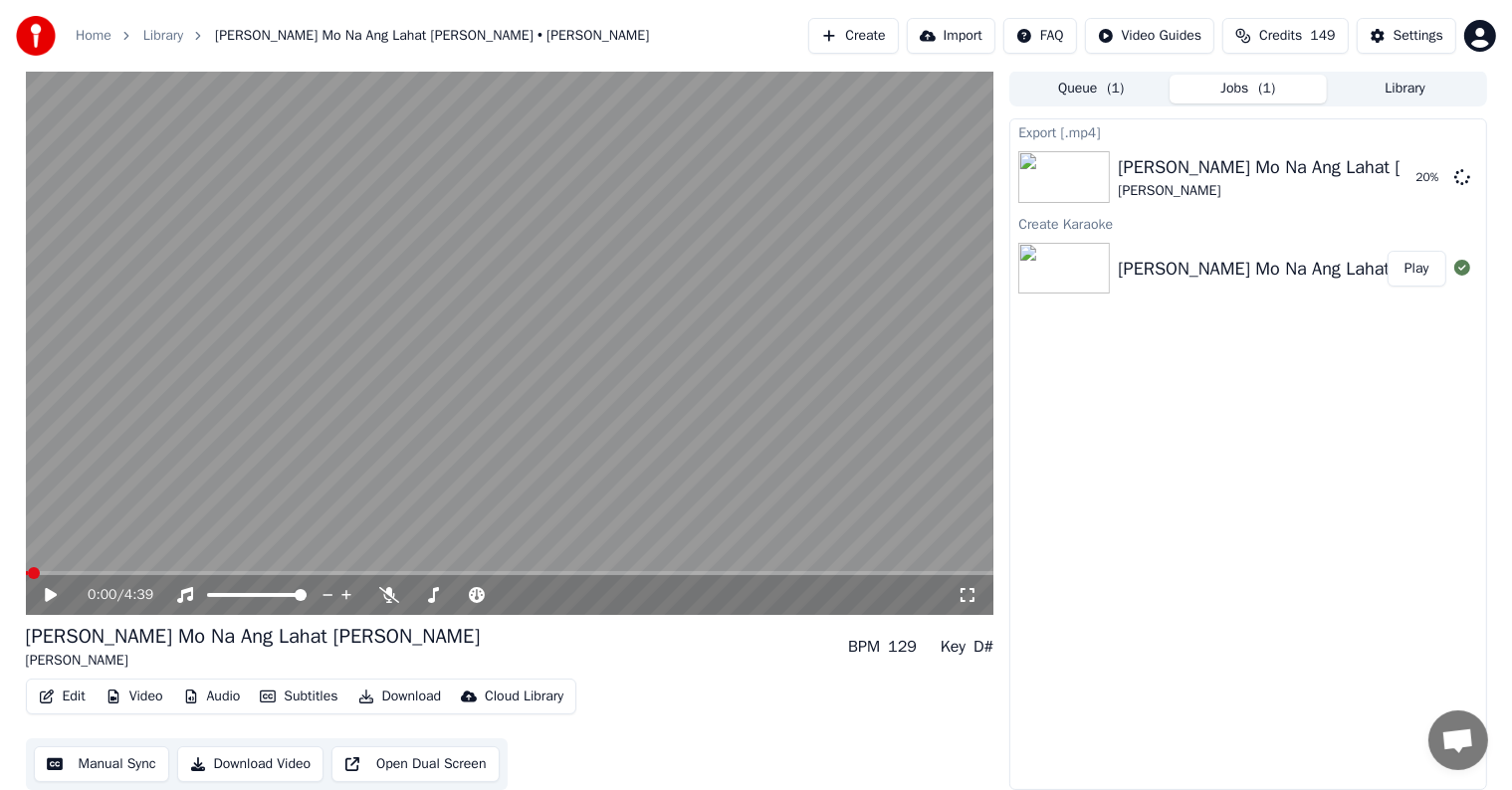 click on "Create" at bounding box center (853, 36) 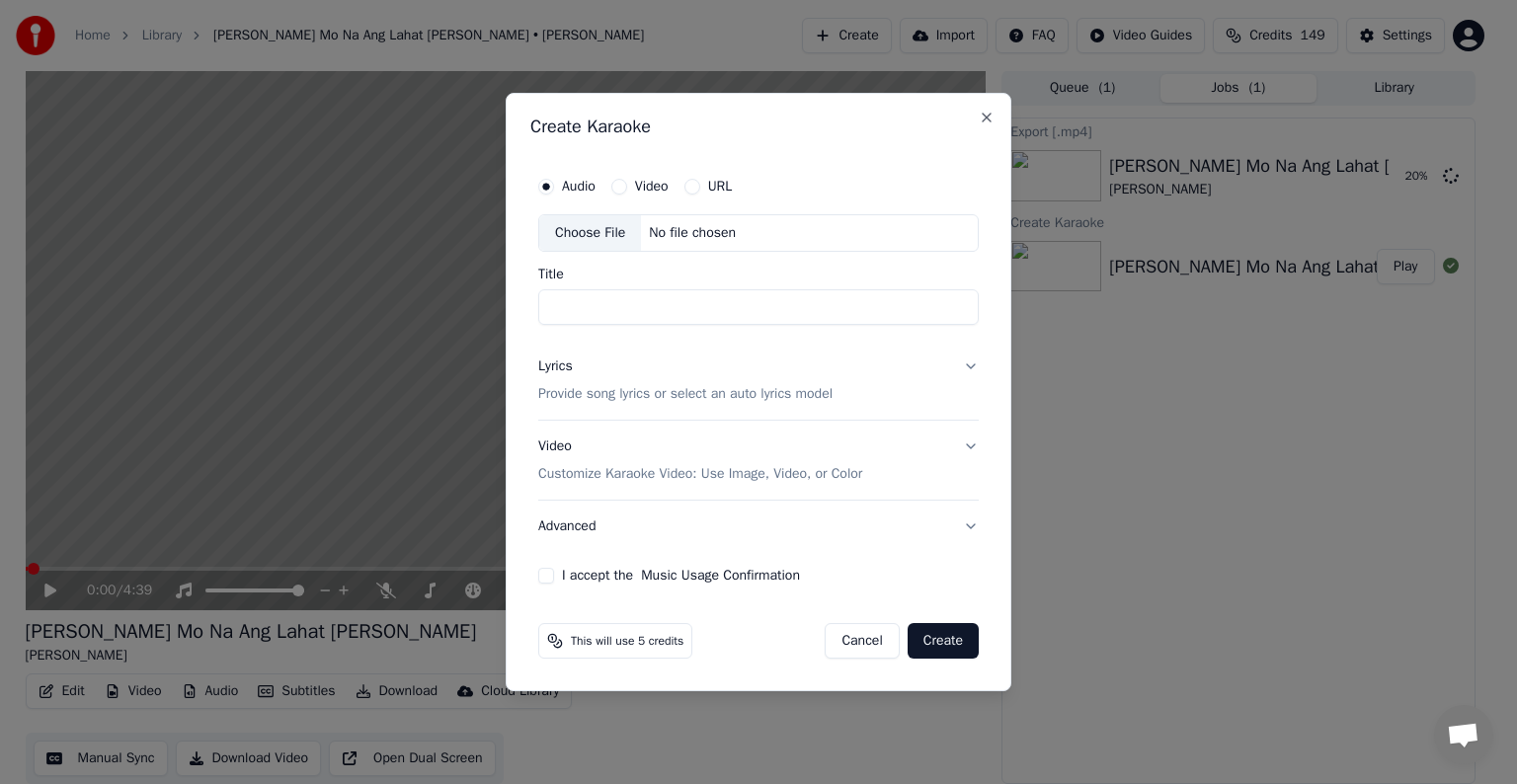 click on "Choose File" at bounding box center [590, 233] 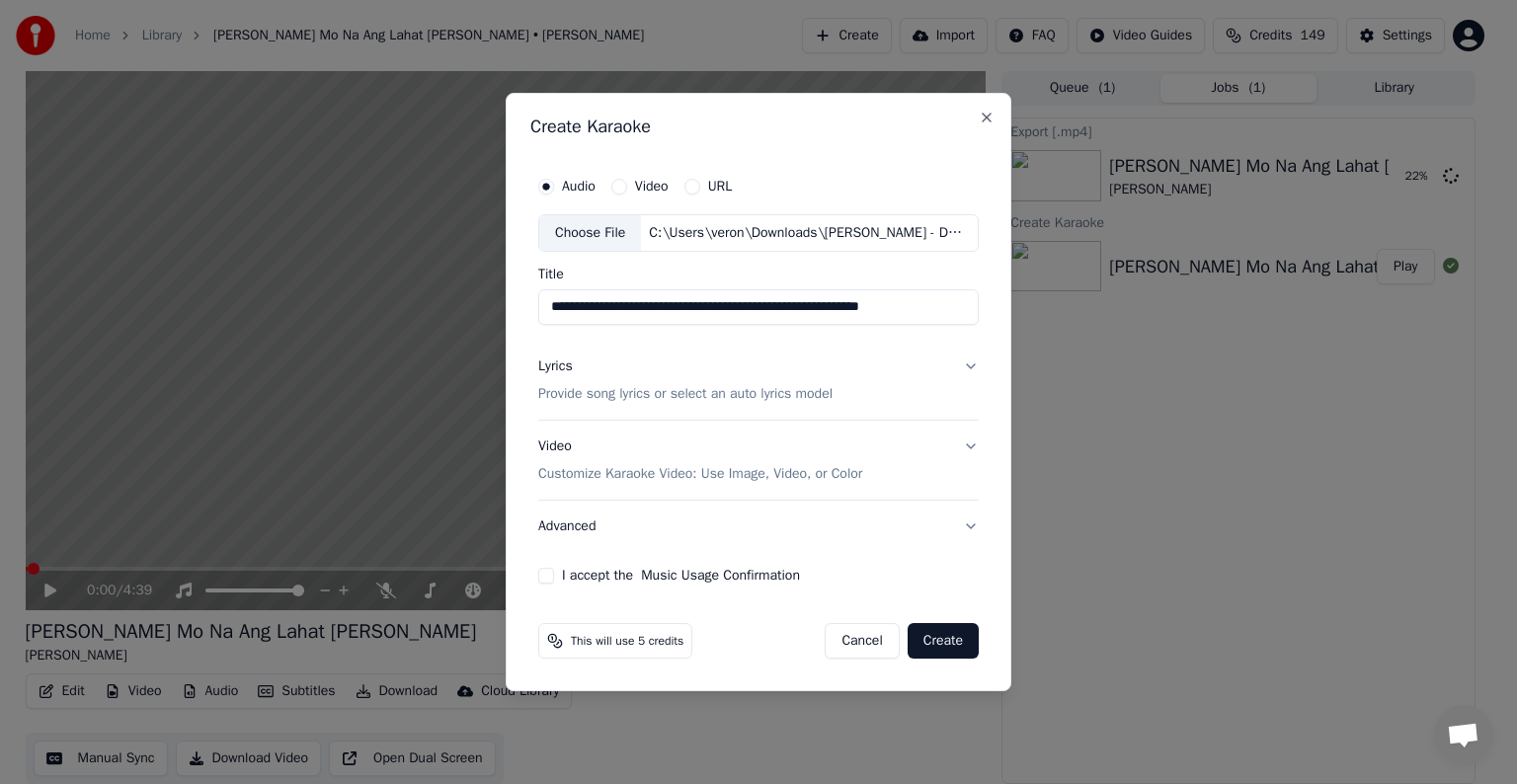 drag, startPoint x: 643, startPoint y: 305, endPoint x: 494, endPoint y: 296, distance: 149.27156 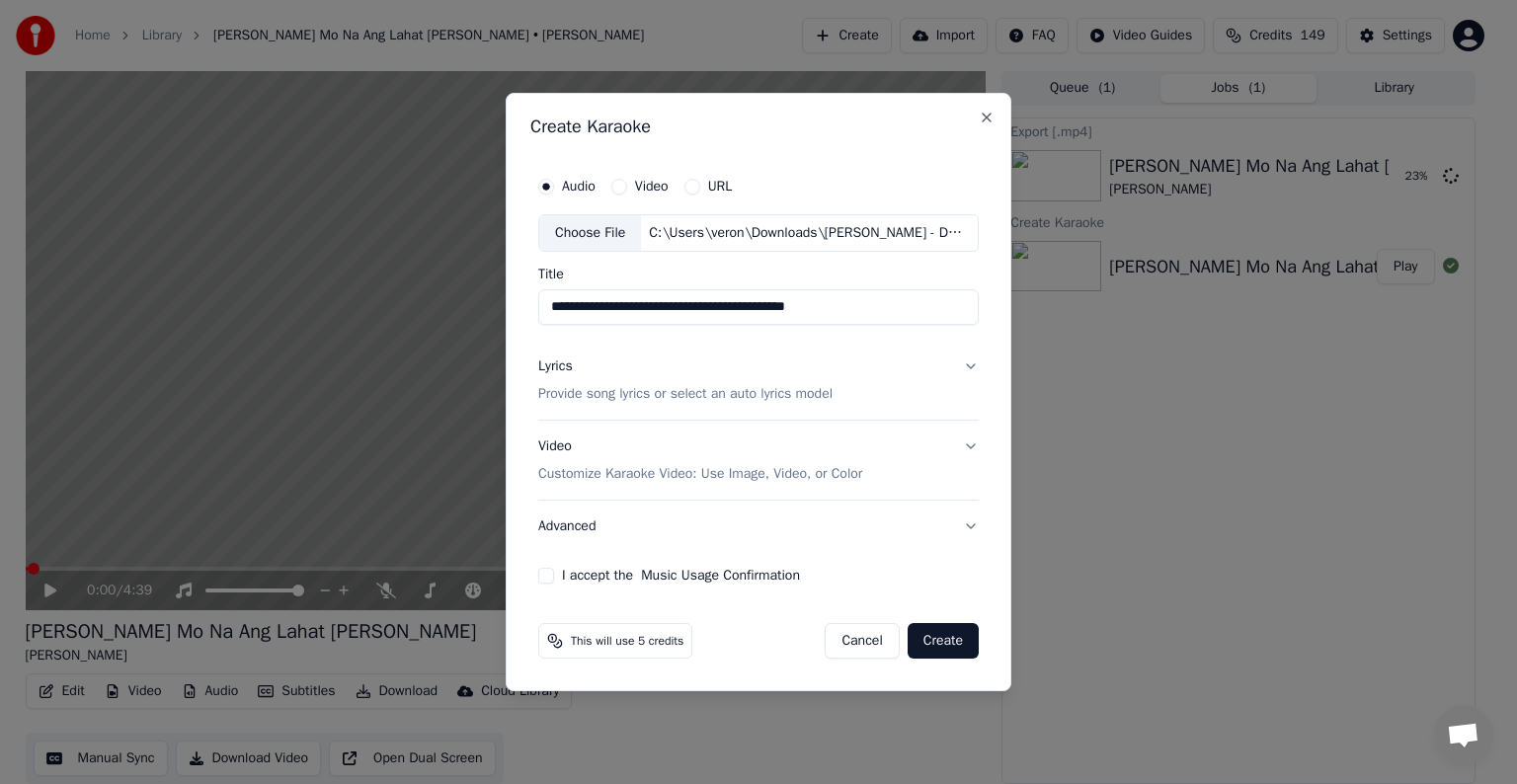 drag, startPoint x: 715, startPoint y: 306, endPoint x: 978, endPoint y: 324, distance: 263.61525 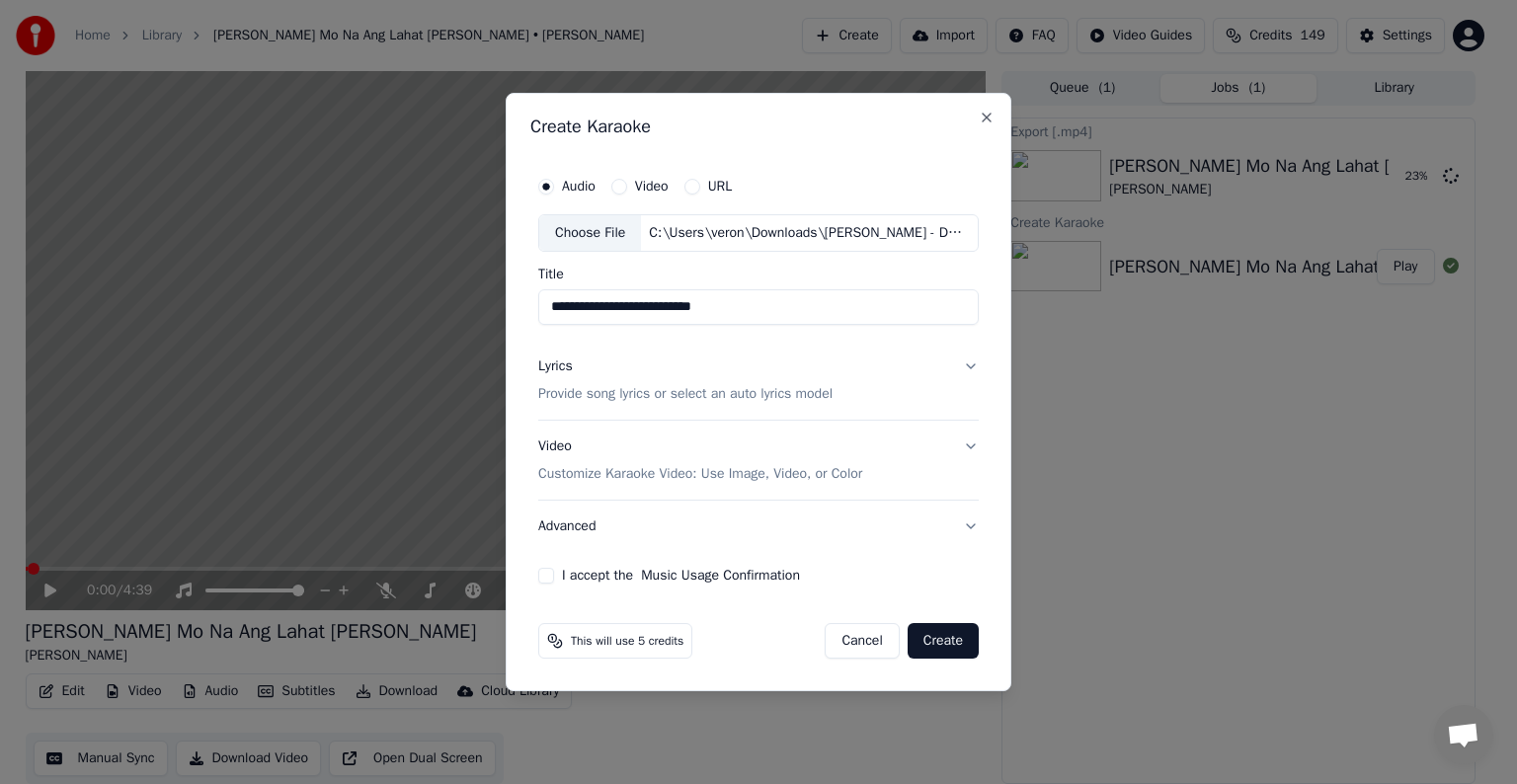 paste on "**********" 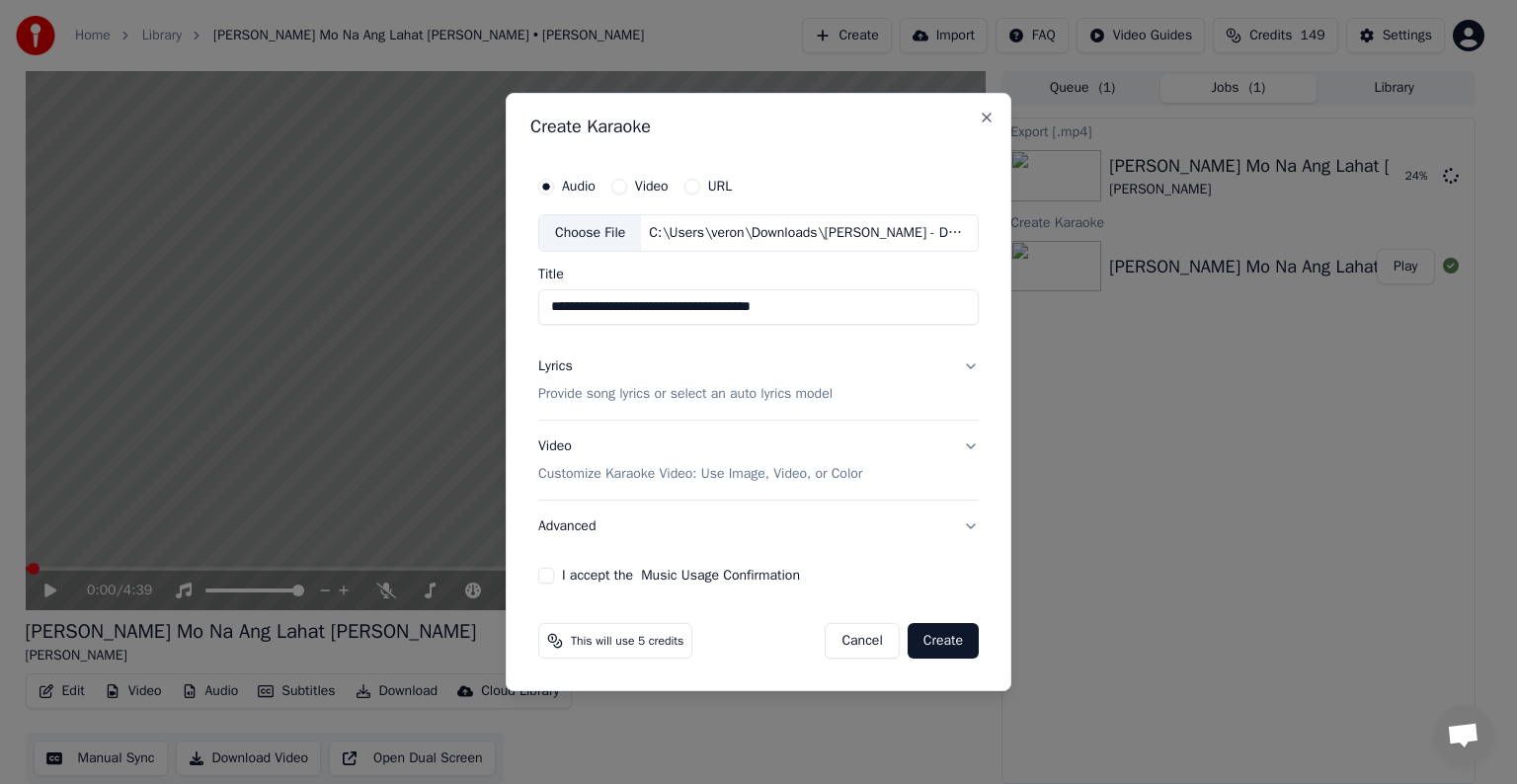 type on "**********" 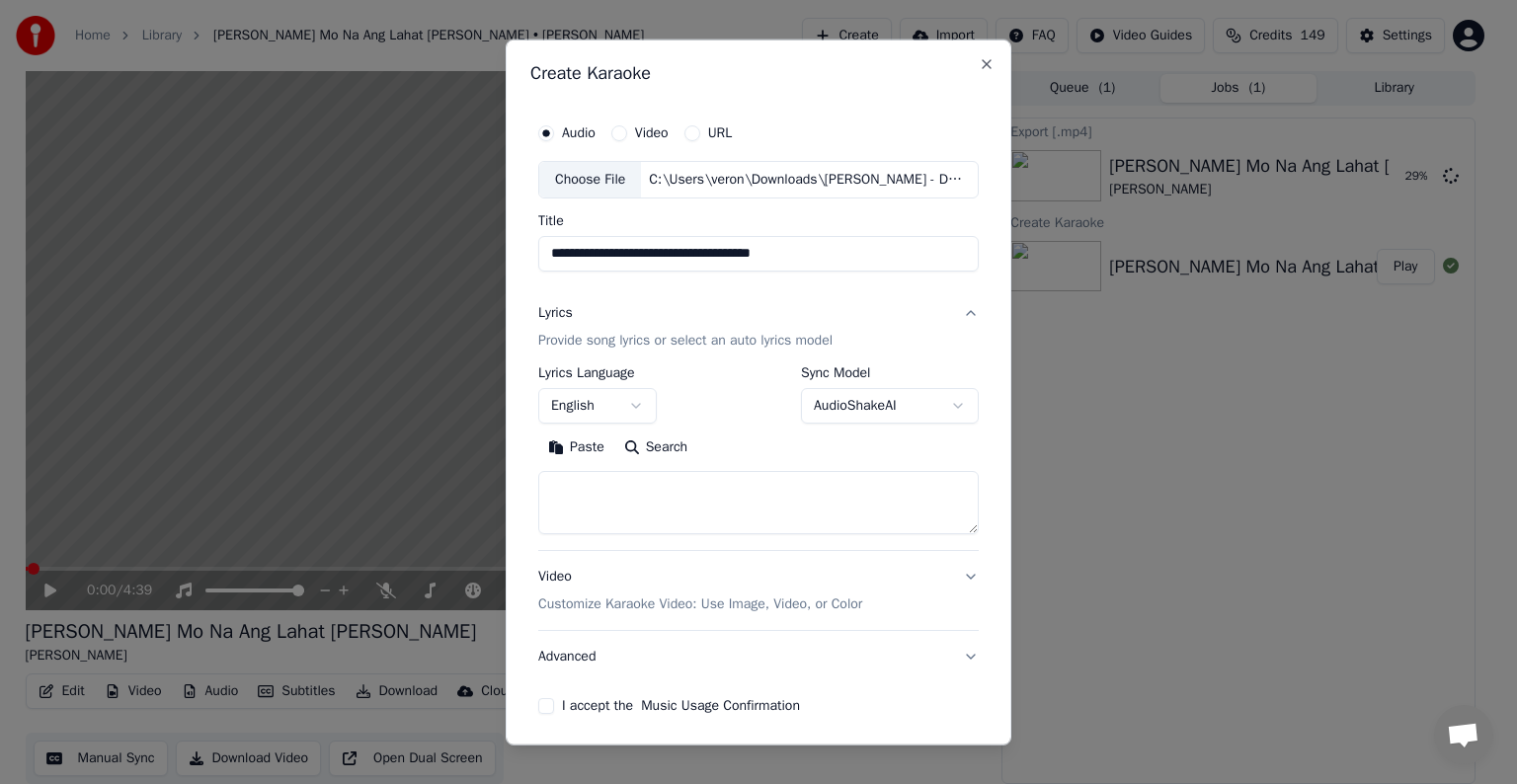 click at bounding box center (758, 503) 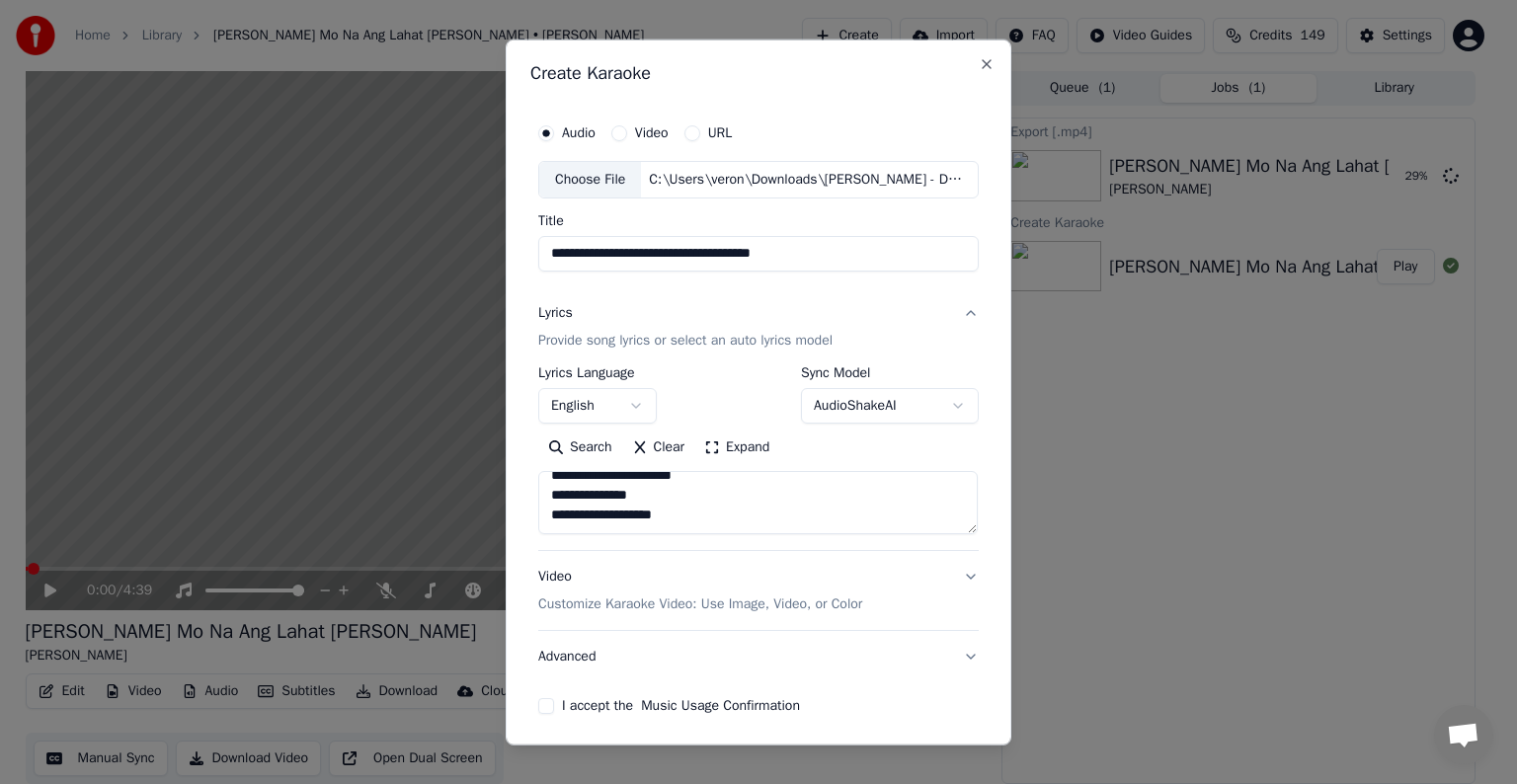 scroll, scrollTop: 83, scrollLeft: 0, axis: vertical 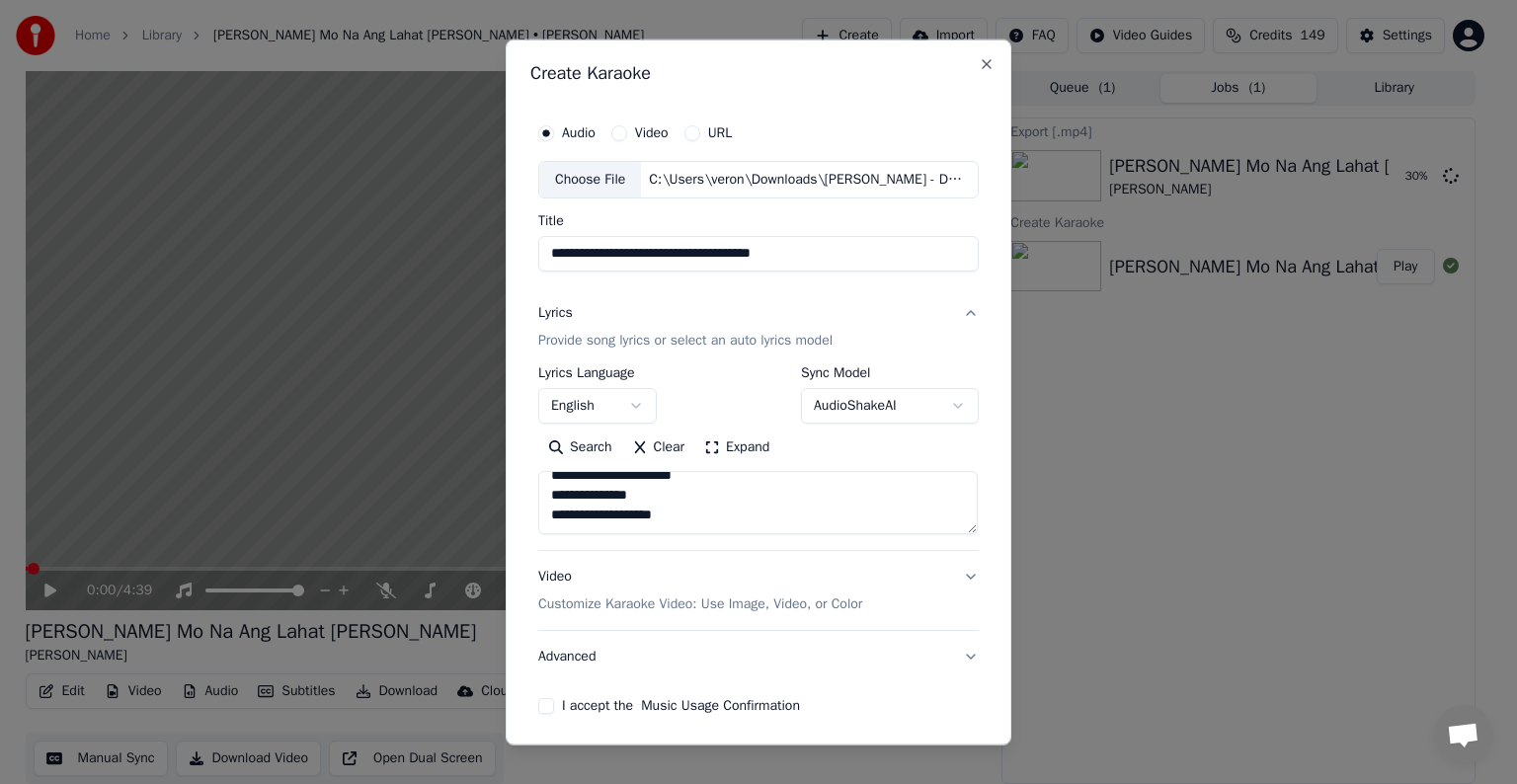 paste on "**********" 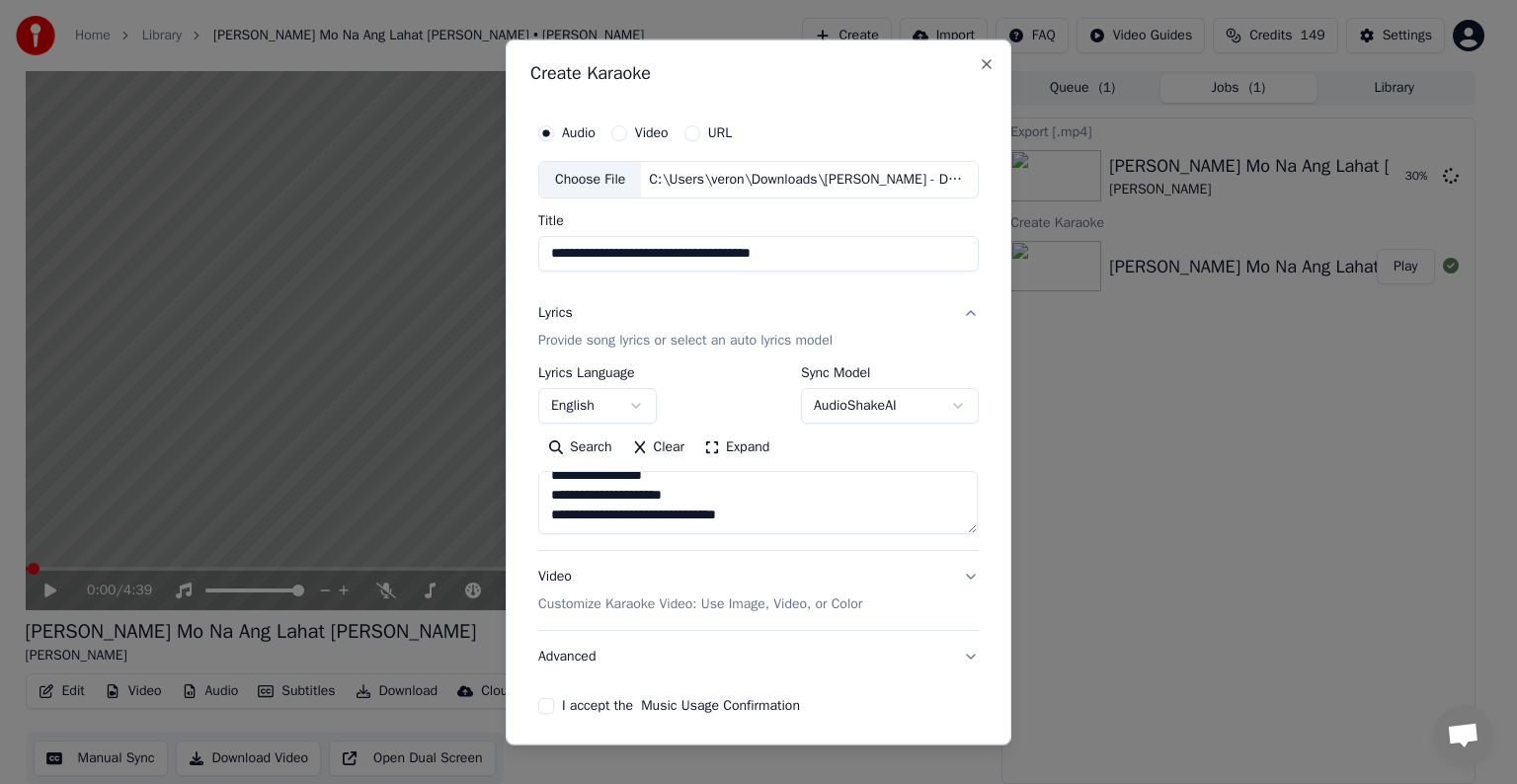 scroll, scrollTop: 221, scrollLeft: 0, axis: vertical 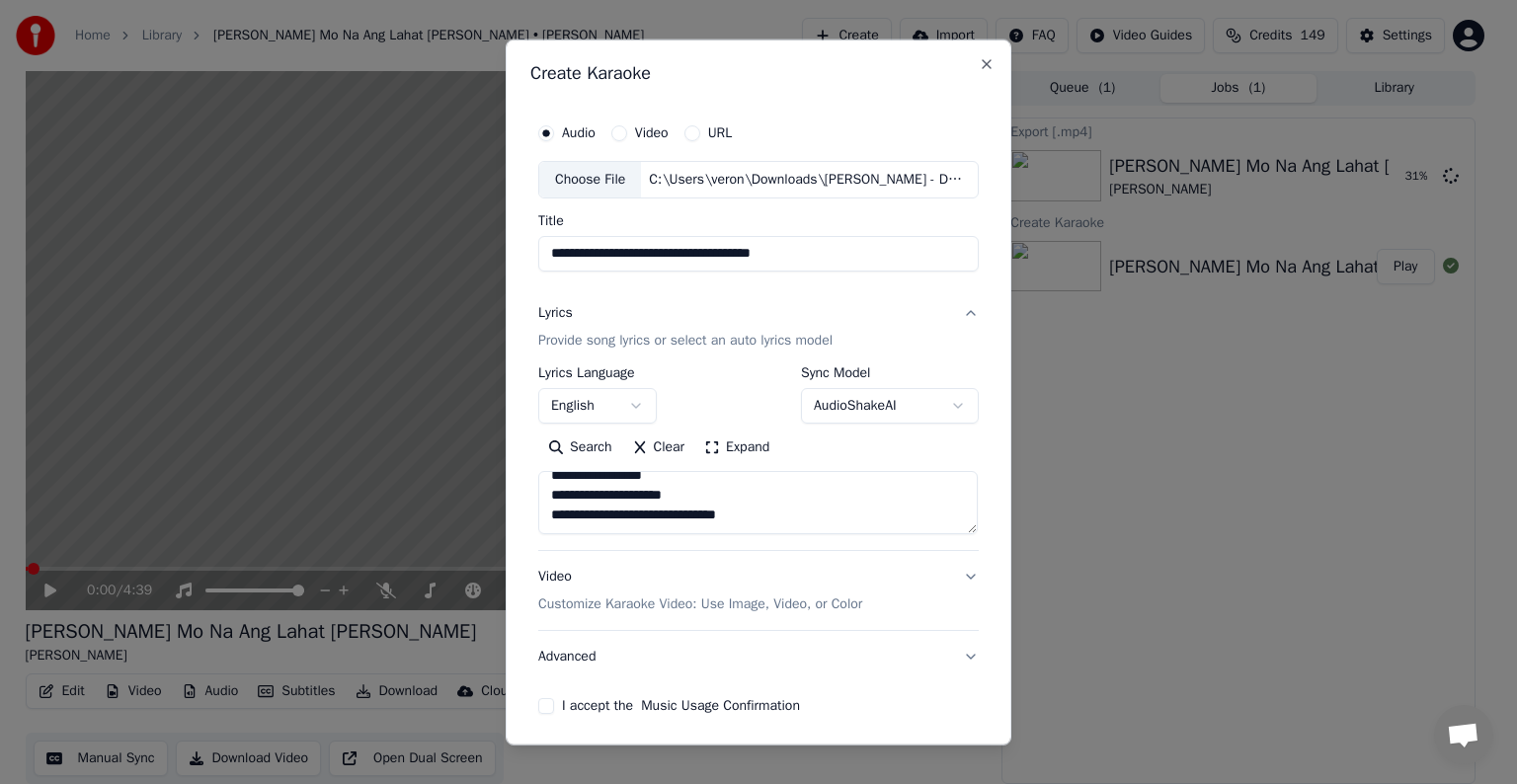 paste on "**********" 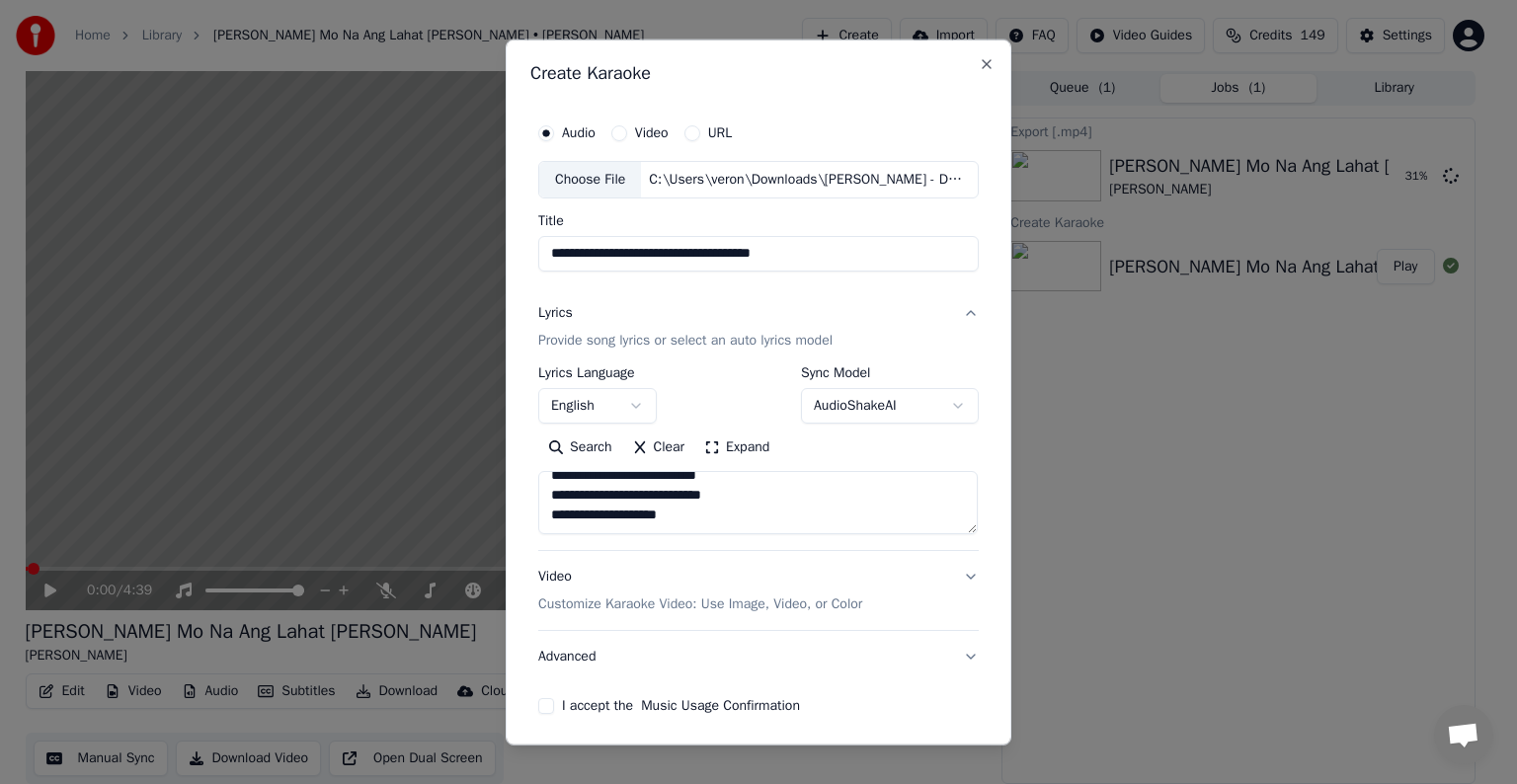 scroll, scrollTop: 419, scrollLeft: 0, axis: vertical 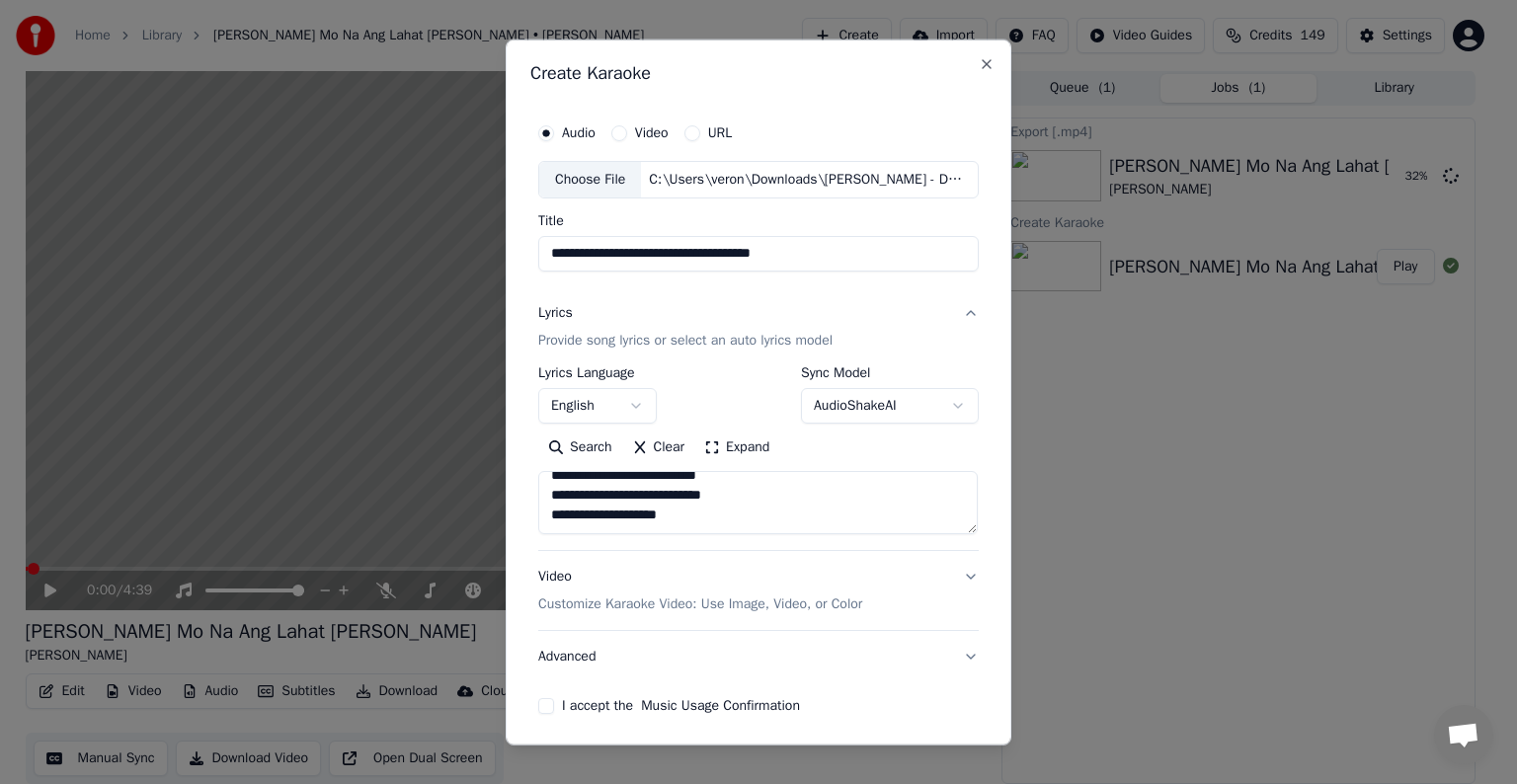 paste on "**********" 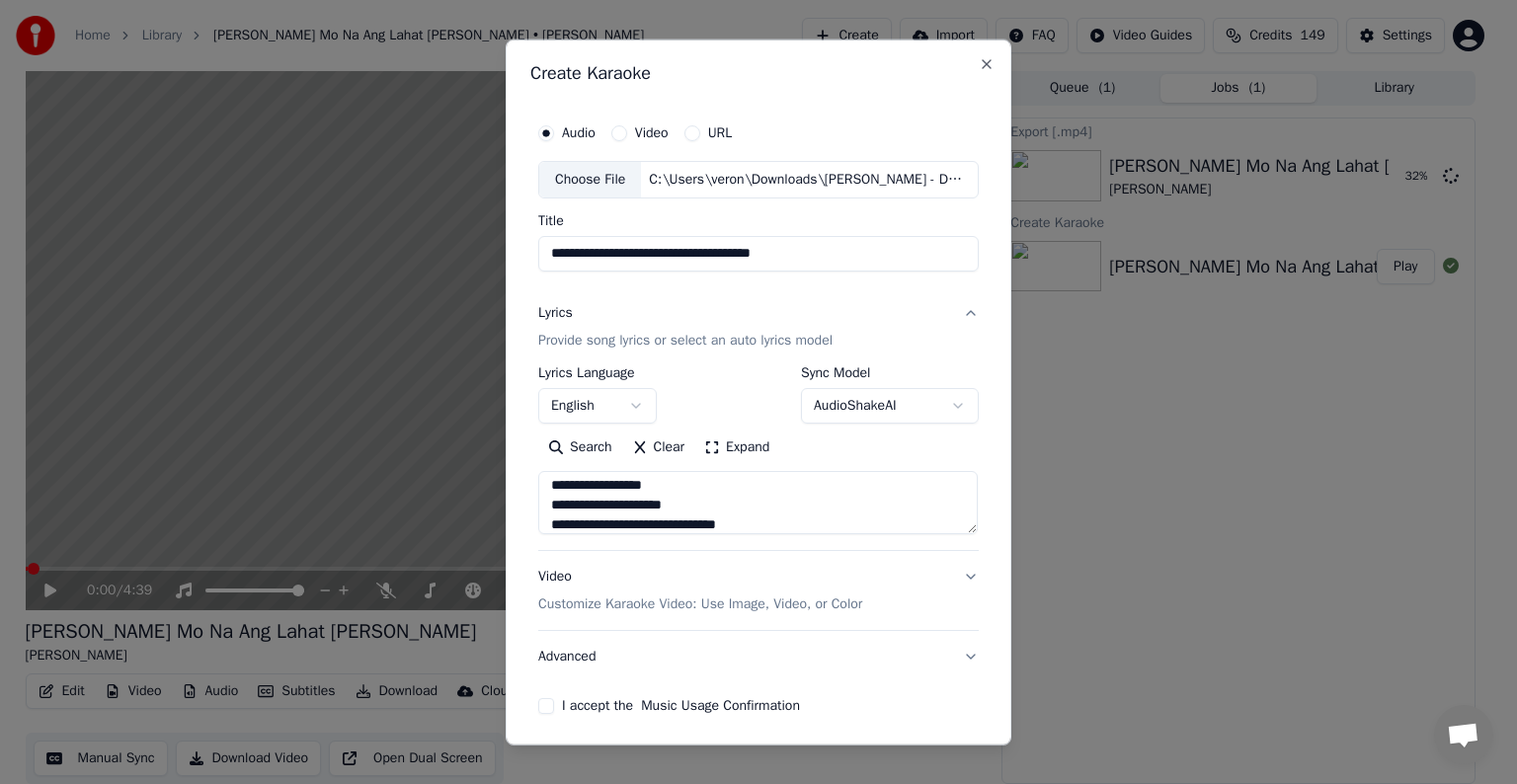 scroll, scrollTop: 557, scrollLeft: 0, axis: vertical 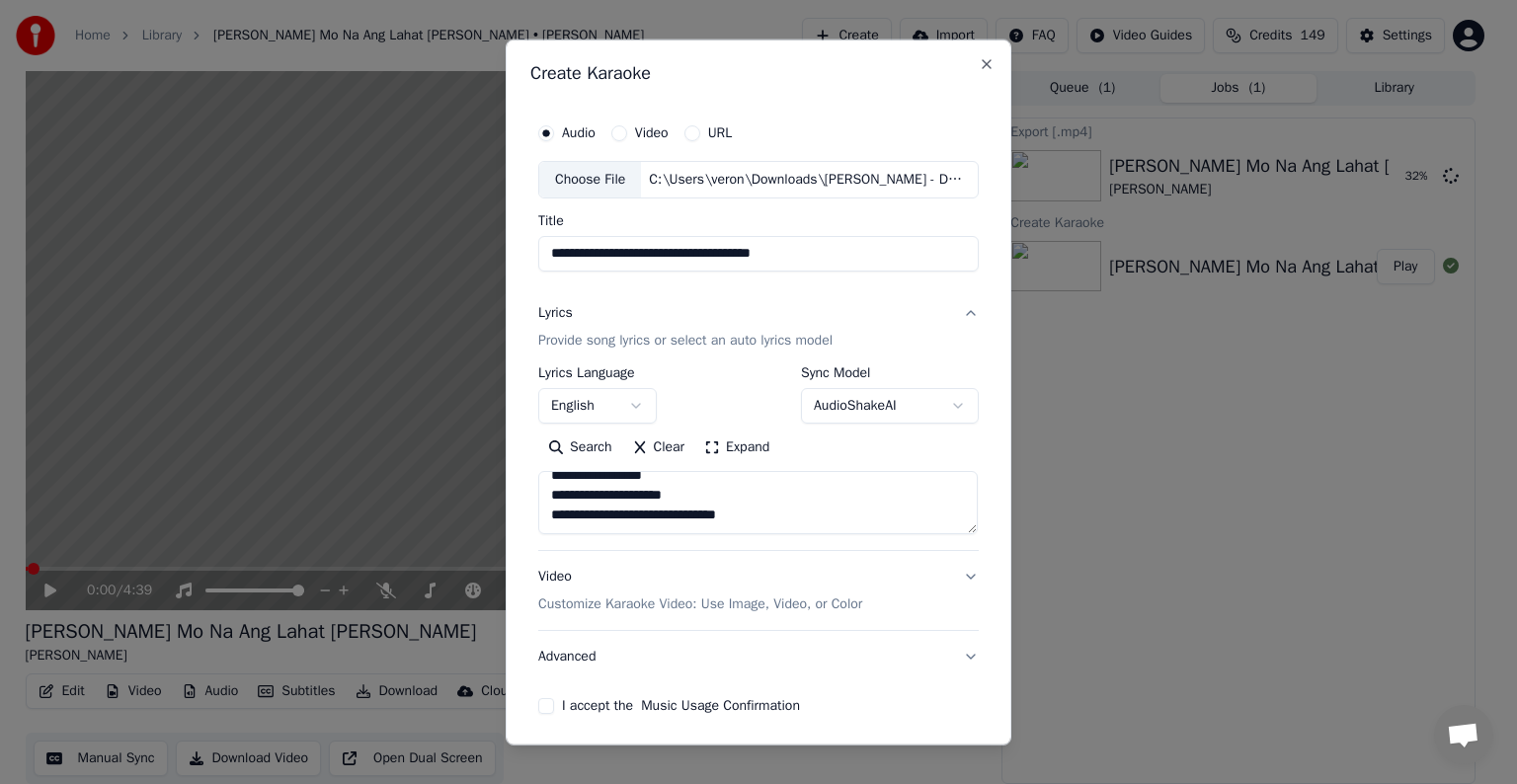 paste on "**********" 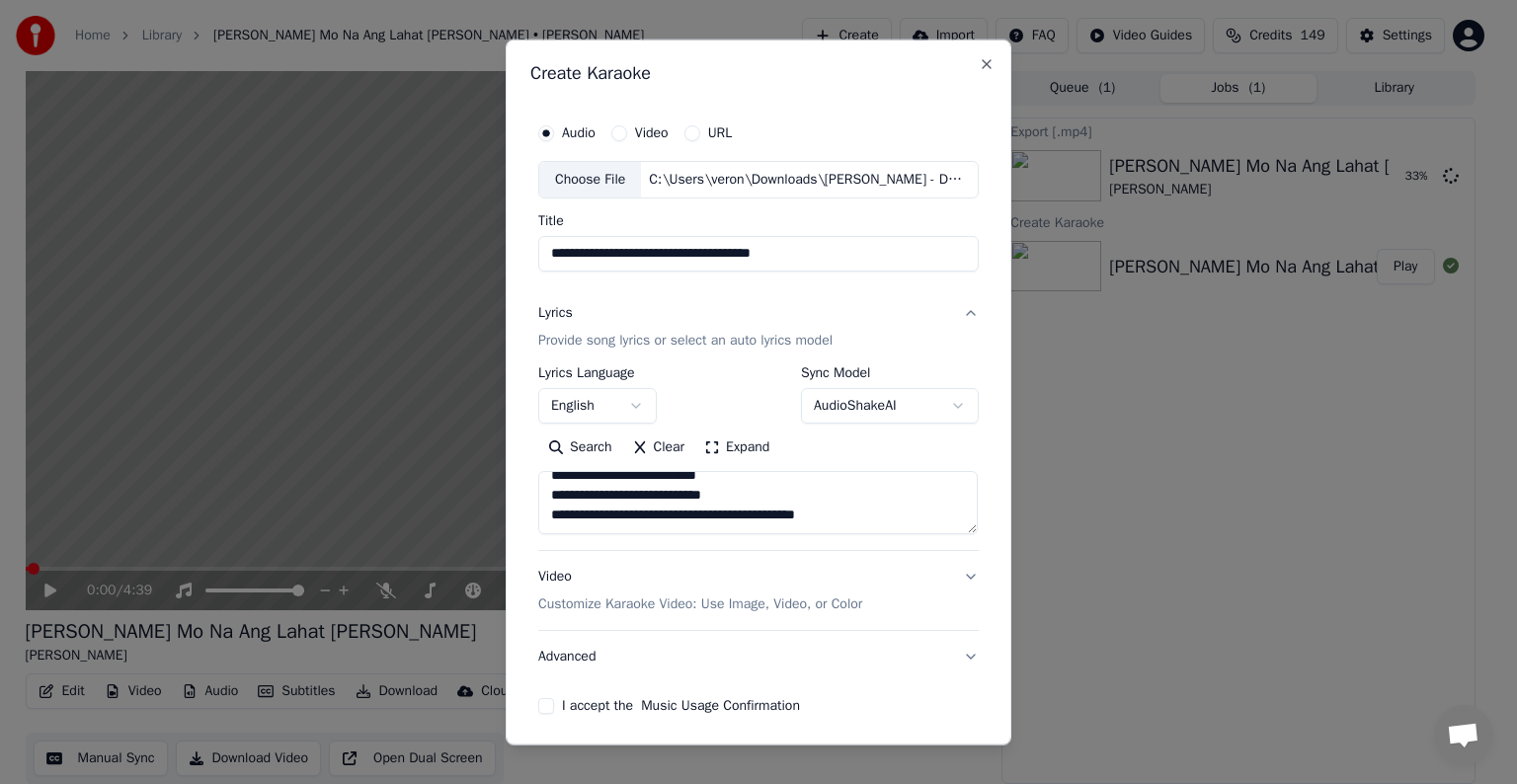 scroll, scrollTop: 754, scrollLeft: 0, axis: vertical 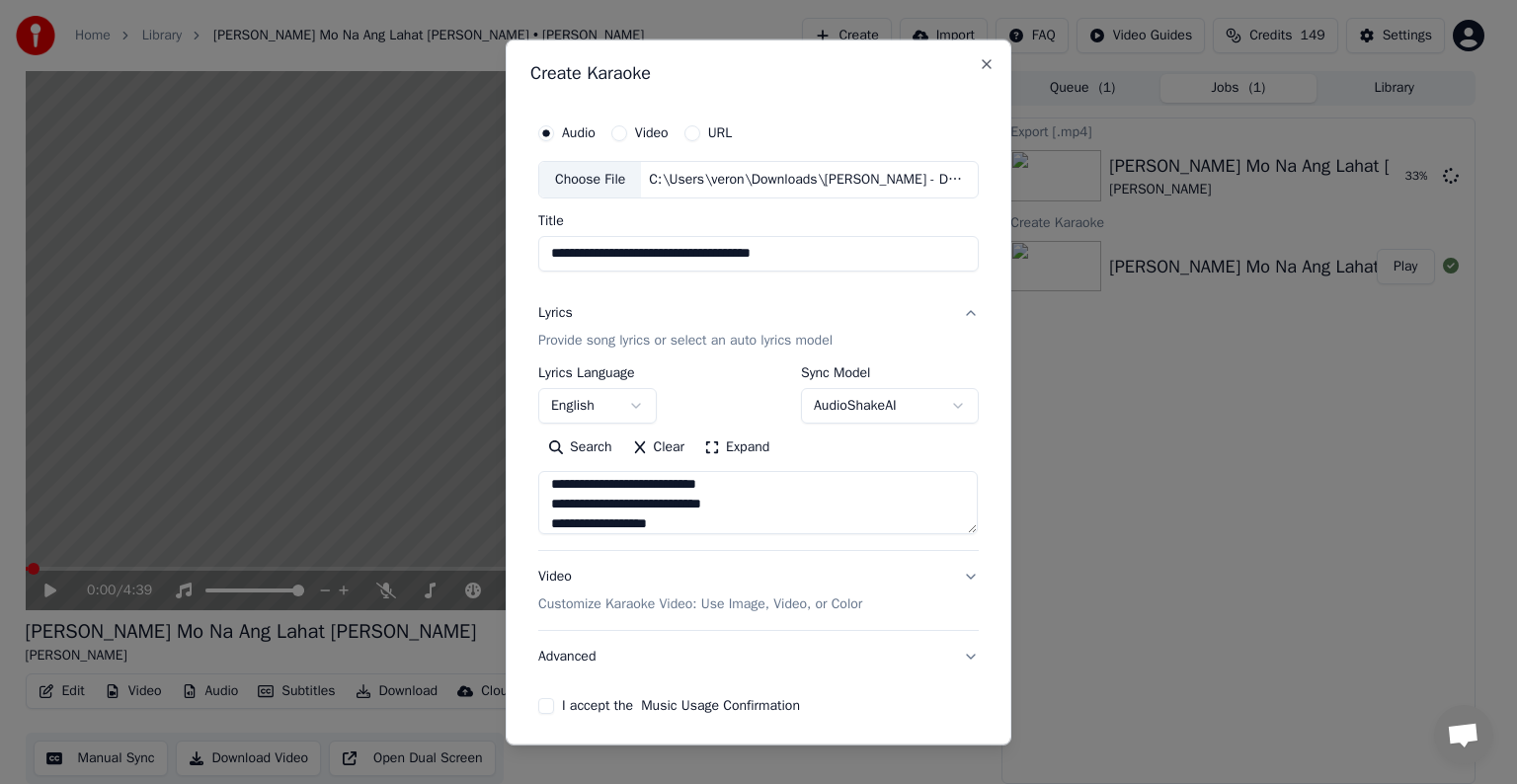 type on "**********" 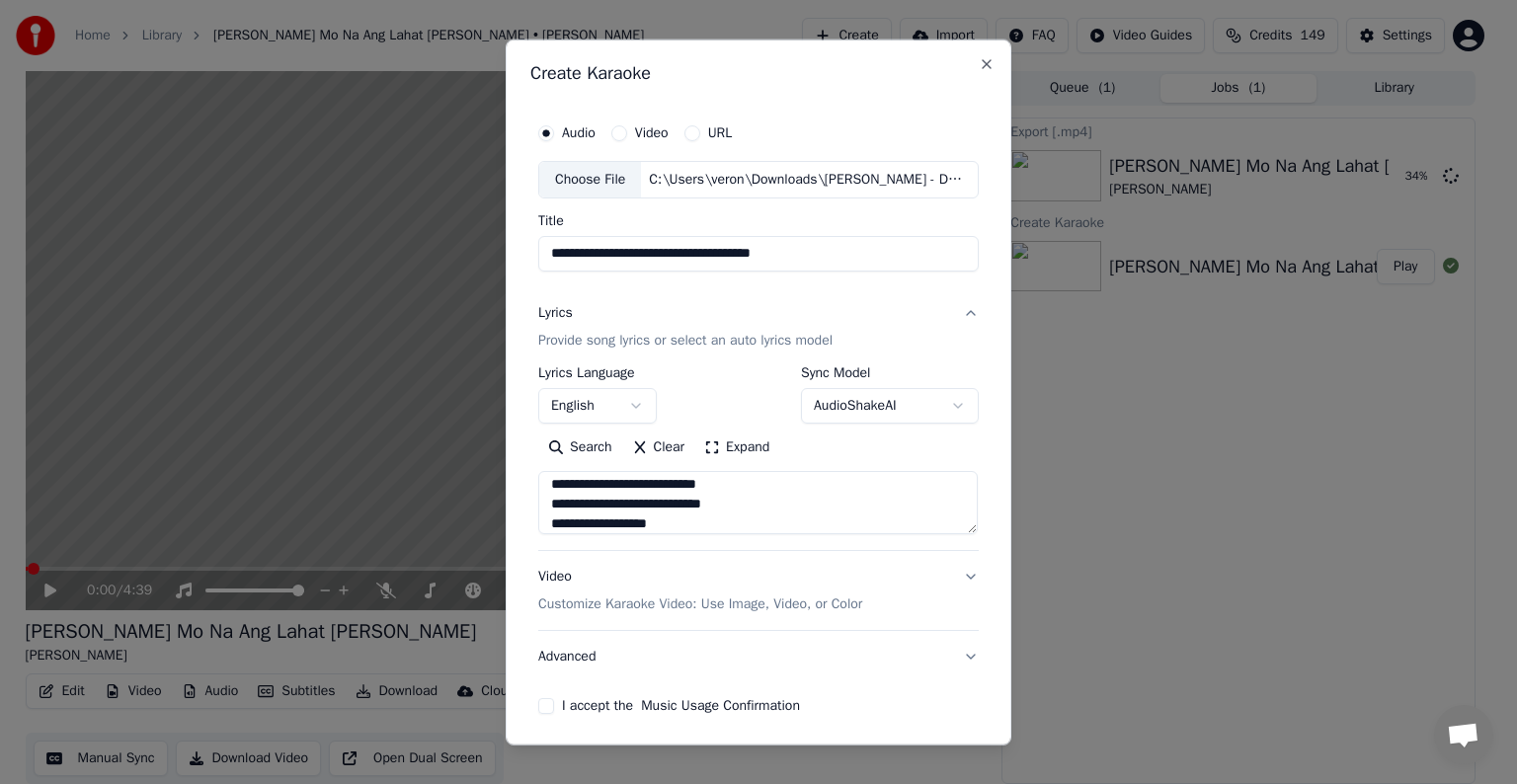 click on "I accept the   Music Usage Confirmation" at bounding box center (546, 706) 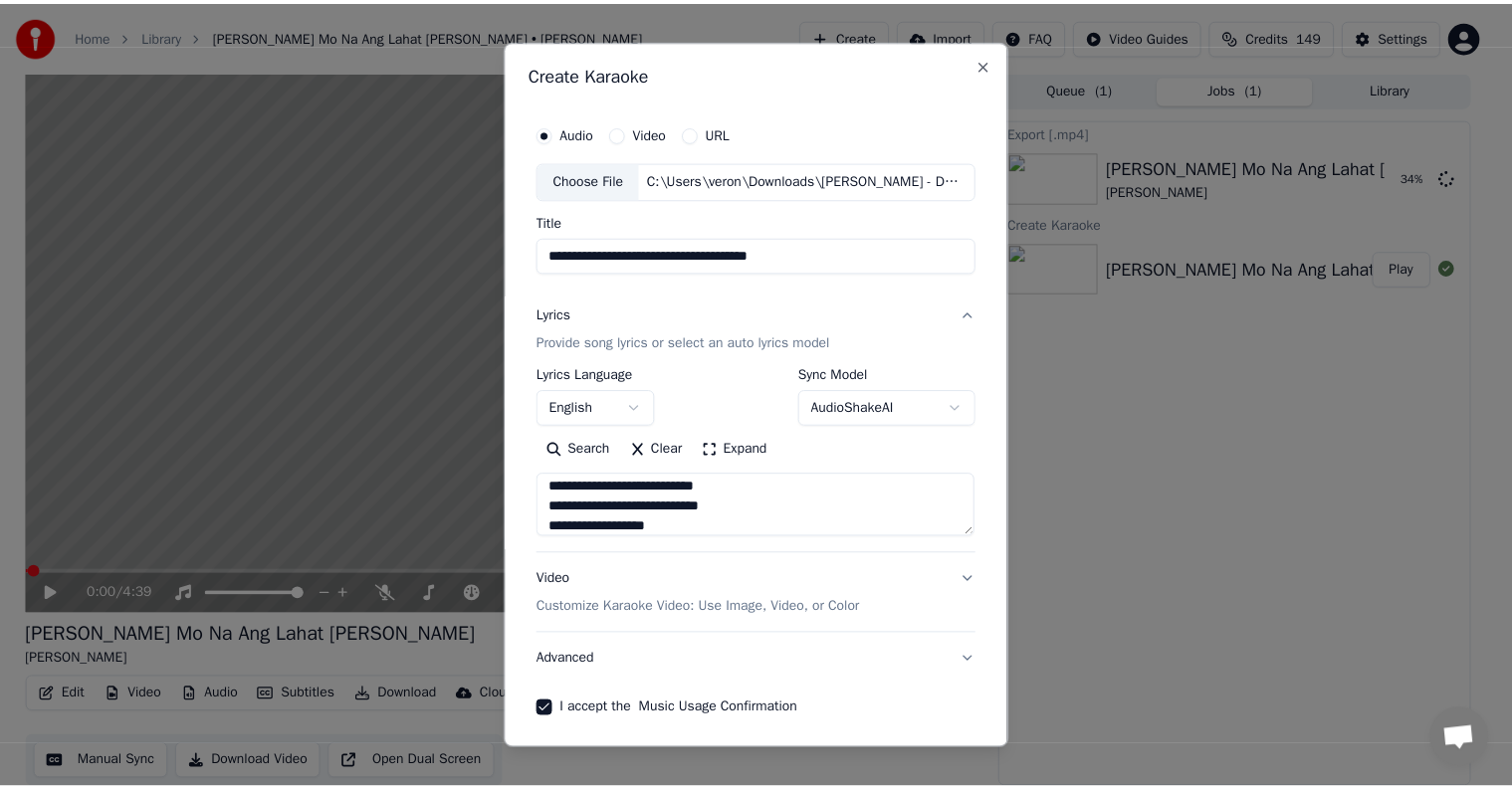 scroll, scrollTop: 76, scrollLeft: 0, axis: vertical 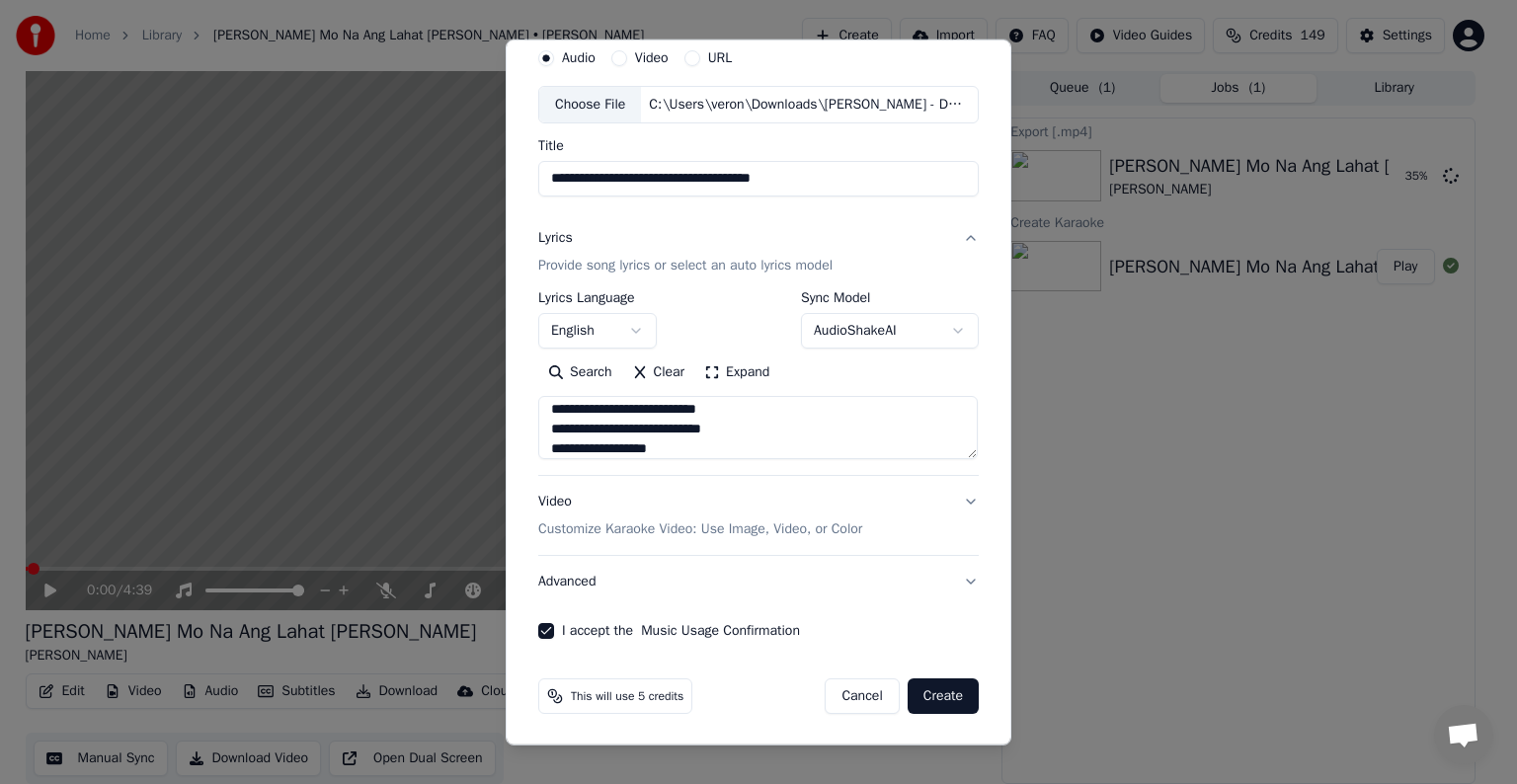 click on "Create" at bounding box center [943, 696] 